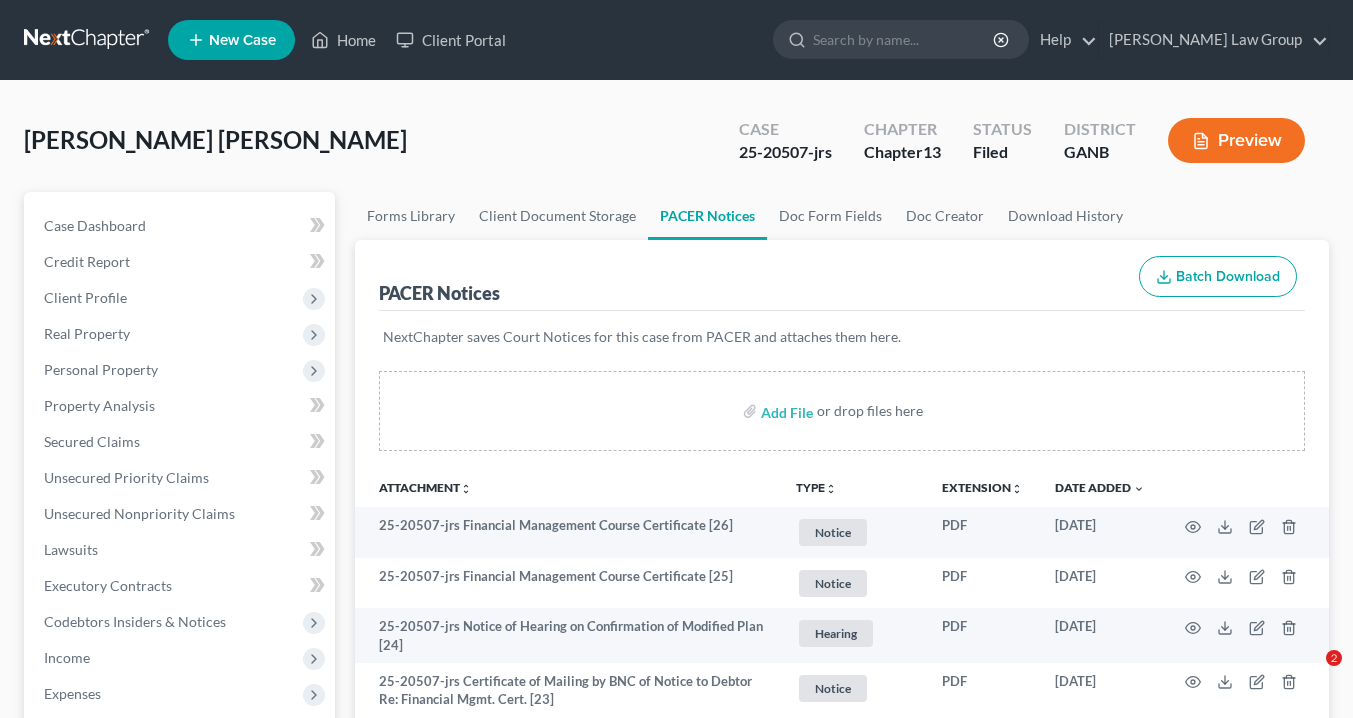 scroll, scrollTop: 0, scrollLeft: 0, axis: both 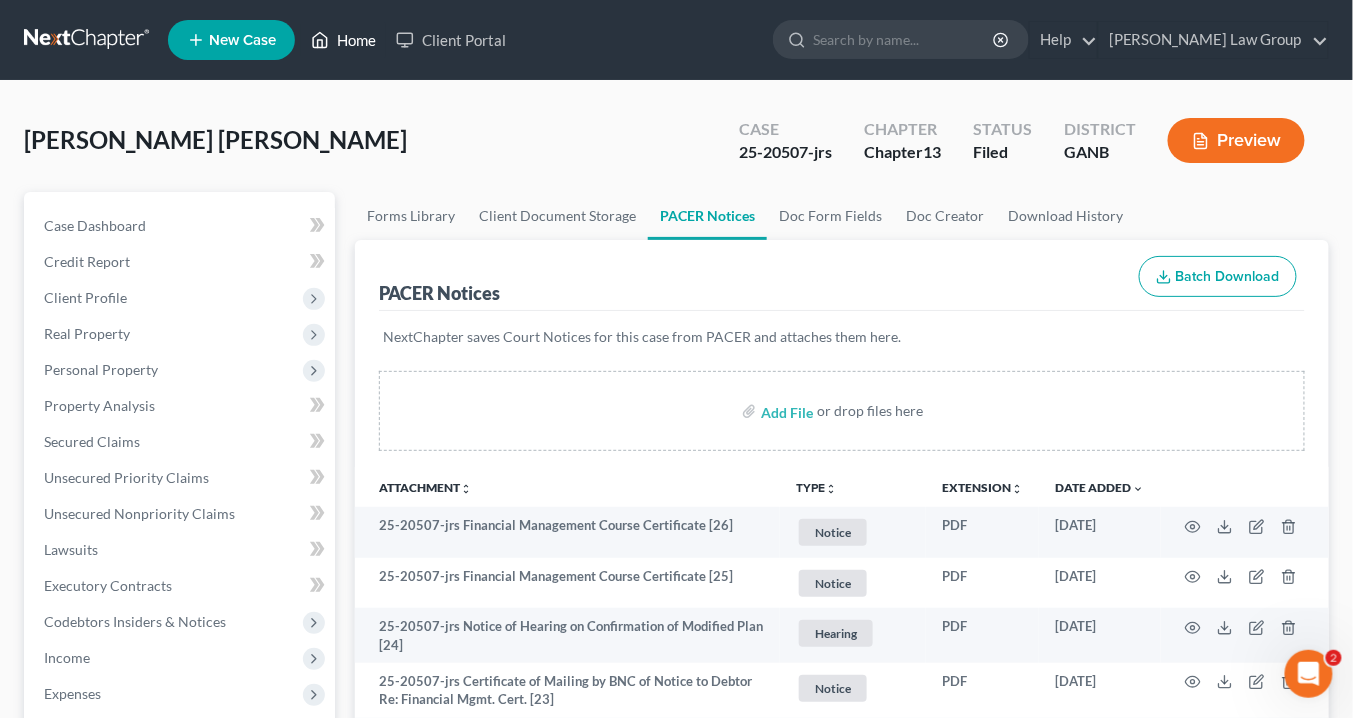 click on "Home" at bounding box center [343, 40] 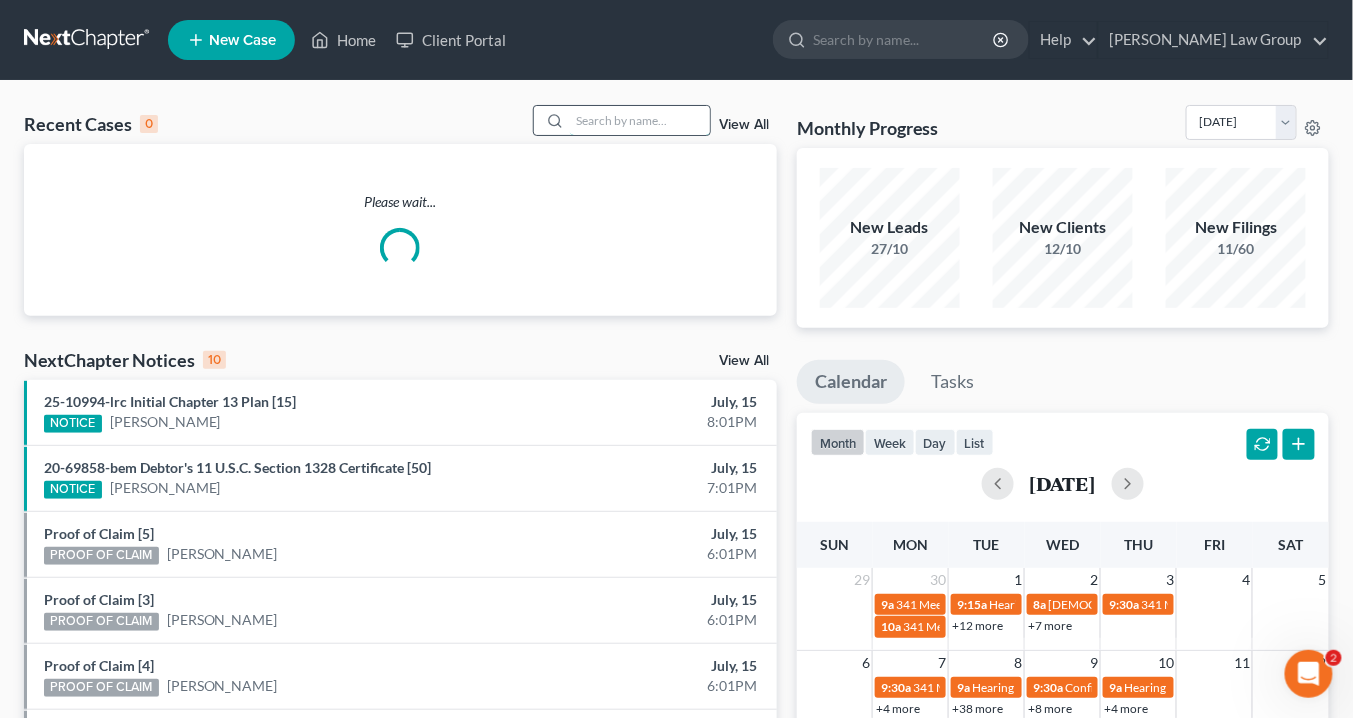 click at bounding box center (640, 120) 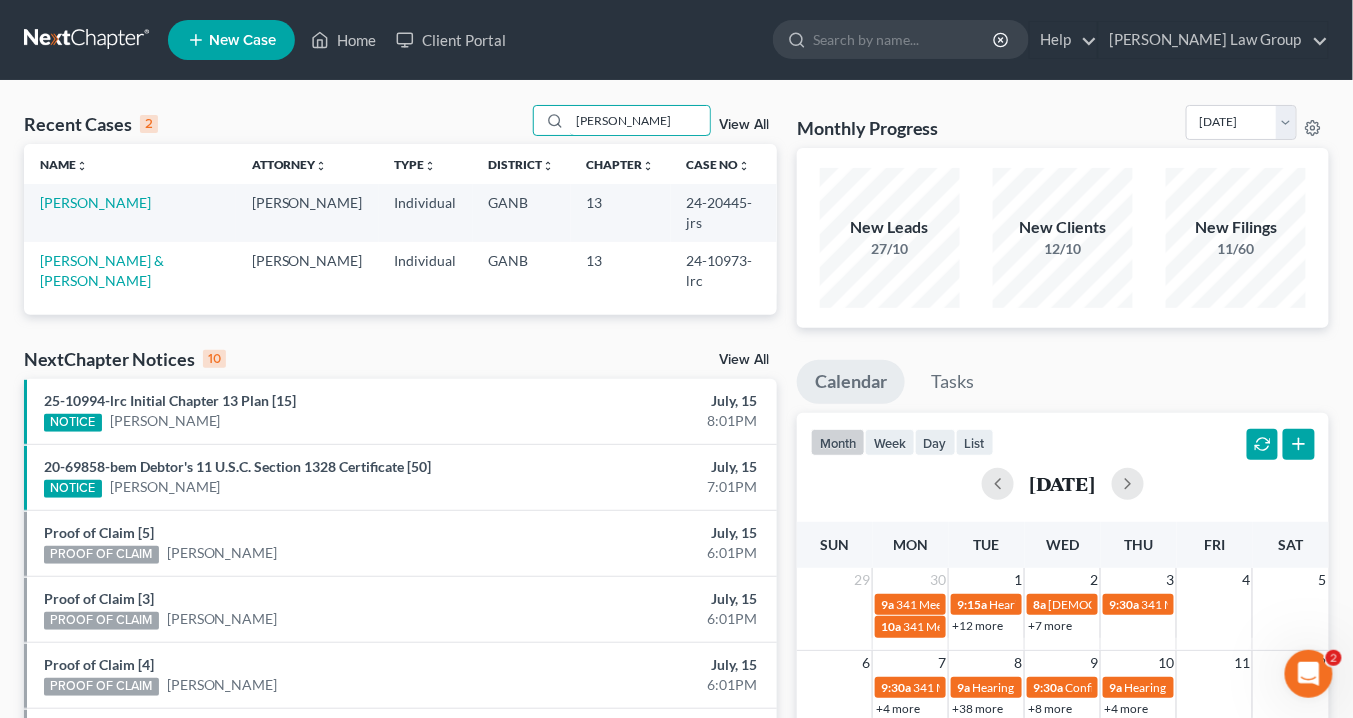 drag, startPoint x: 637, startPoint y: 120, endPoint x: 445, endPoint y: 119, distance: 192.00261 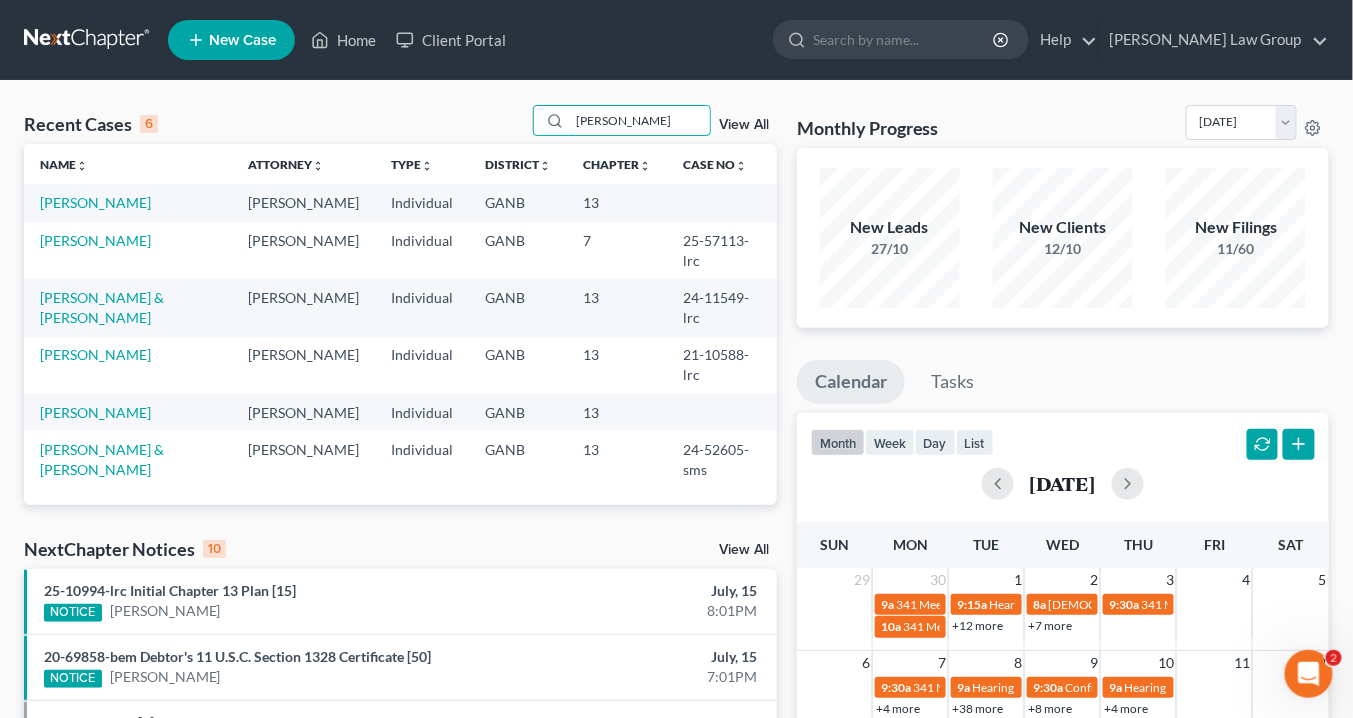 type on "[PERSON_NAME]" 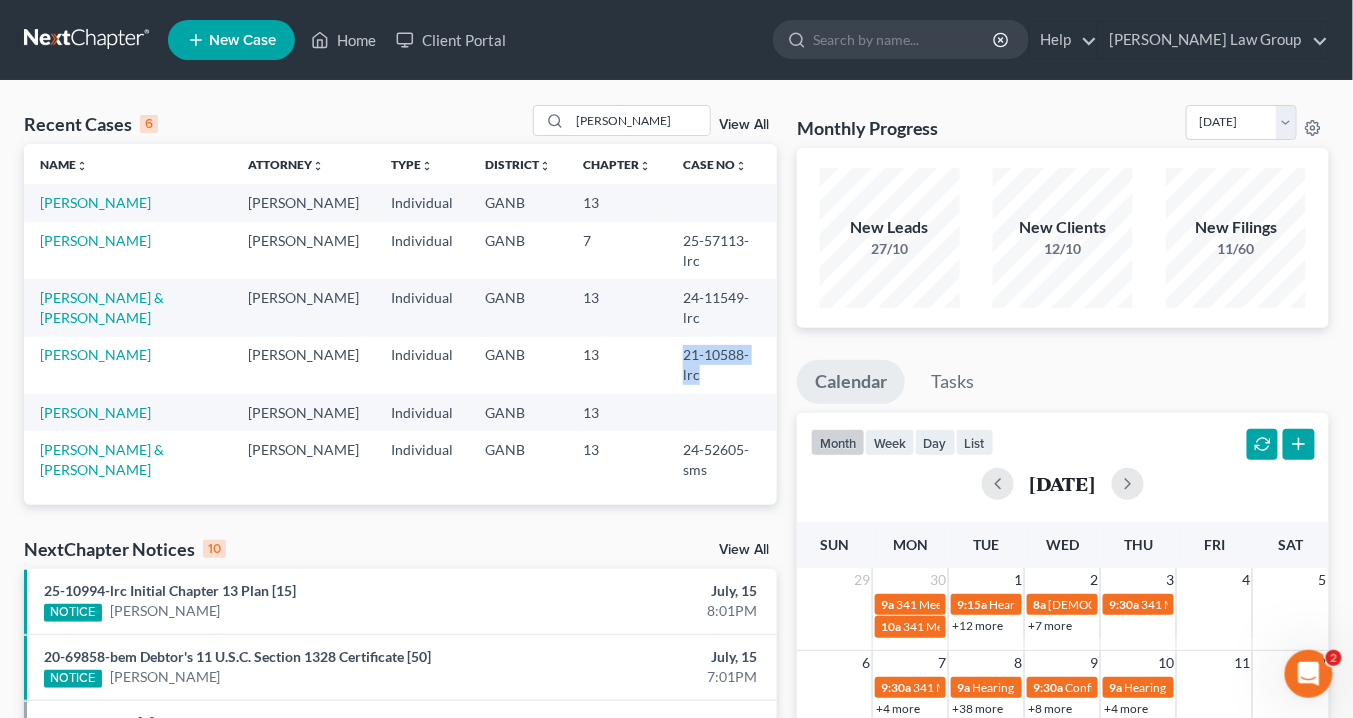 drag, startPoint x: 762, startPoint y: 370, endPoint x: 660, endPoint y: 373, distance: 102.044106 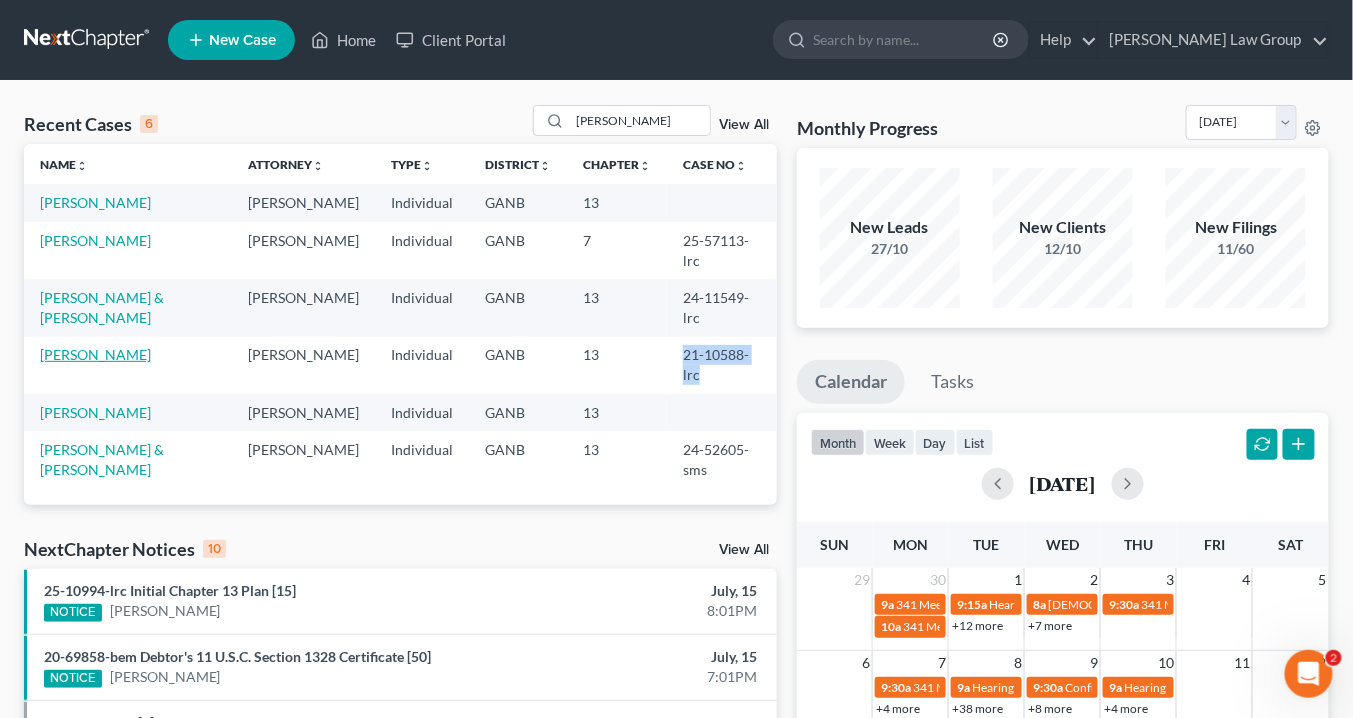 click on "[PERSON_NAME]" at bounding box center (95, 354) 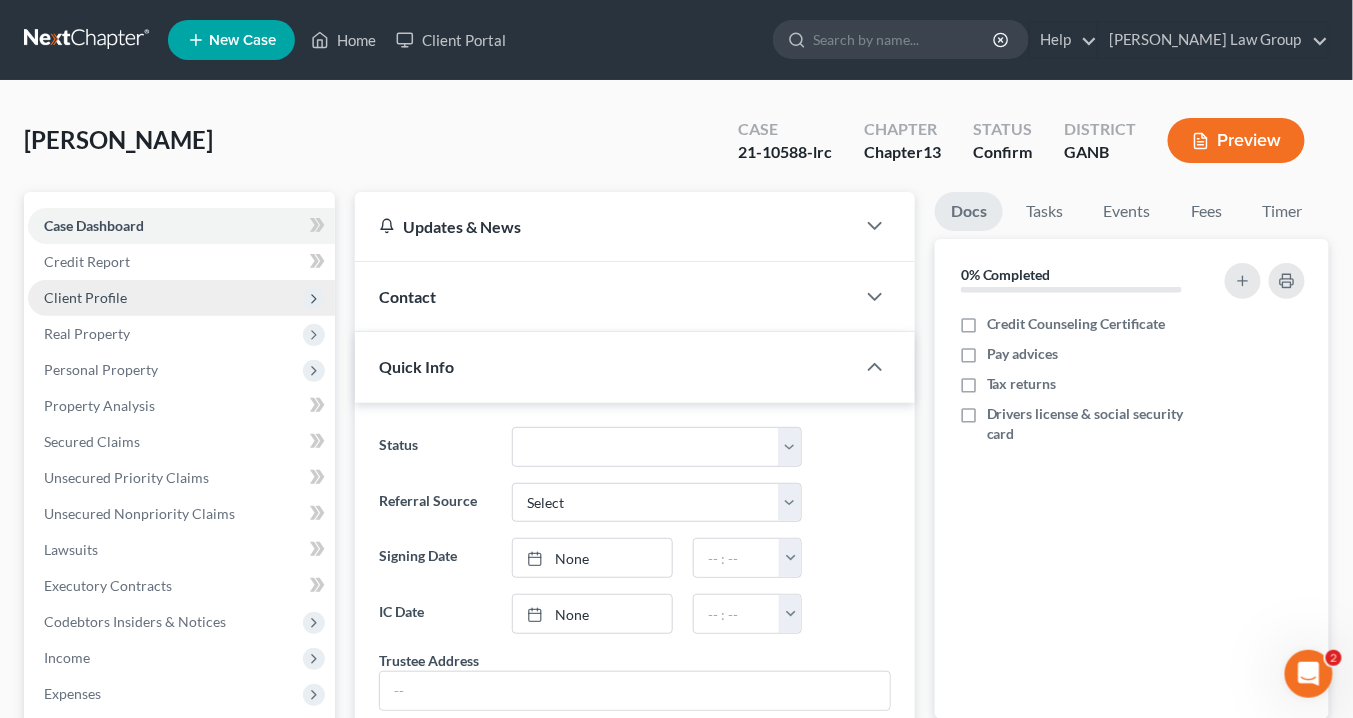 click on "Client Profile" at bounding box center (85, 297) 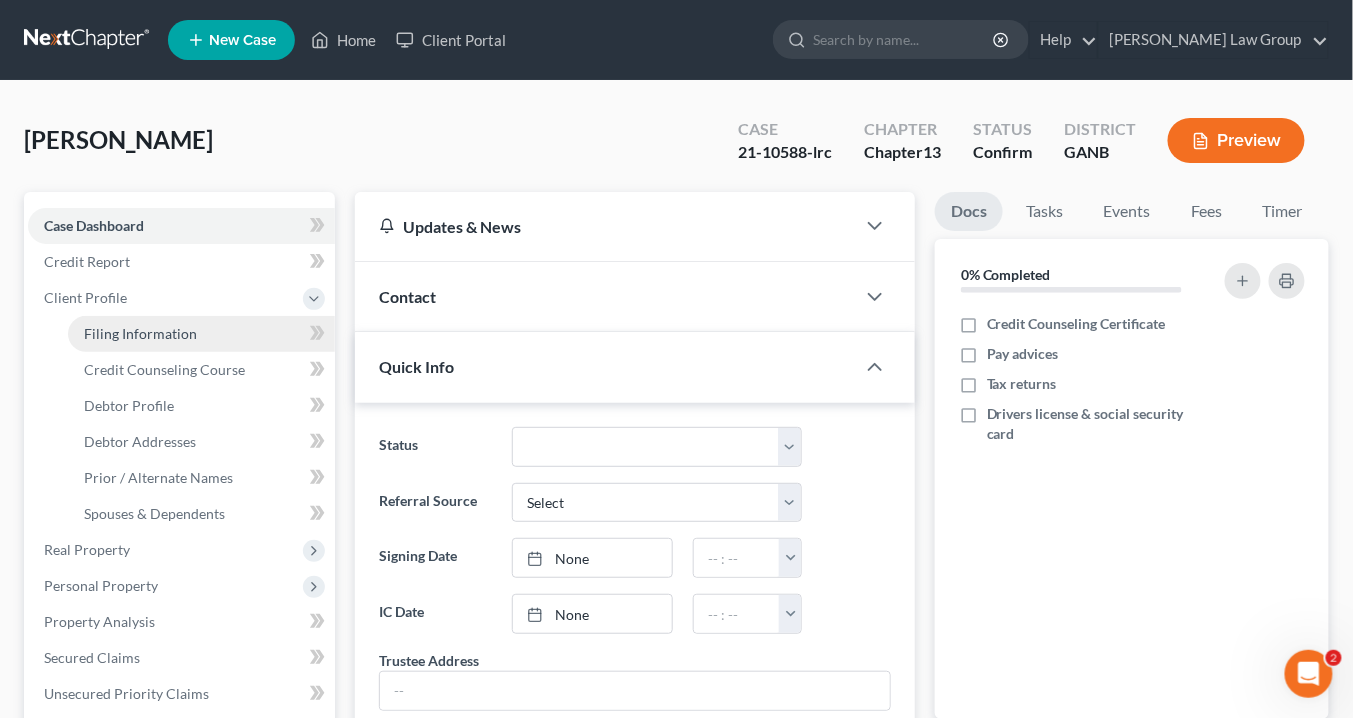 click on "Filing Information" at bounding box center (140, 333) 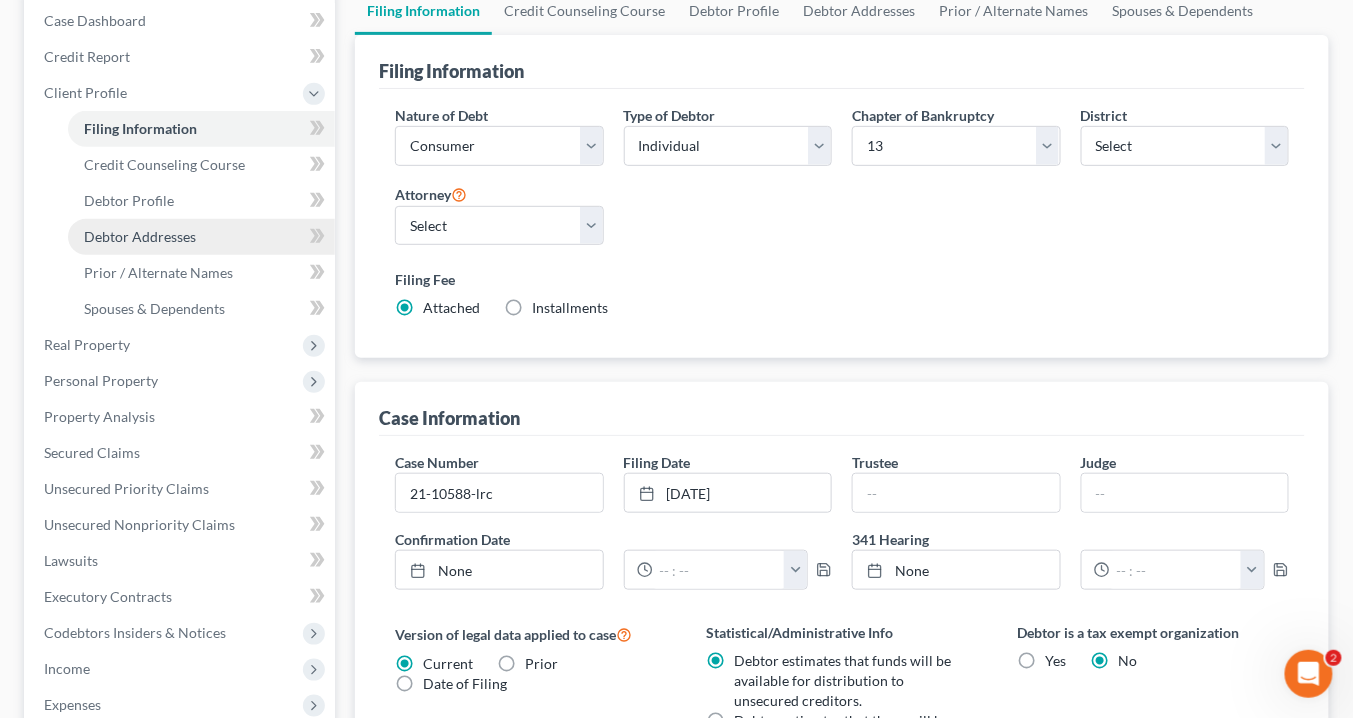 scroll, scrollTop: 160, scrollLeft: 0, axis: vertical 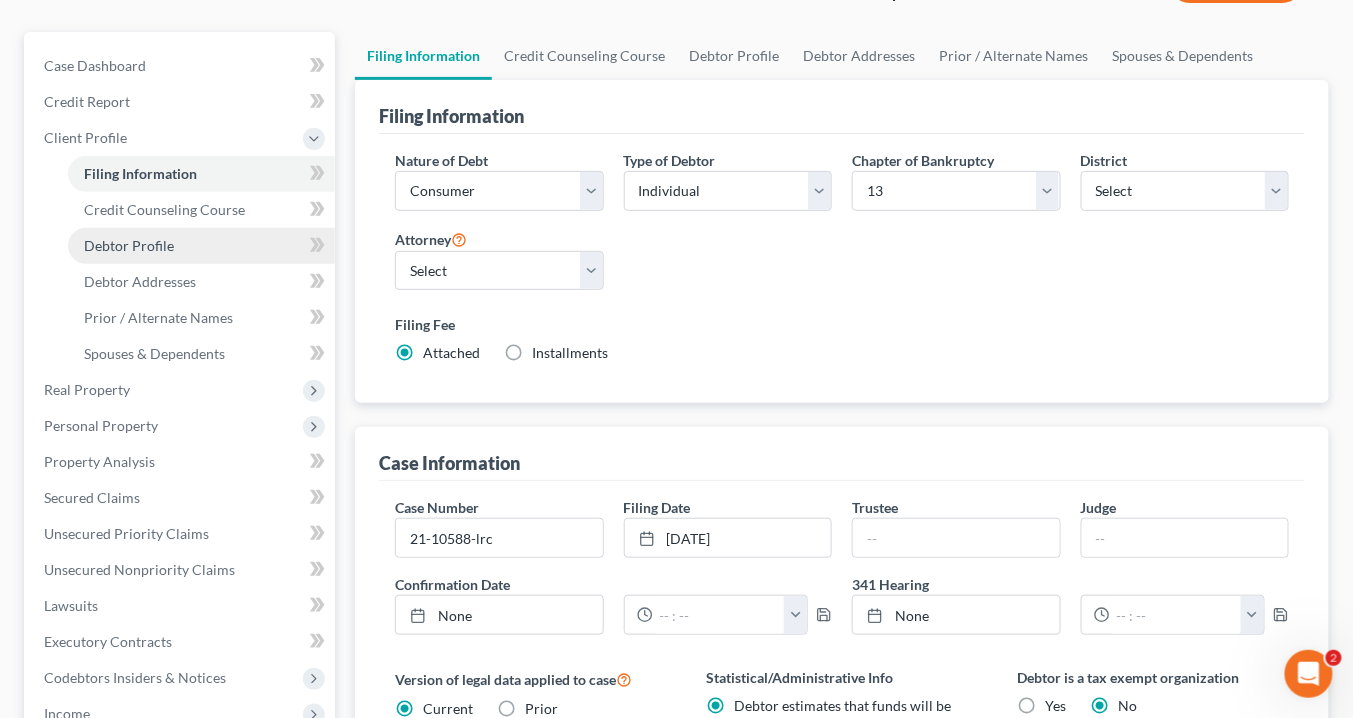 click on "Debtor Profile" at bounding box center (129, 245) 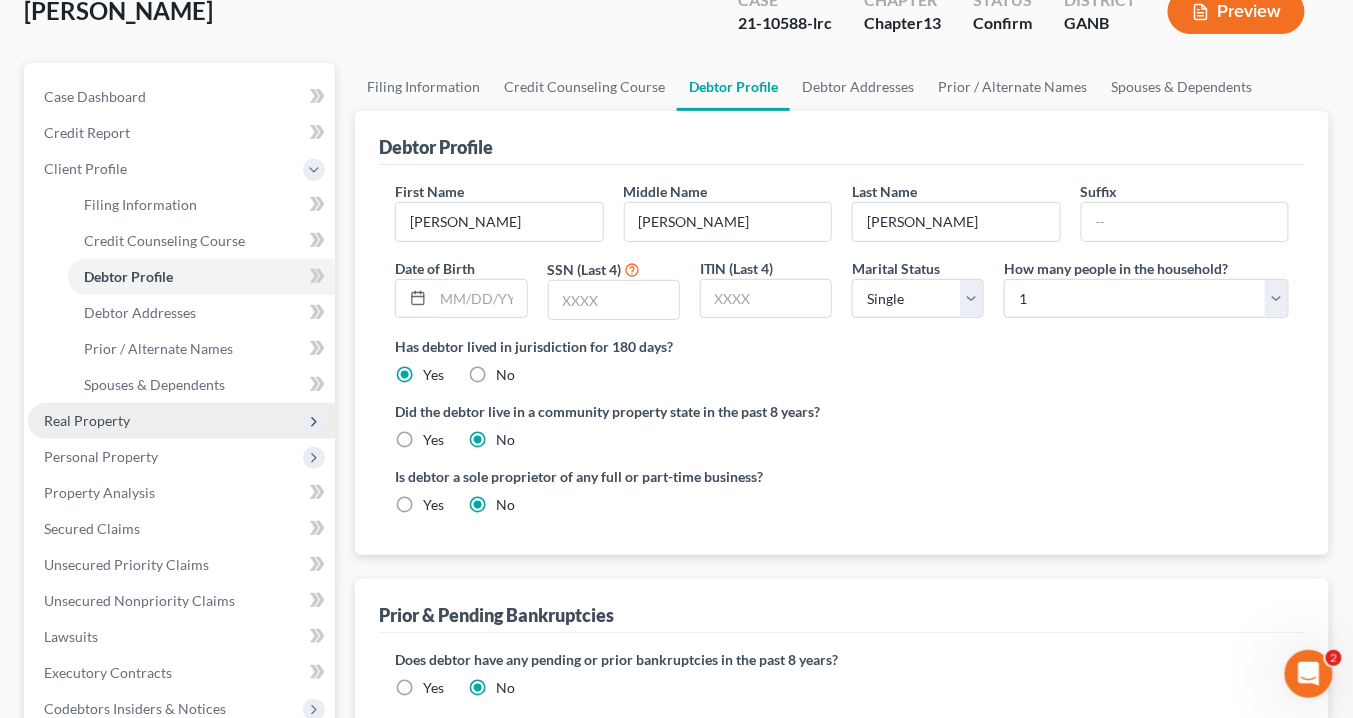 scroll, scrollTop: 240, scrollLeft: 0, axis: vertical 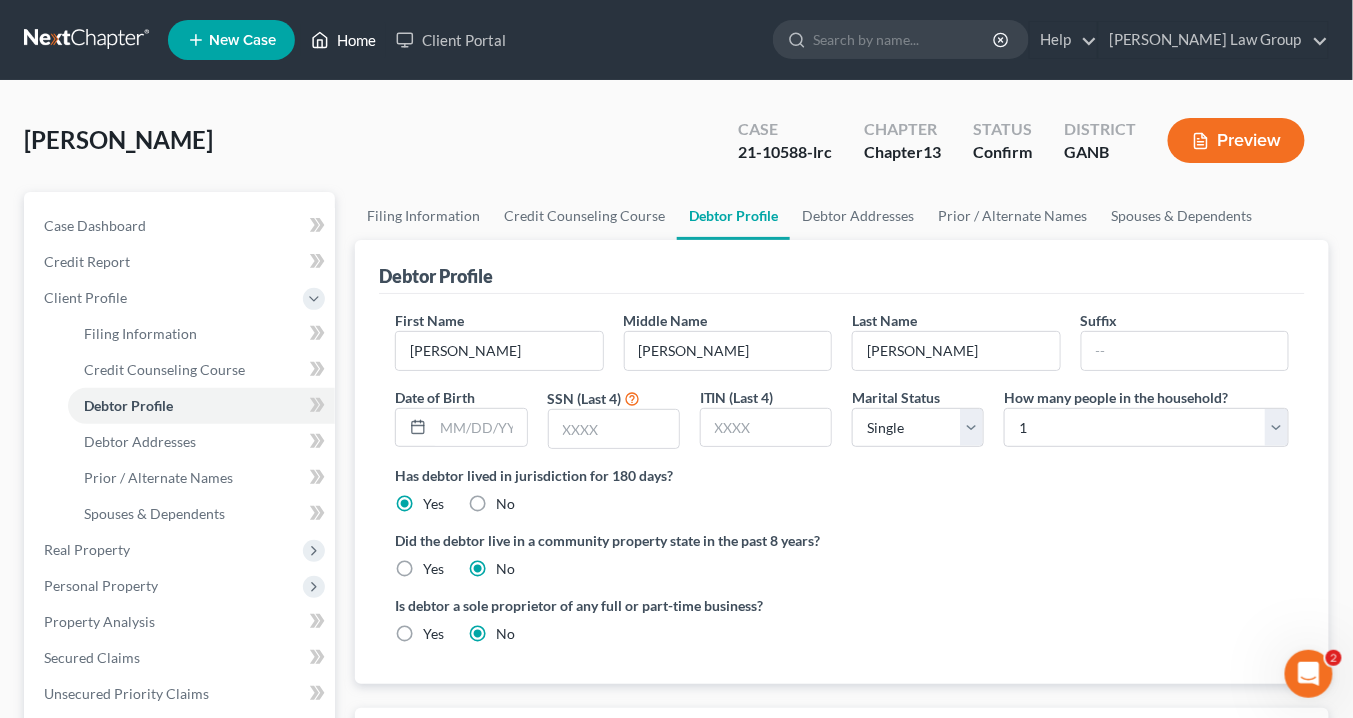 click on "Home" at bounding box center [343, 40] 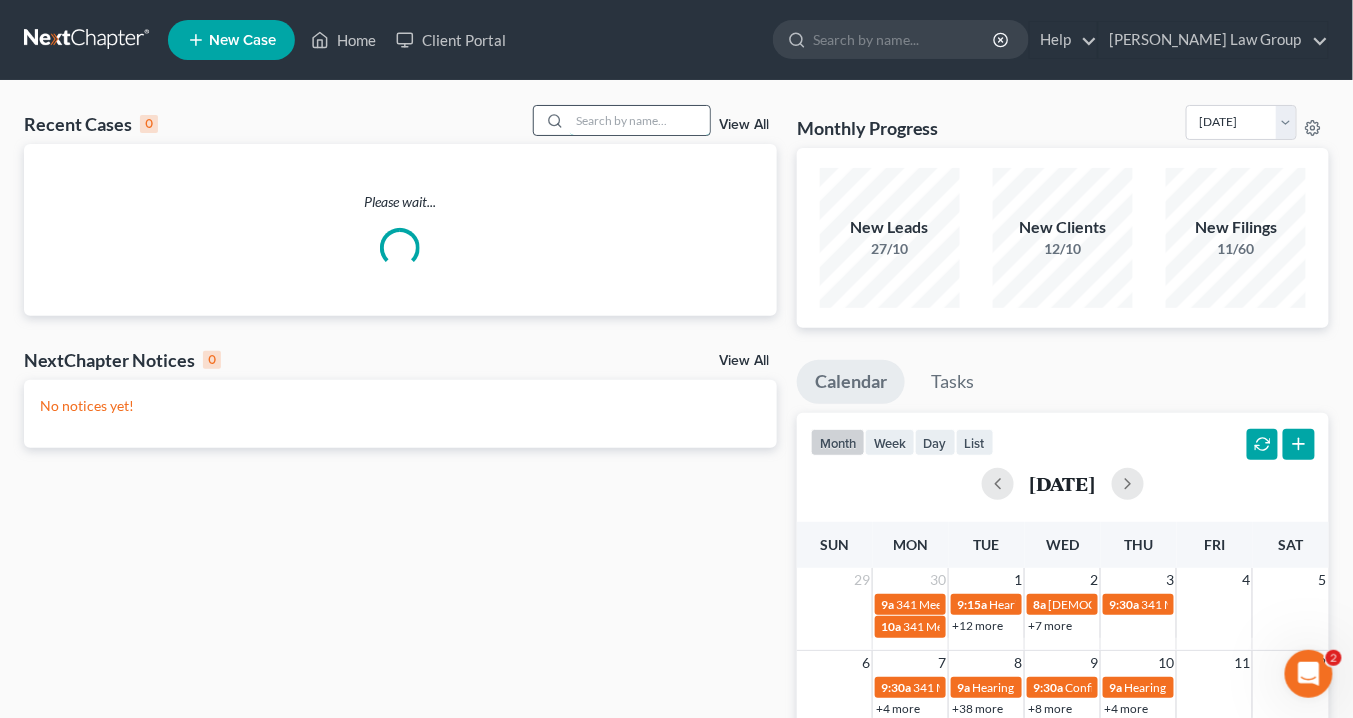 drag, startPoint x: 582, startPoint y: 111, endPoint x: 594, endPoint y: 117, distance: 13.416408 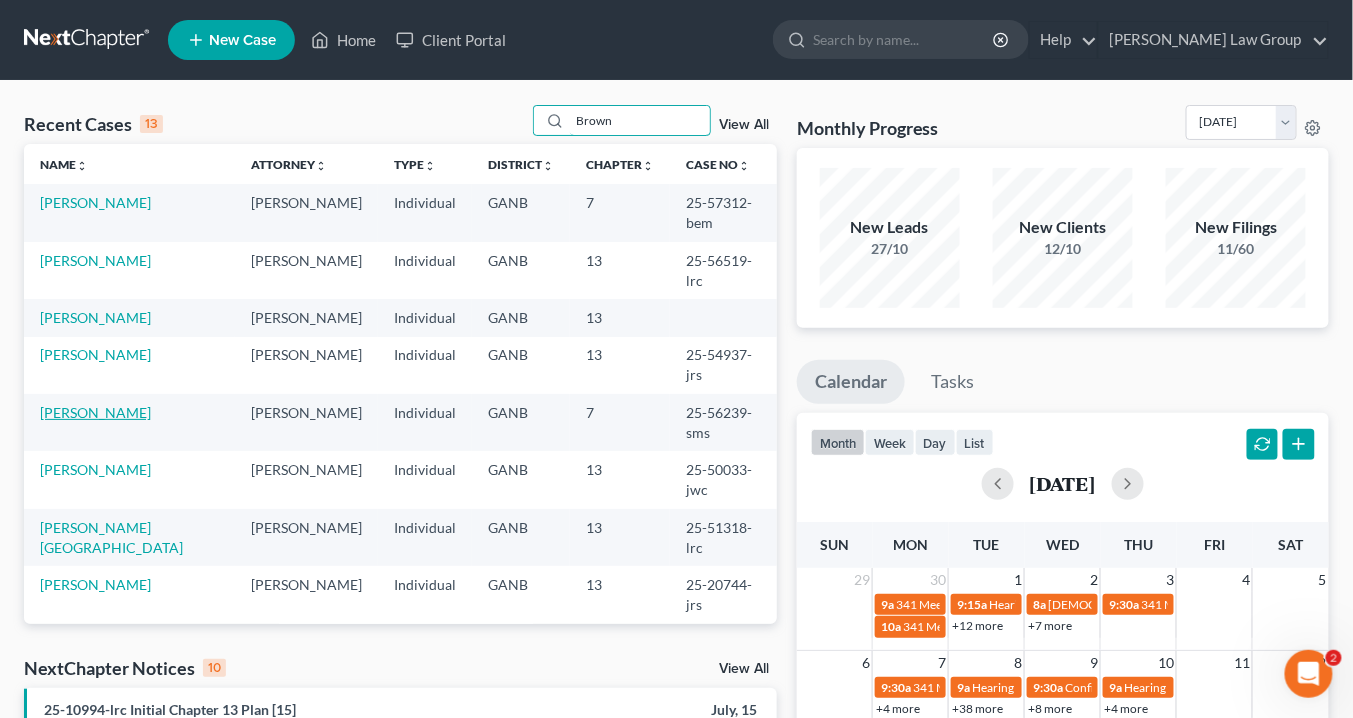 type on "Brown" 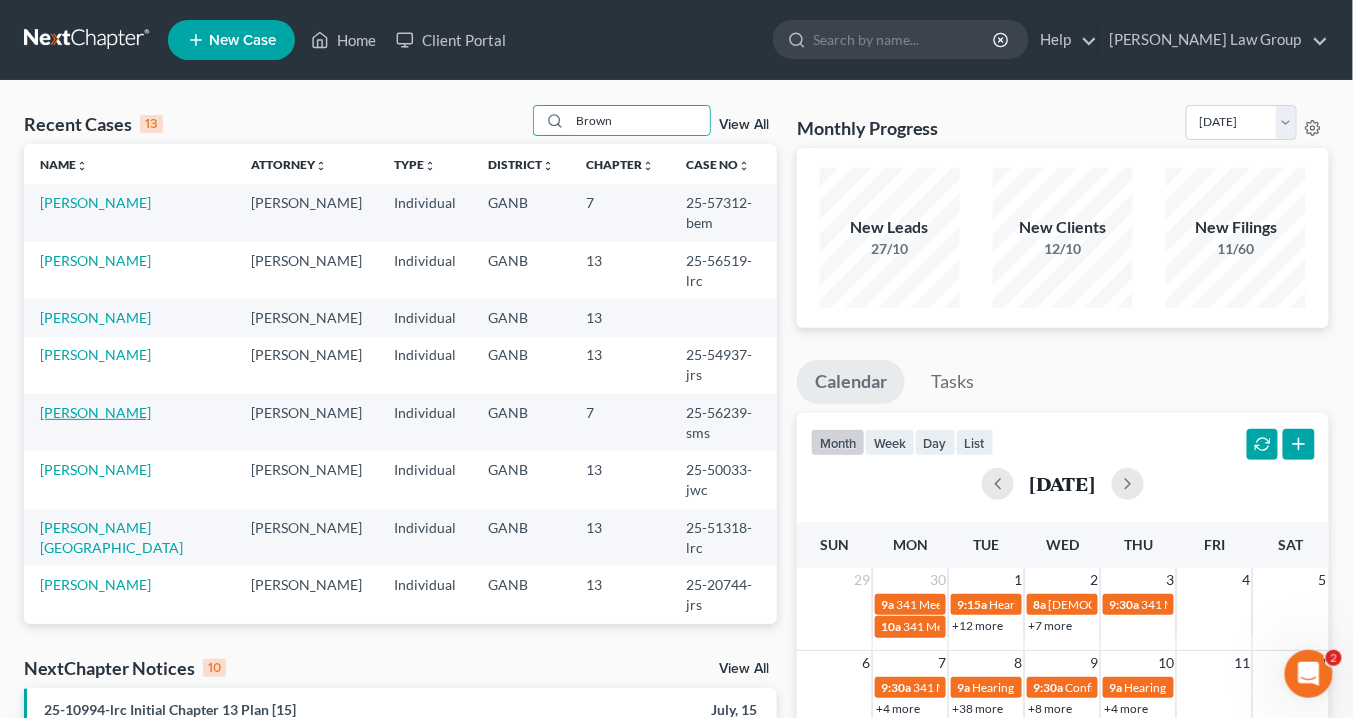 click on "[PERSON_NAME]" at bounding box center (95, 412) 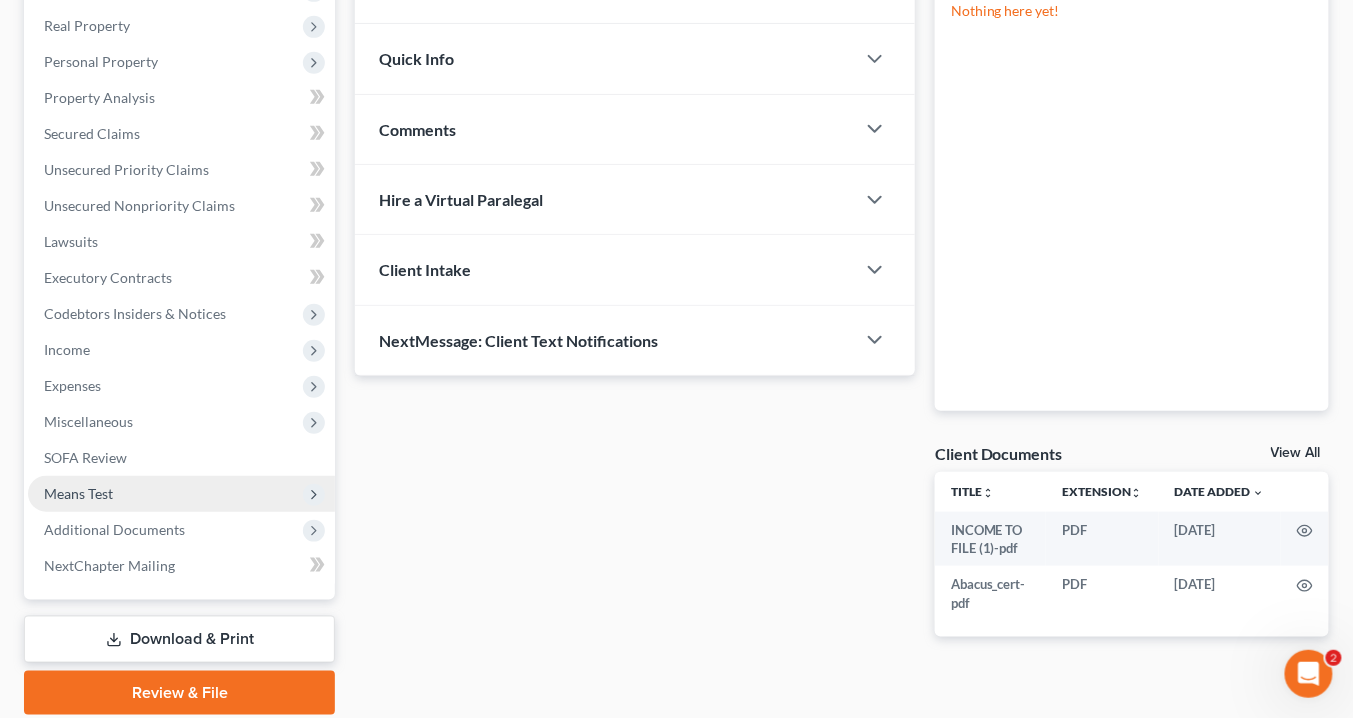 scroll, scrollTop: 320, scrollLeft: 0, axis: vertical 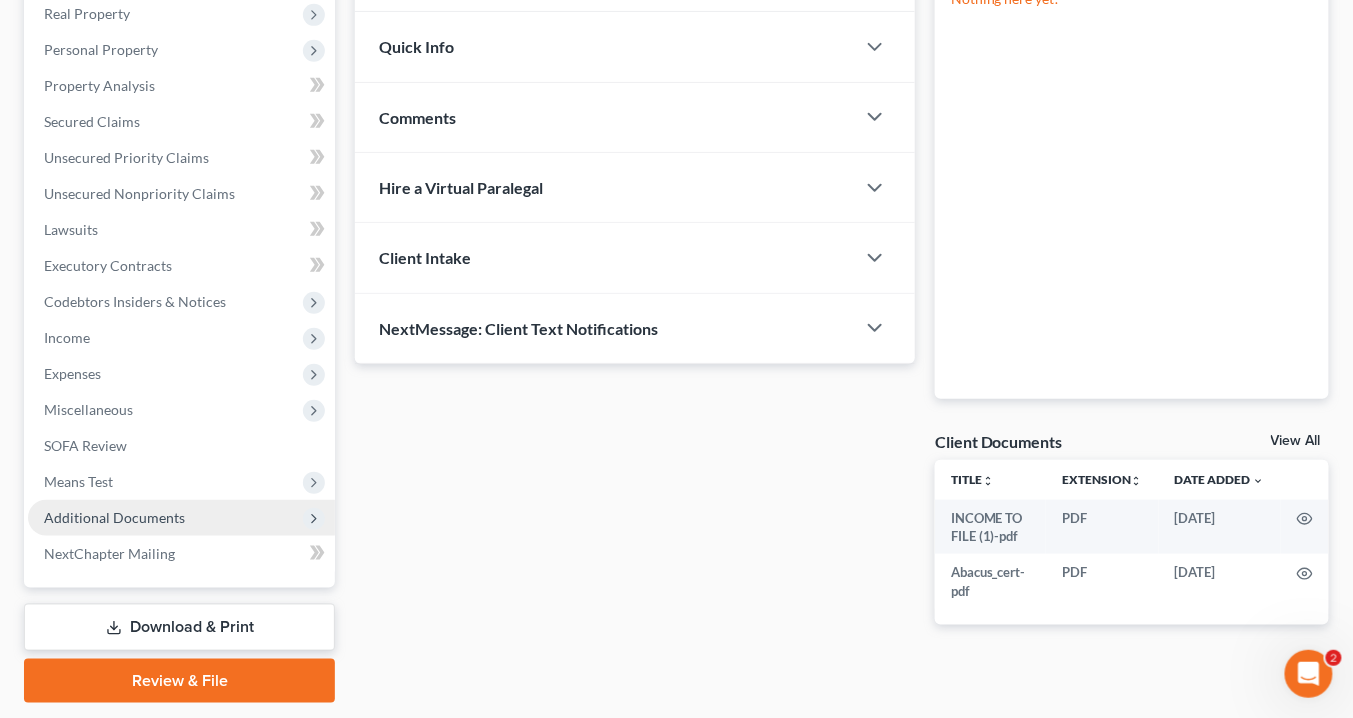 click on "Additional Documents" at bounding box center [114, 517] 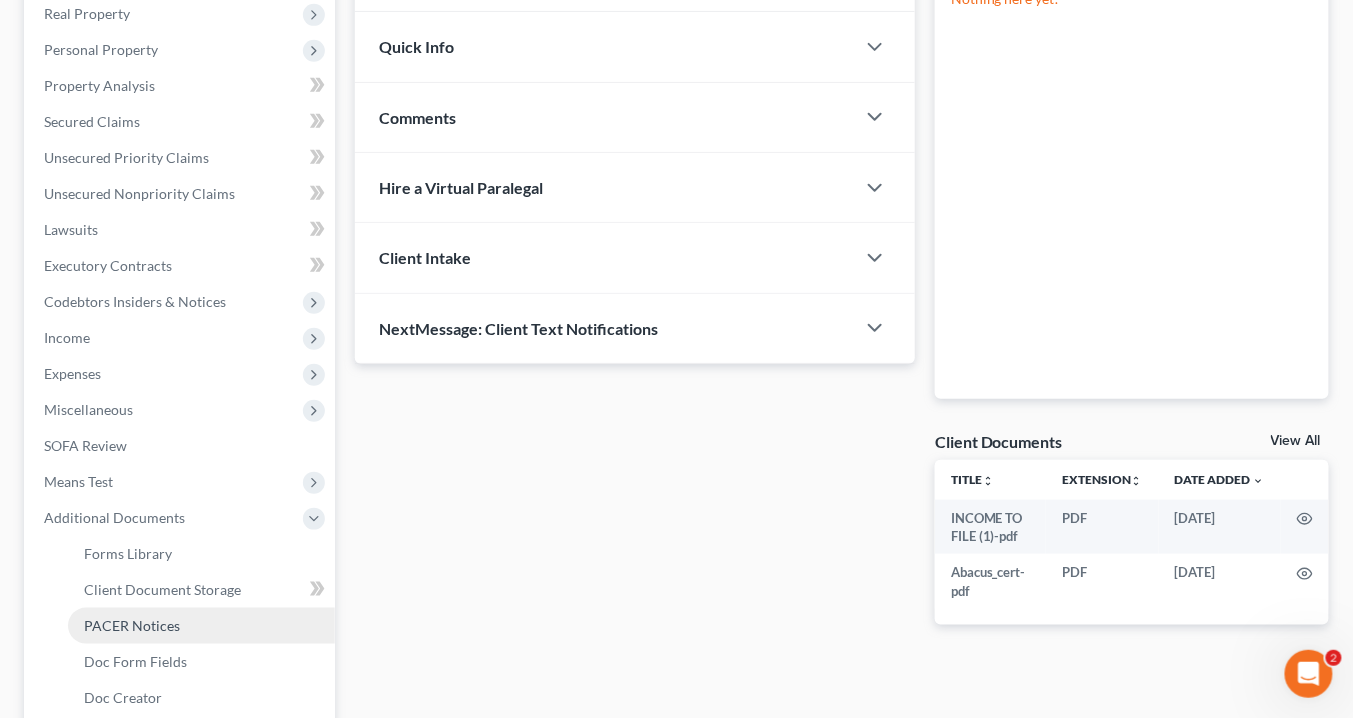 click on "PACER Notices" at bounding box center (132, 625) 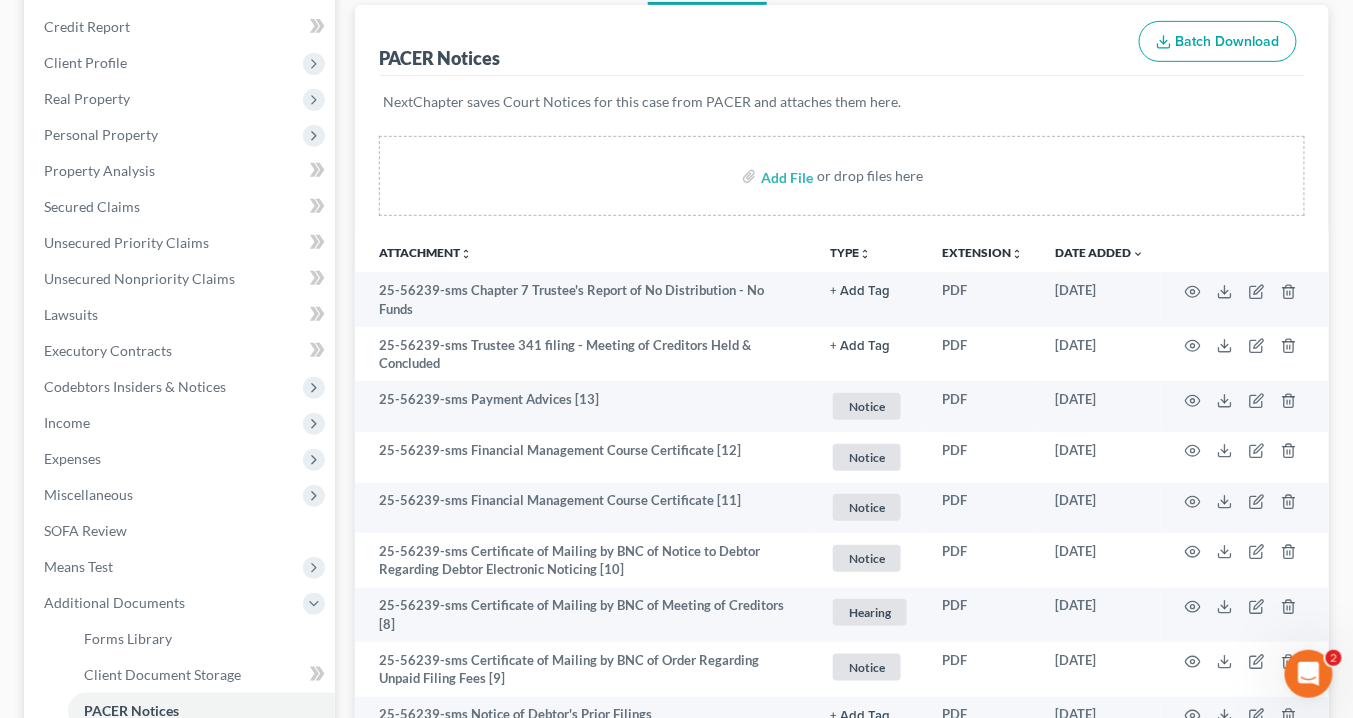 scroll, scrollTop: 240, scrollLeft: 0, axis: vertical 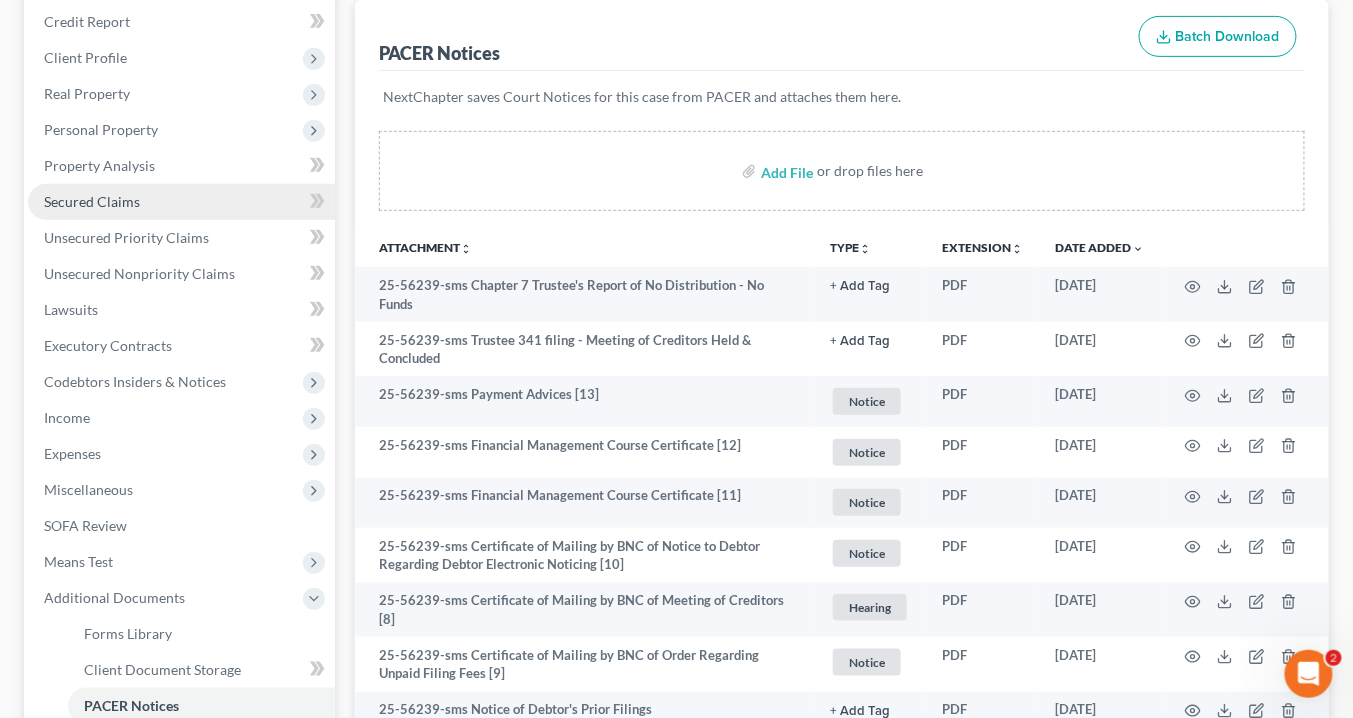 click on "Secured Claims" at bounding box center [92, 201] 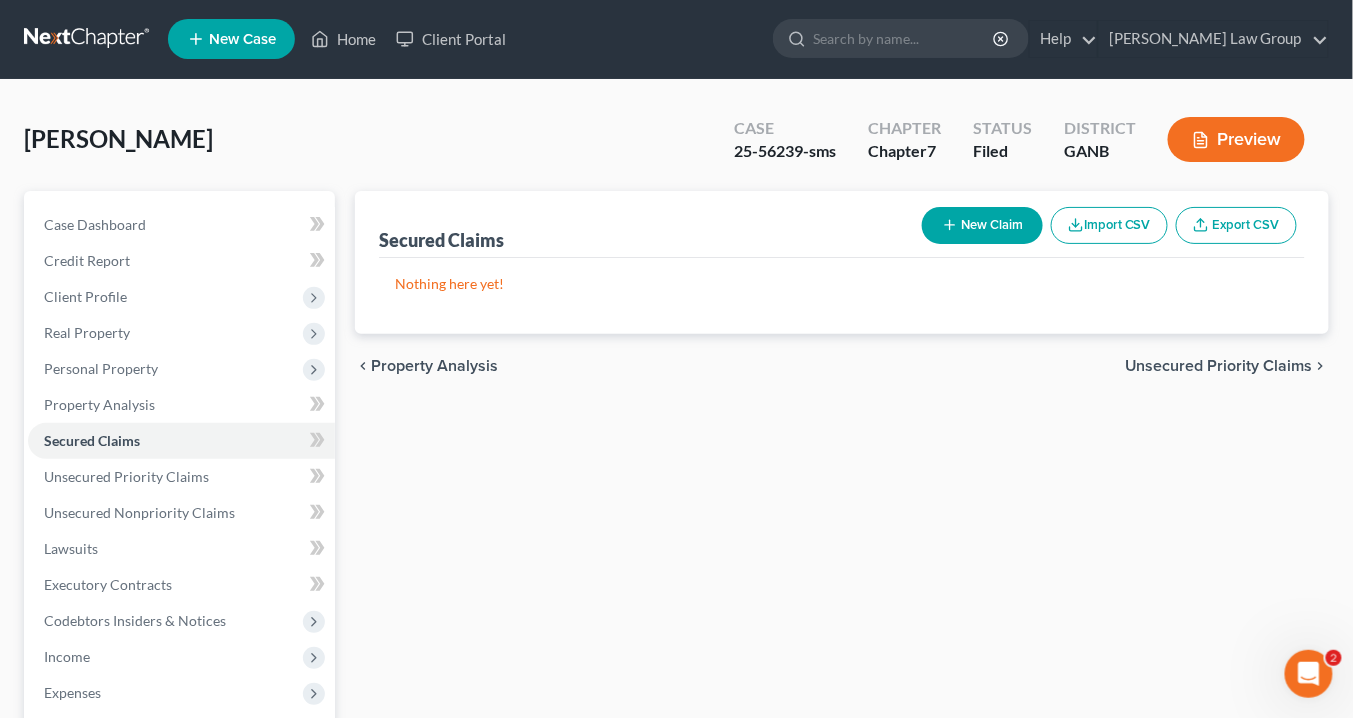 scroll, scrollTop: 0, scrollLeft: 0, axis: both 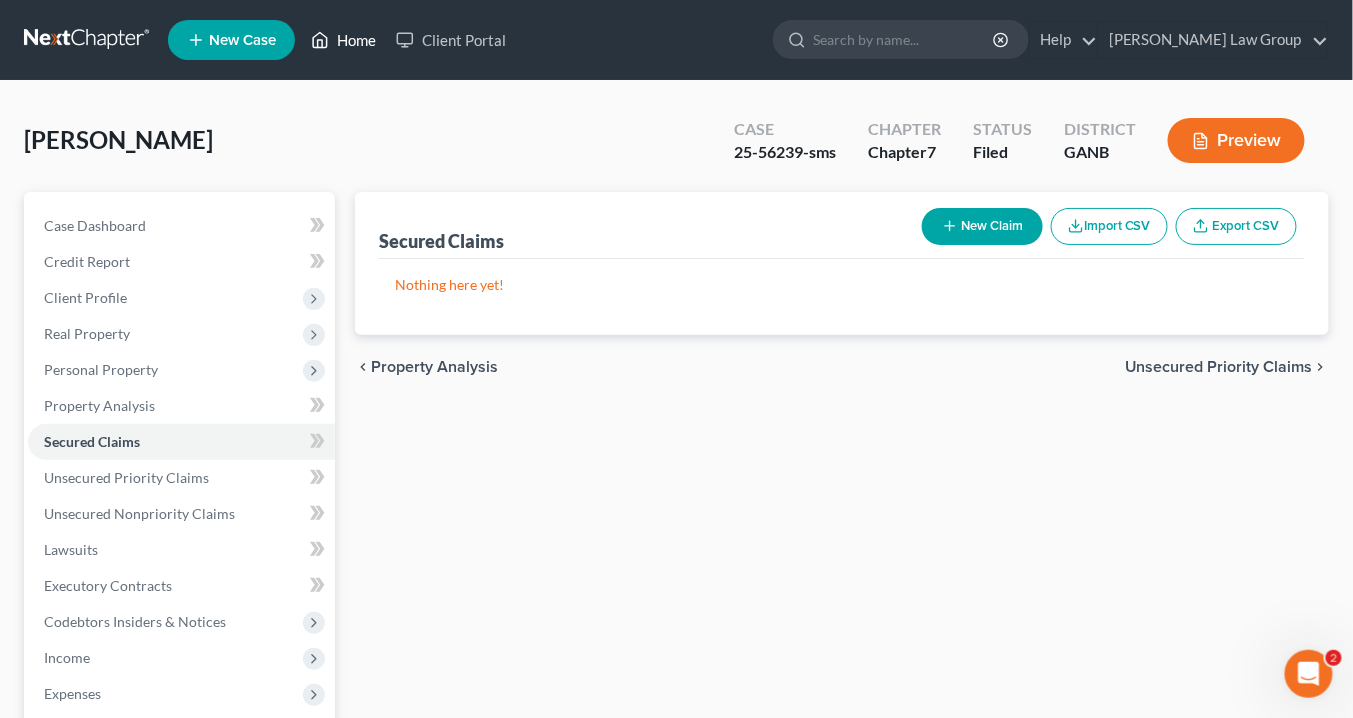 click on "Home" at bounding box center [343, 40] 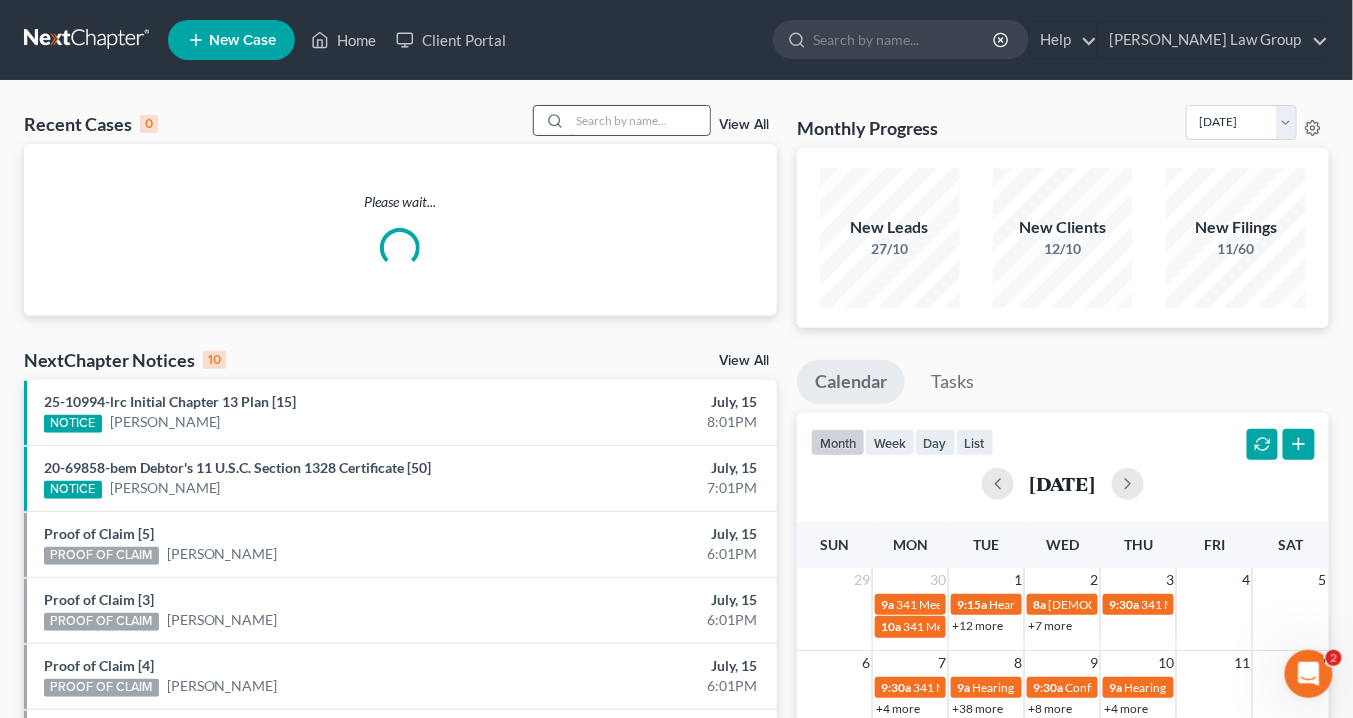 click at bounding box center [640, 120] 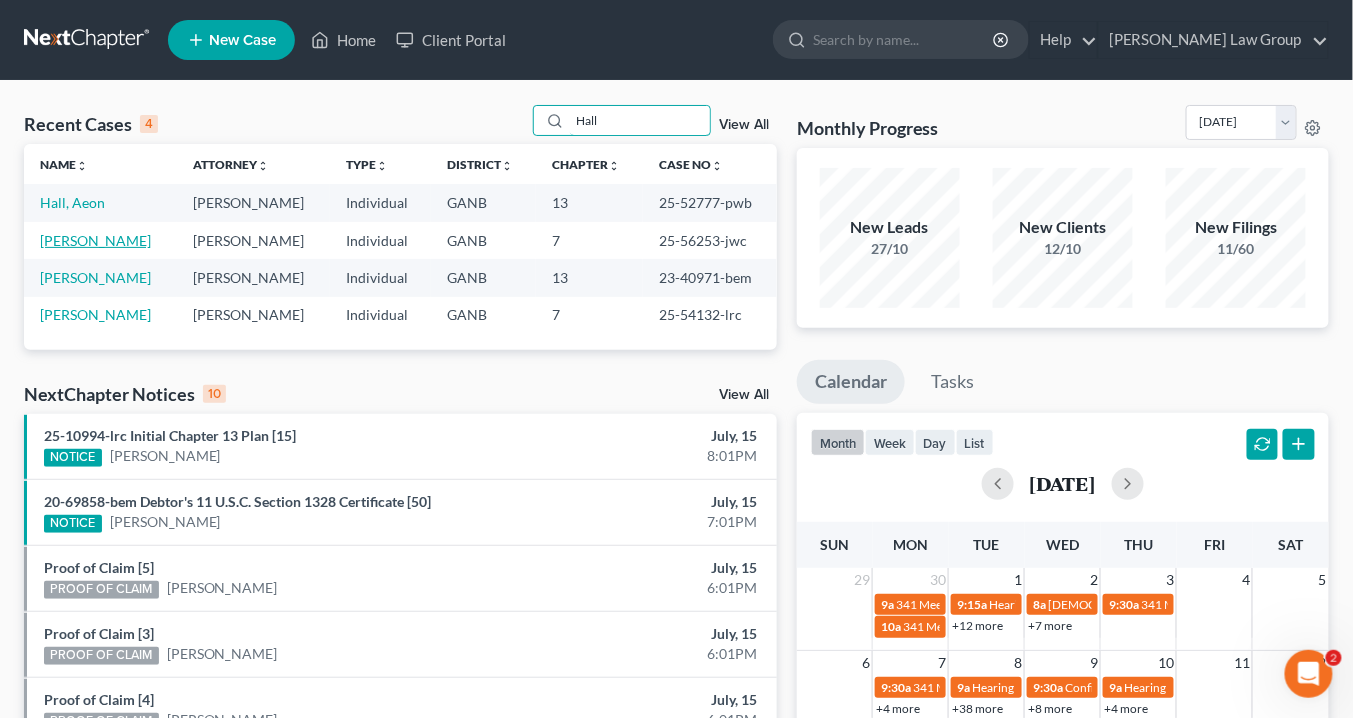 type on "Hall" 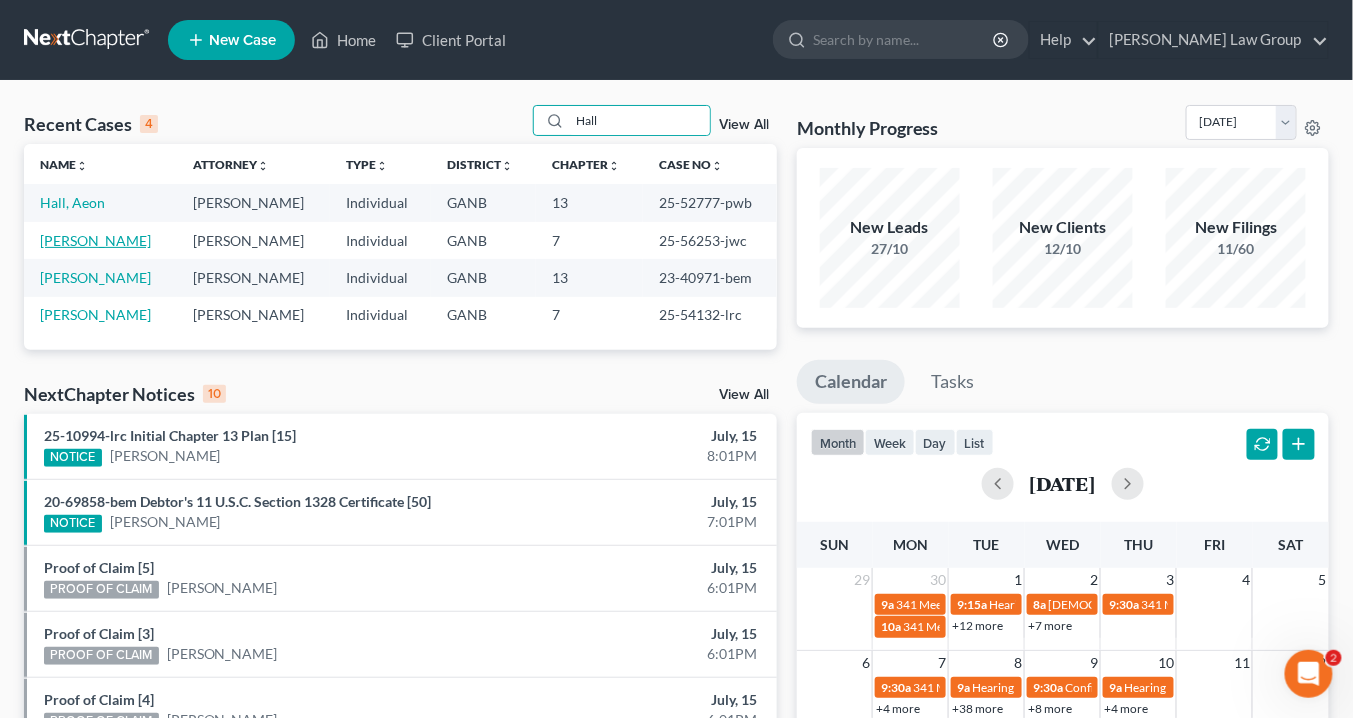 click on "[PERSON_NAME]" at bounding box center (95, 240) 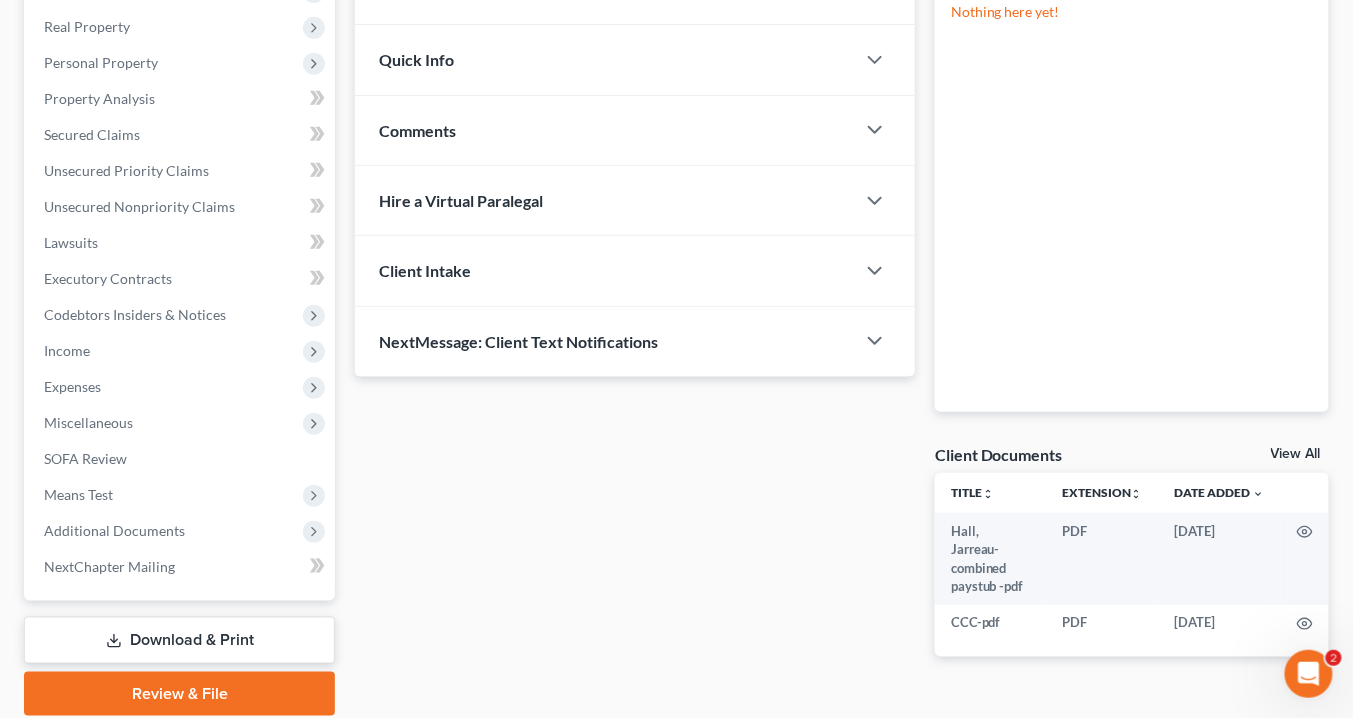 scroll, scrollTop: 378, scrollLeft: 0, axis: vertical 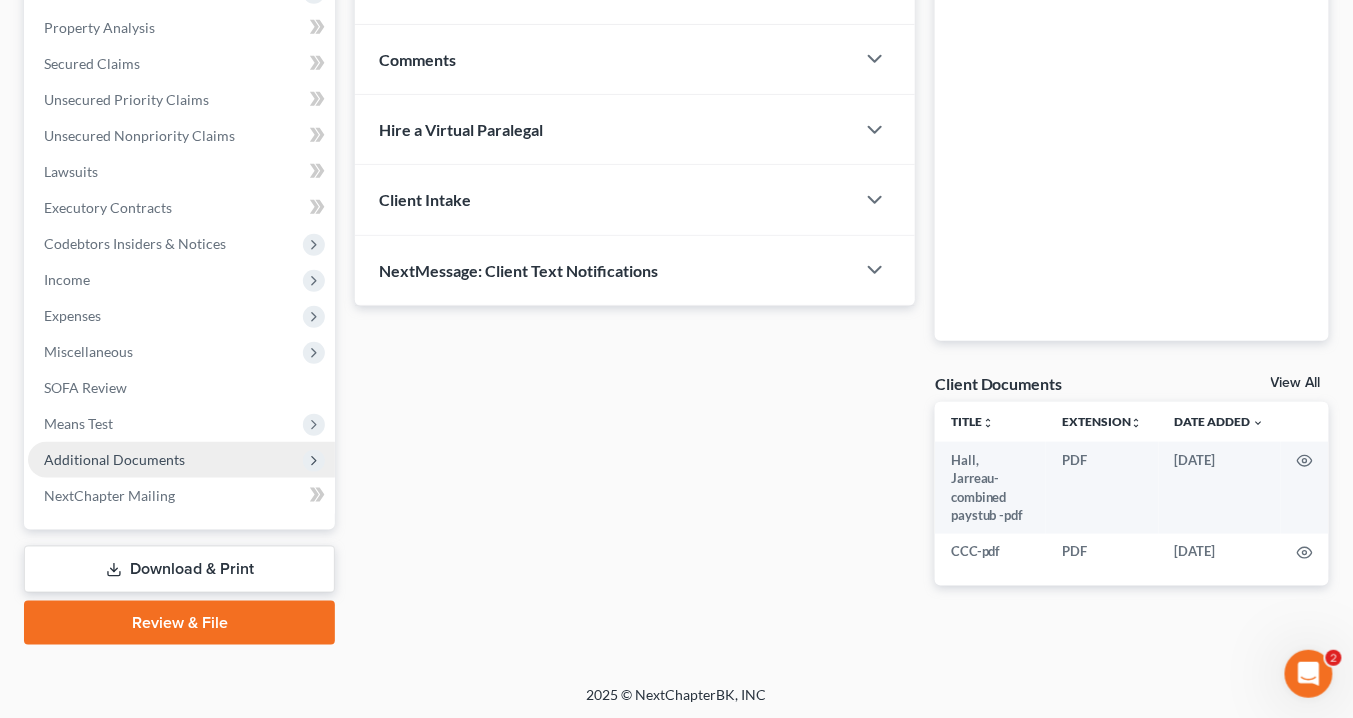 click on "Additional Documents" at bounding box center [114, 459] 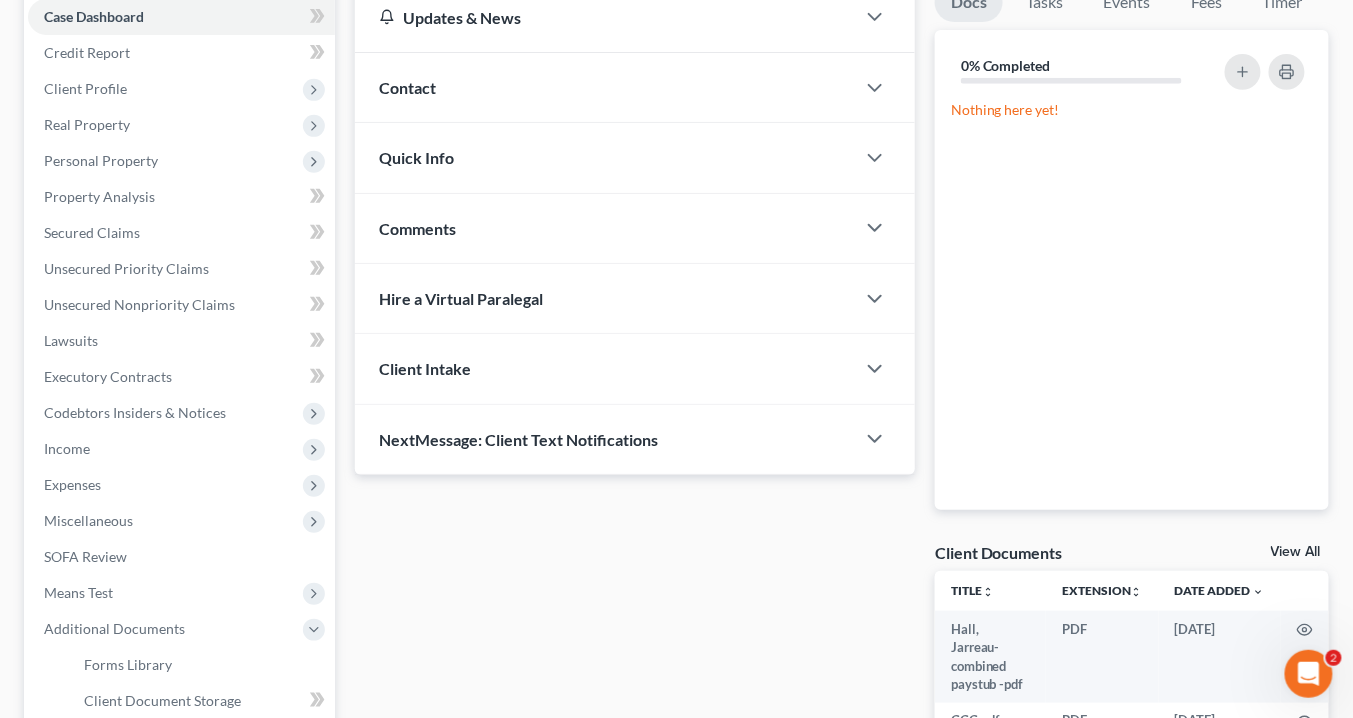 scroll, scrollTop: 138, scrollLeft: 0, axis: vertical 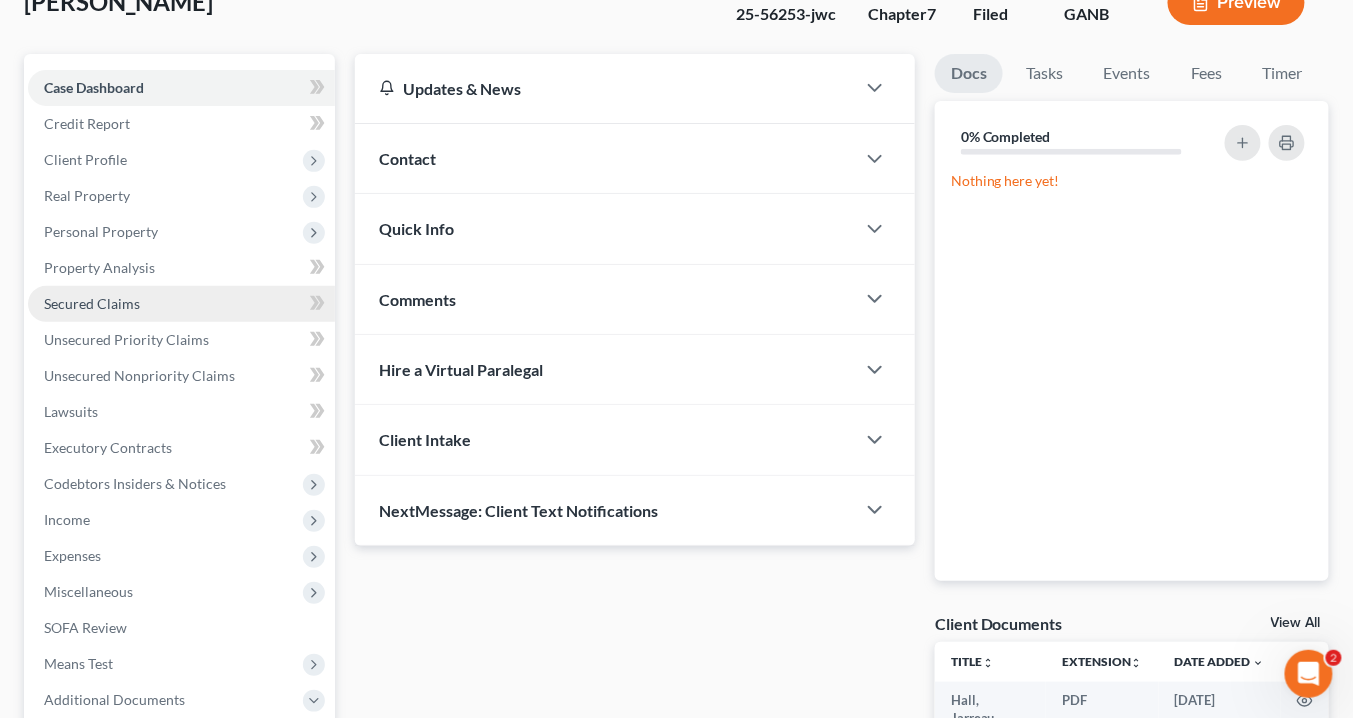 click on "Secured Claims" at bounding box center (92, 303) 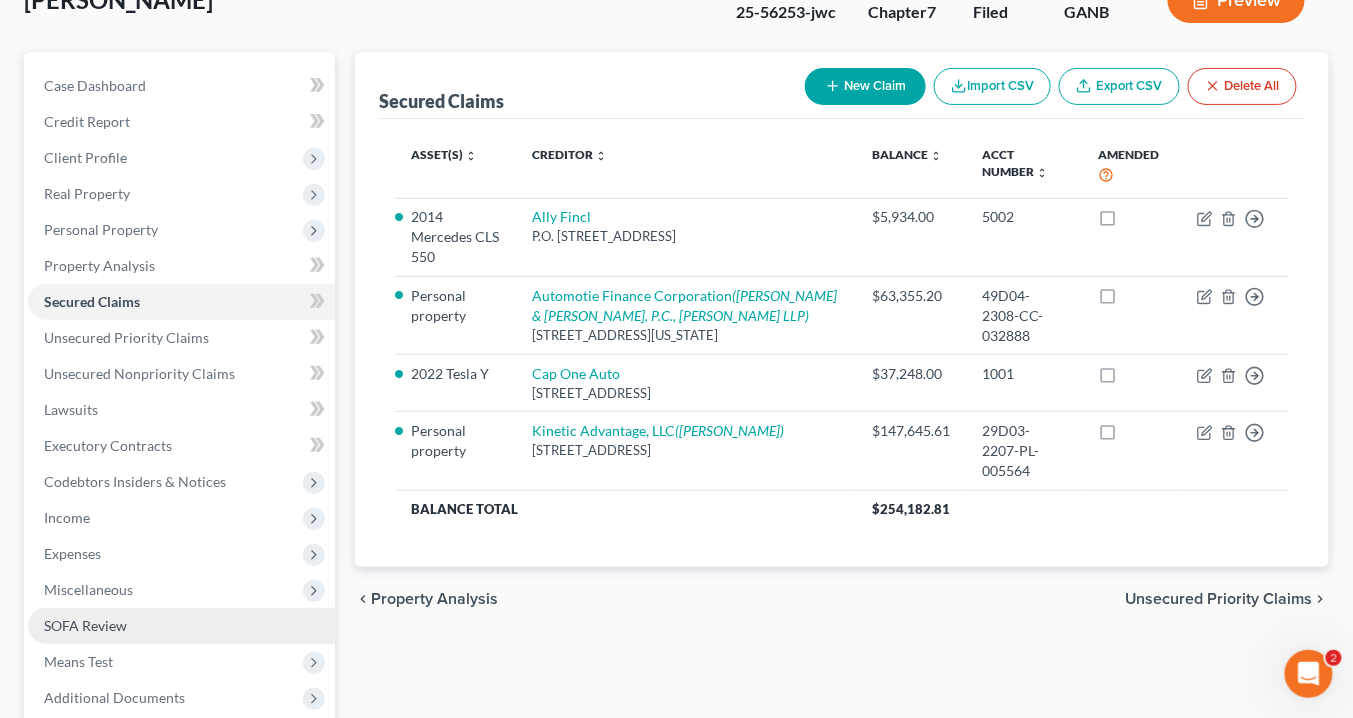 scroll, scrollTop: 240, scrollLeft: 0, axis: vertical 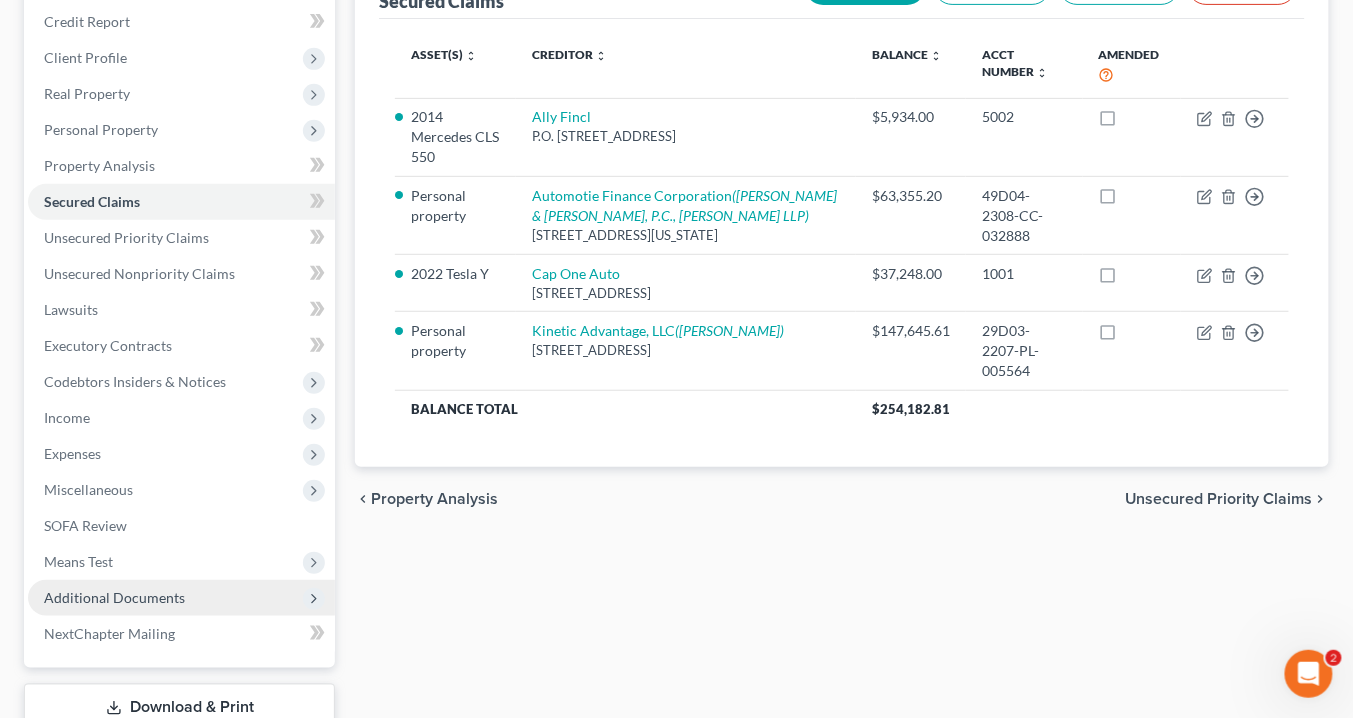 click on "Additional Documents" at bounding box center [114, 597] 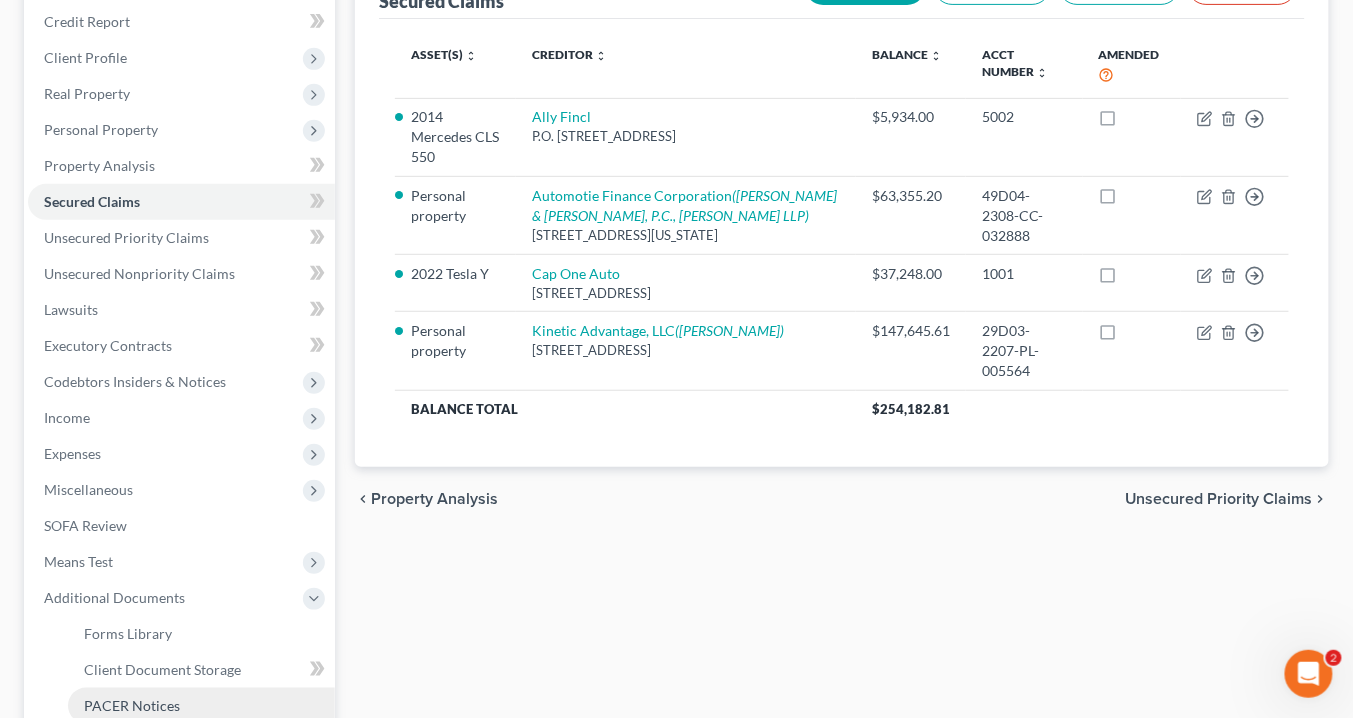 click on "PACER Notices" at bounding box center (132, 705) 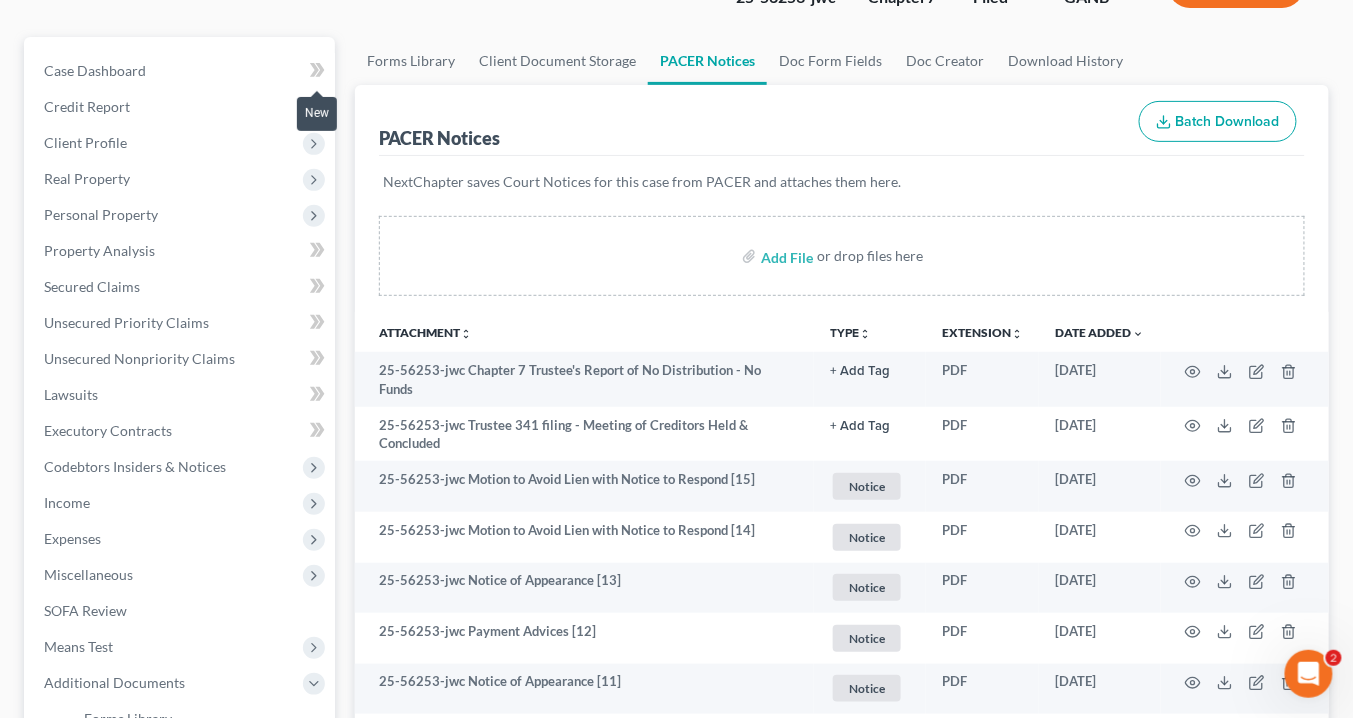 scroll, scrollTop: 0, scrollLeft: 0, axis: both 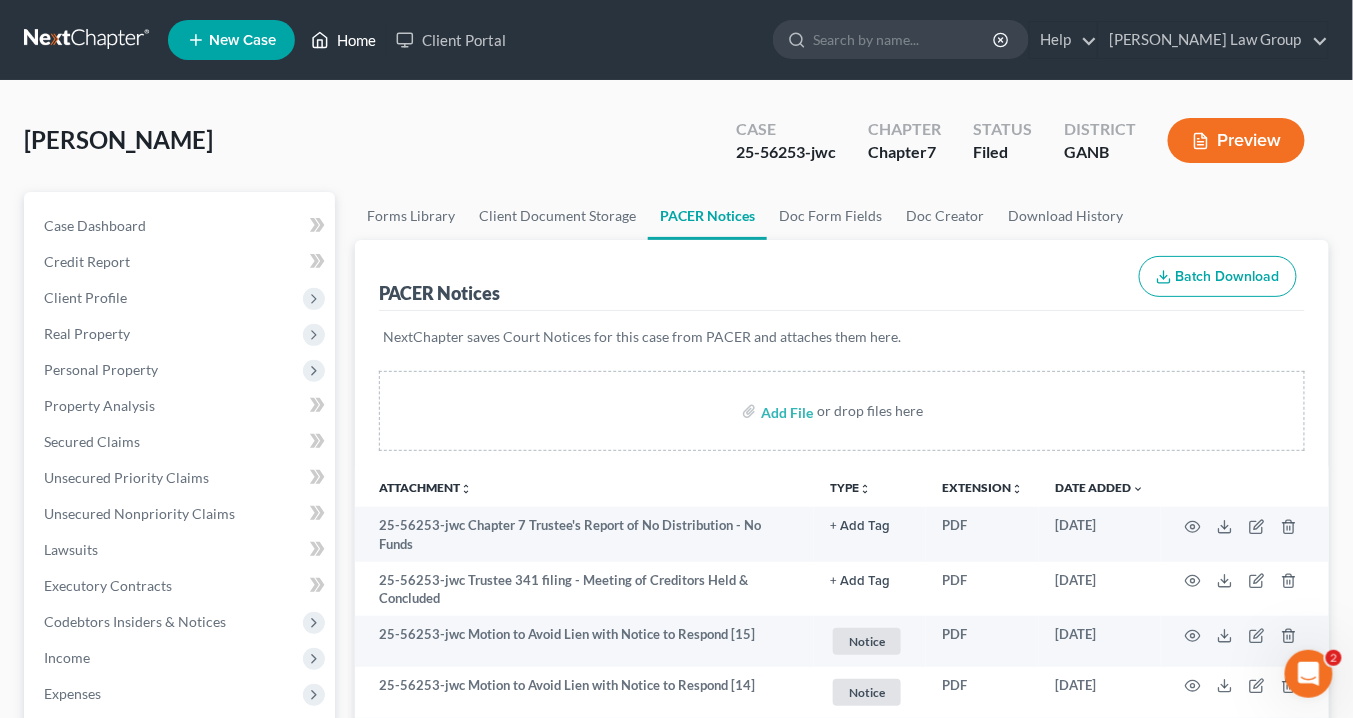click on "Home" at bounding box center [343, 40] 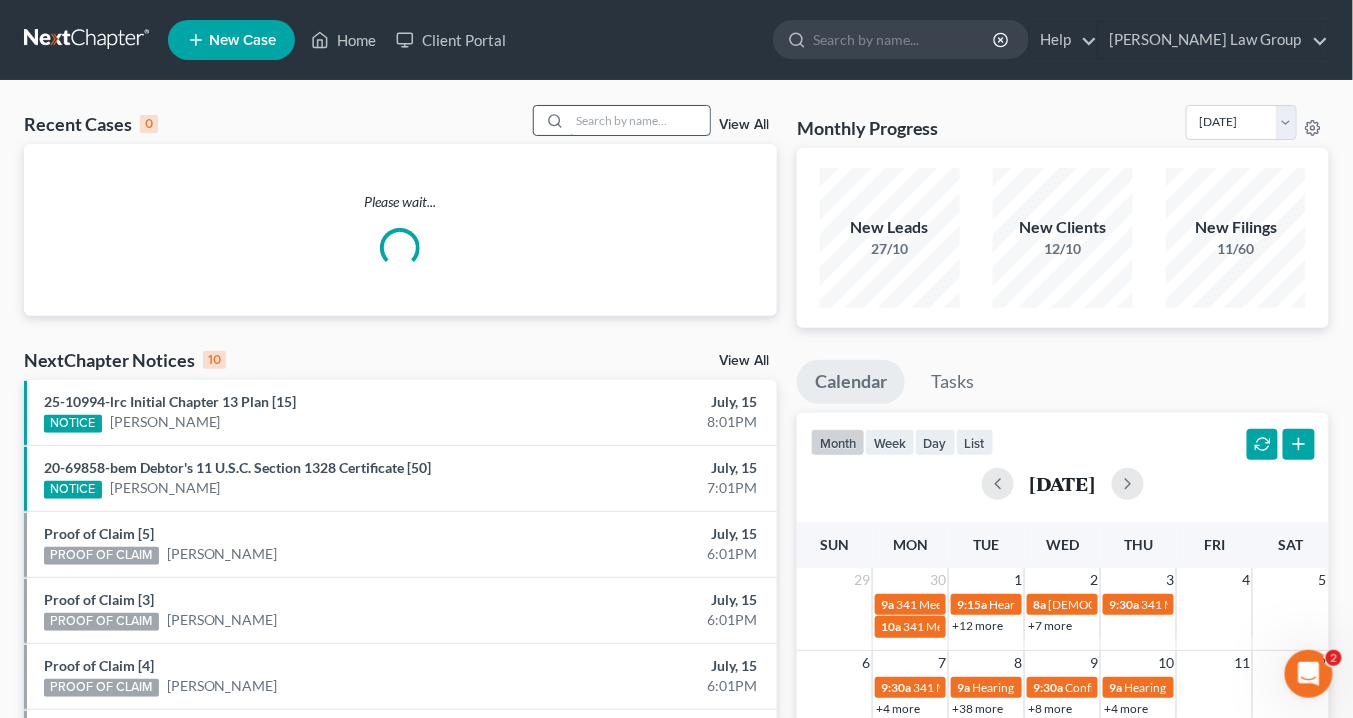 click at bounding box center [640, 120] 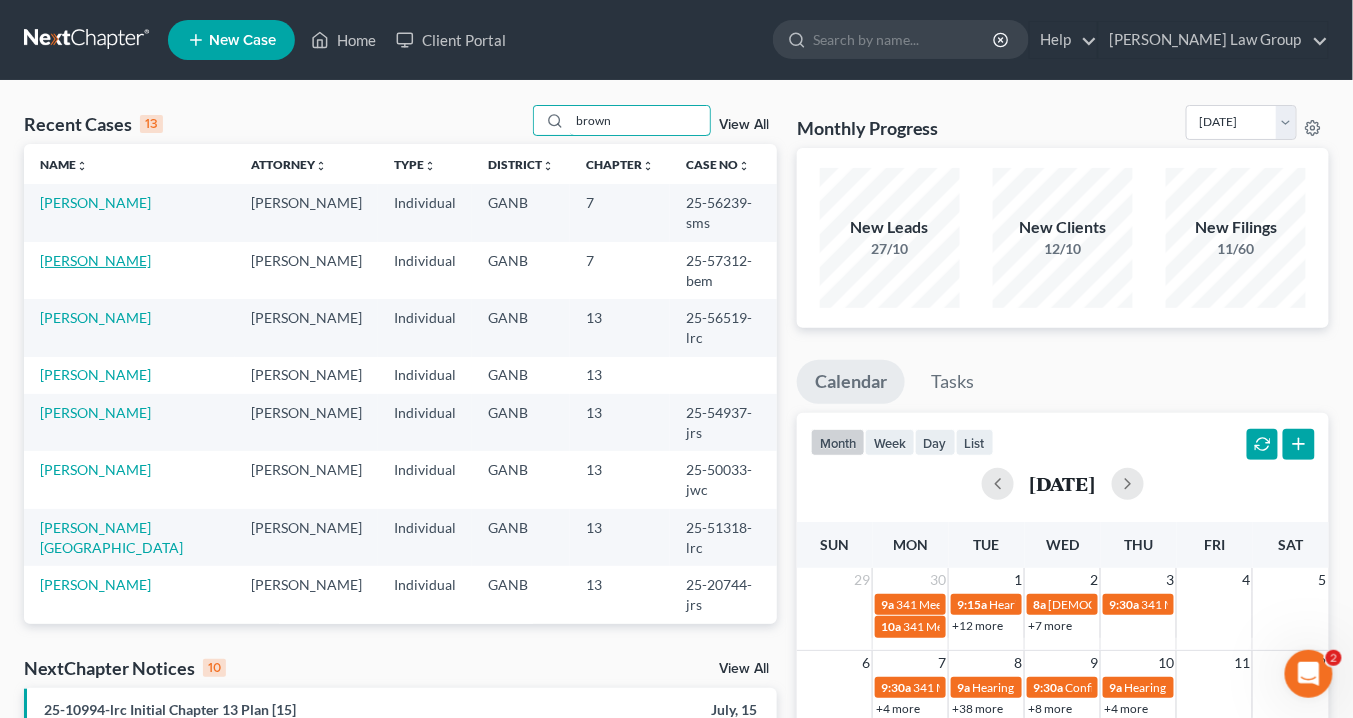 type on "brown" 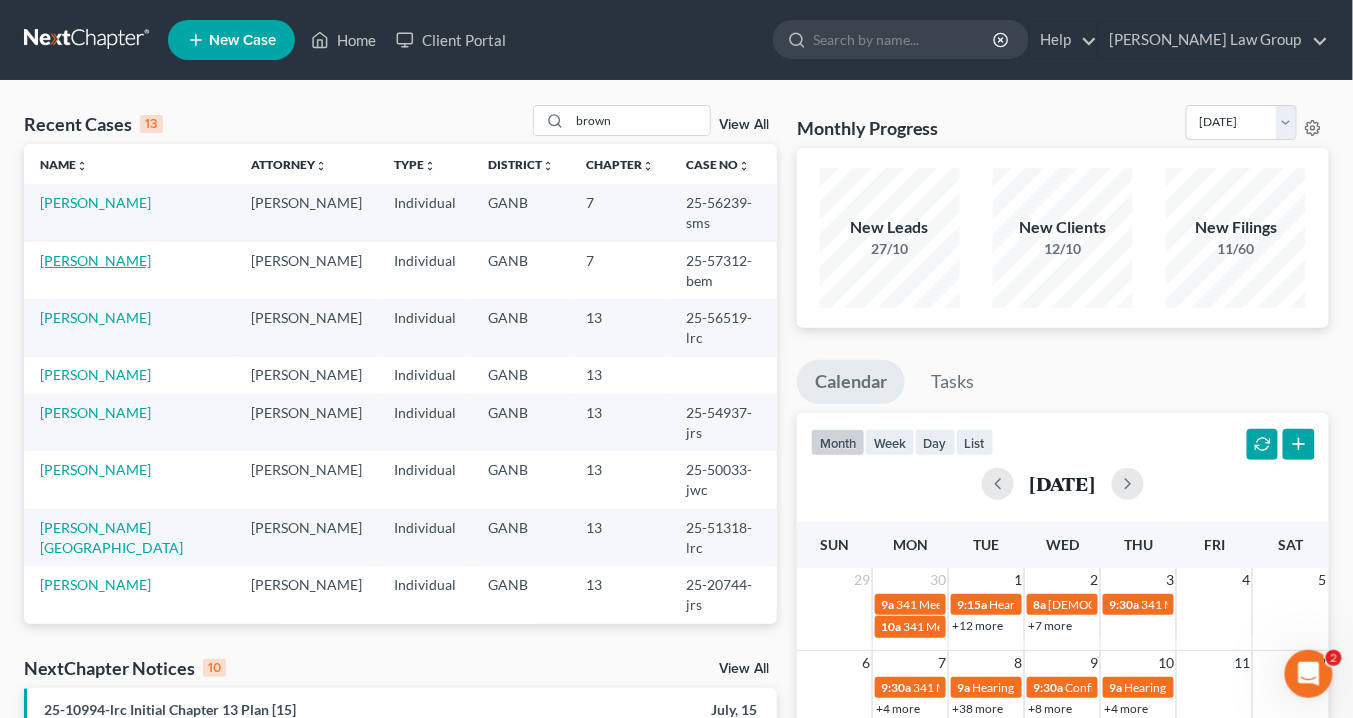 click on "[PERSON_NAME]" at bounding box center [95, 260] 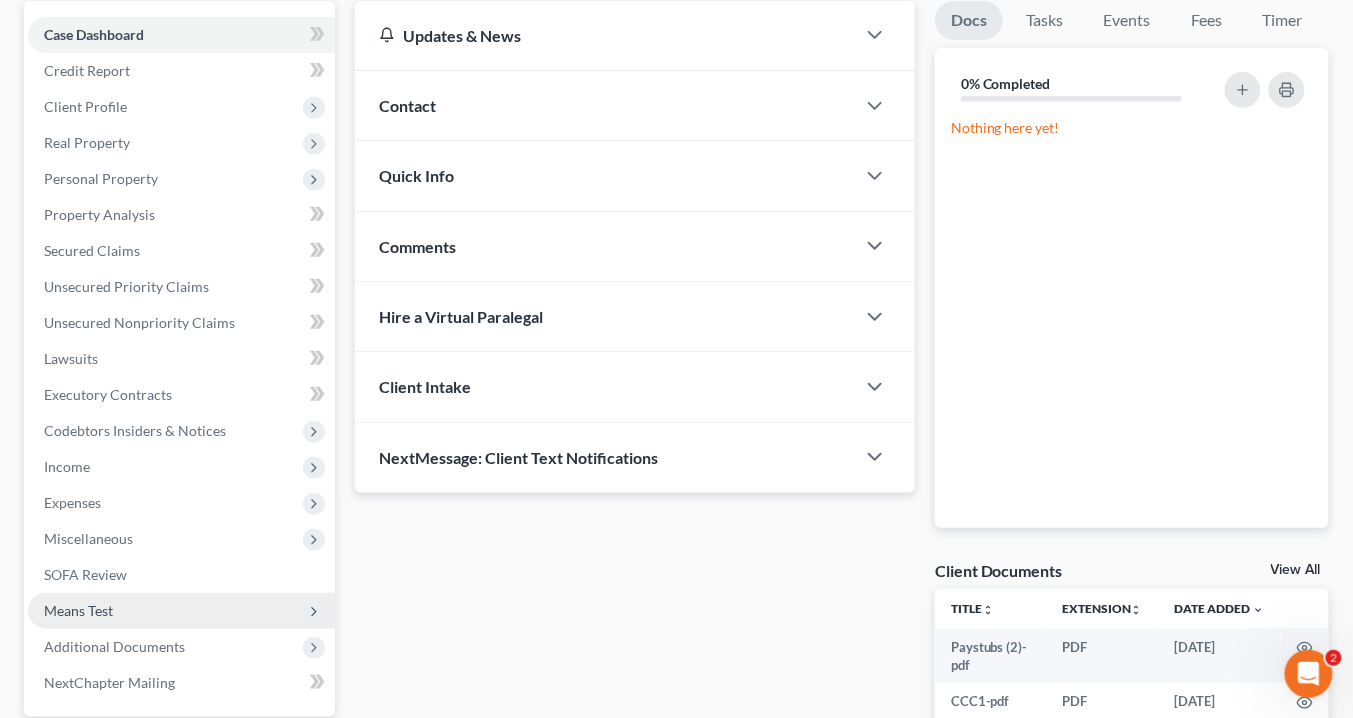 scroll, scrollTop: 240, scrollLeft: 0, axis: vertical 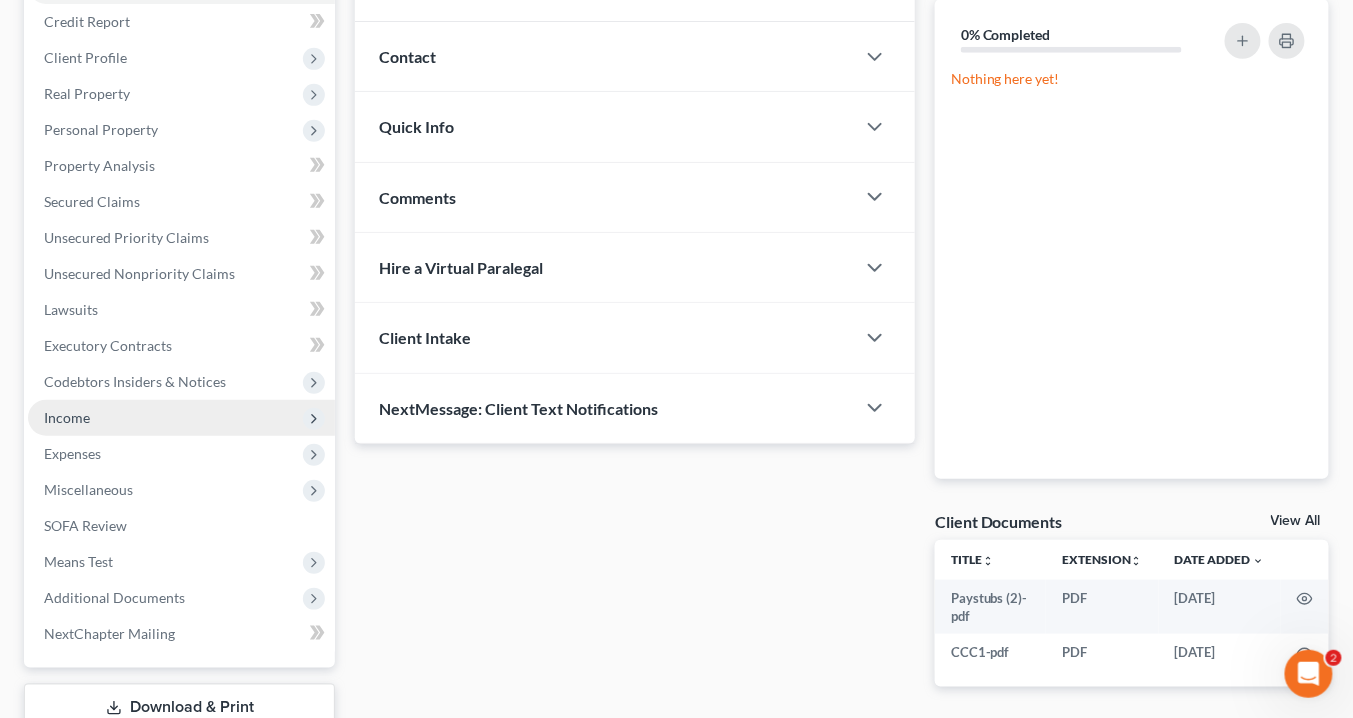 click on "Income" at bounding box center [67, 417] 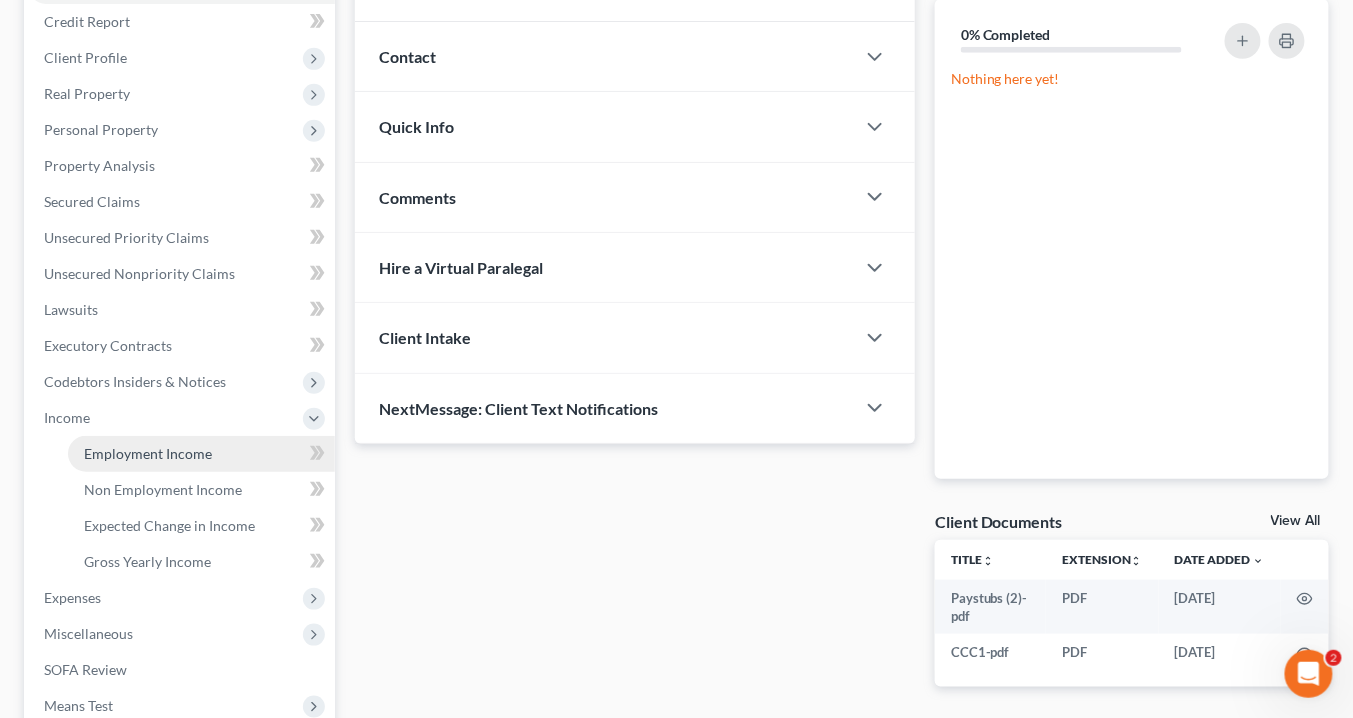 click on "Employment Income" at bounding box center [148, 453] 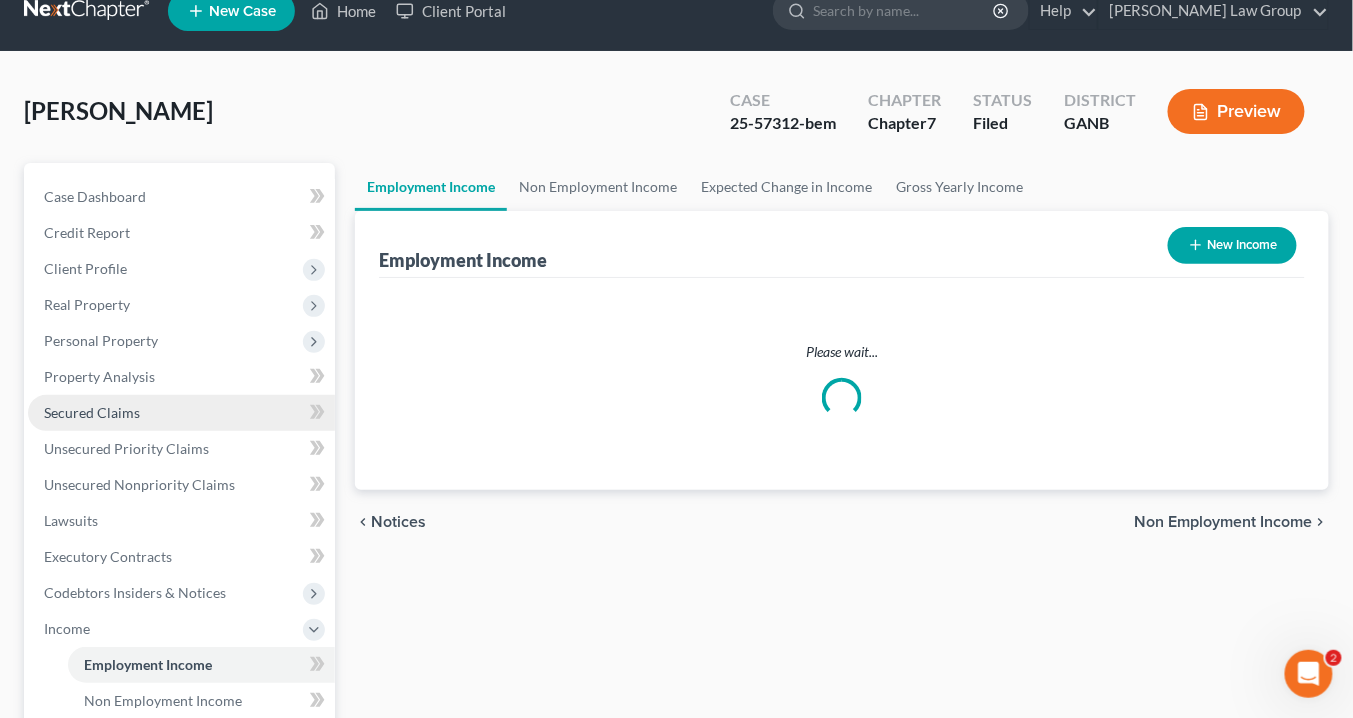 scroll, scrollTop: 0, scrollLeft: 0, axis: both 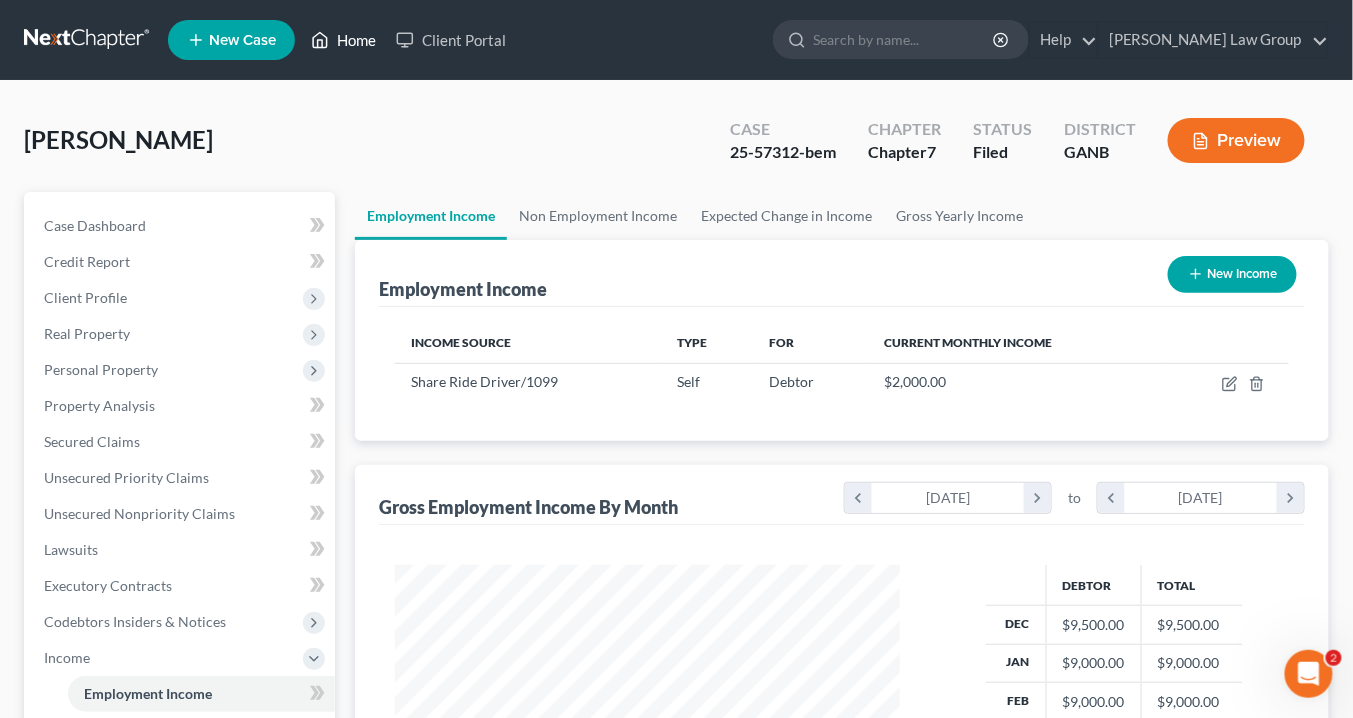 click on "Home" at bounding box center (343, 40) 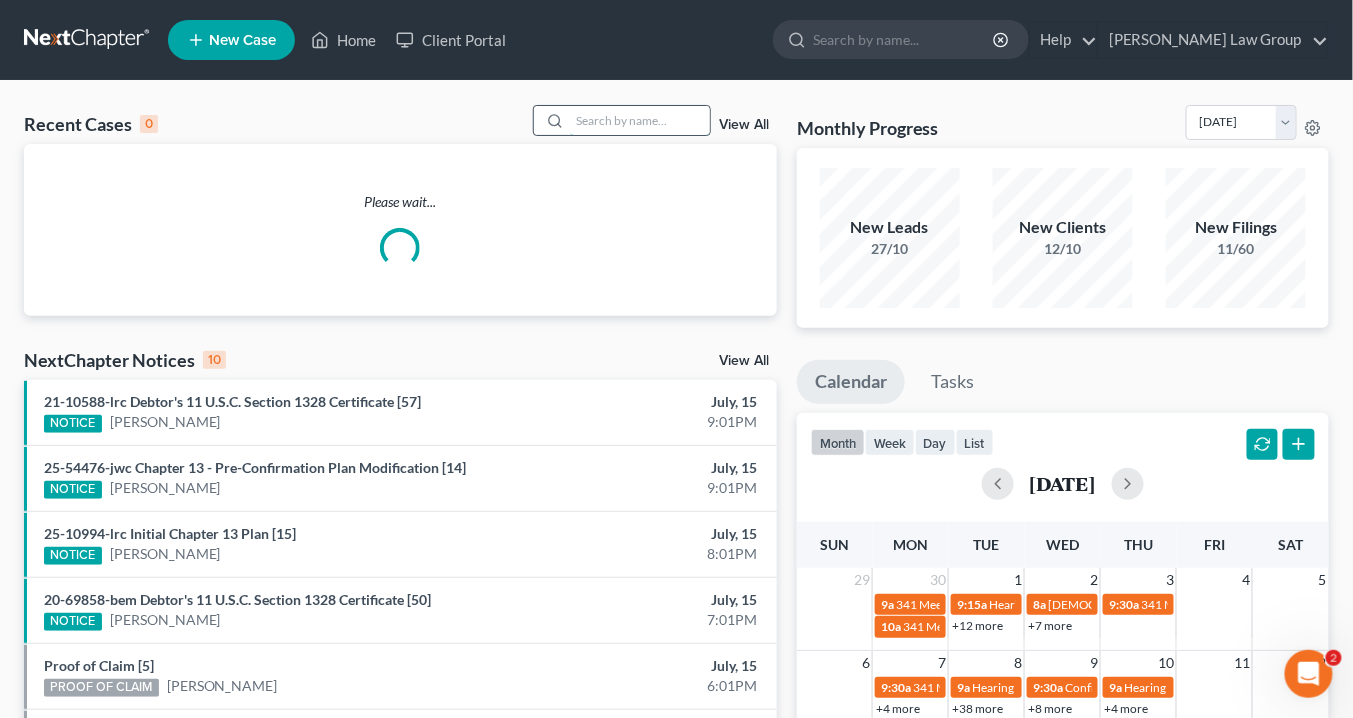 click at bounding box center (640, 120) 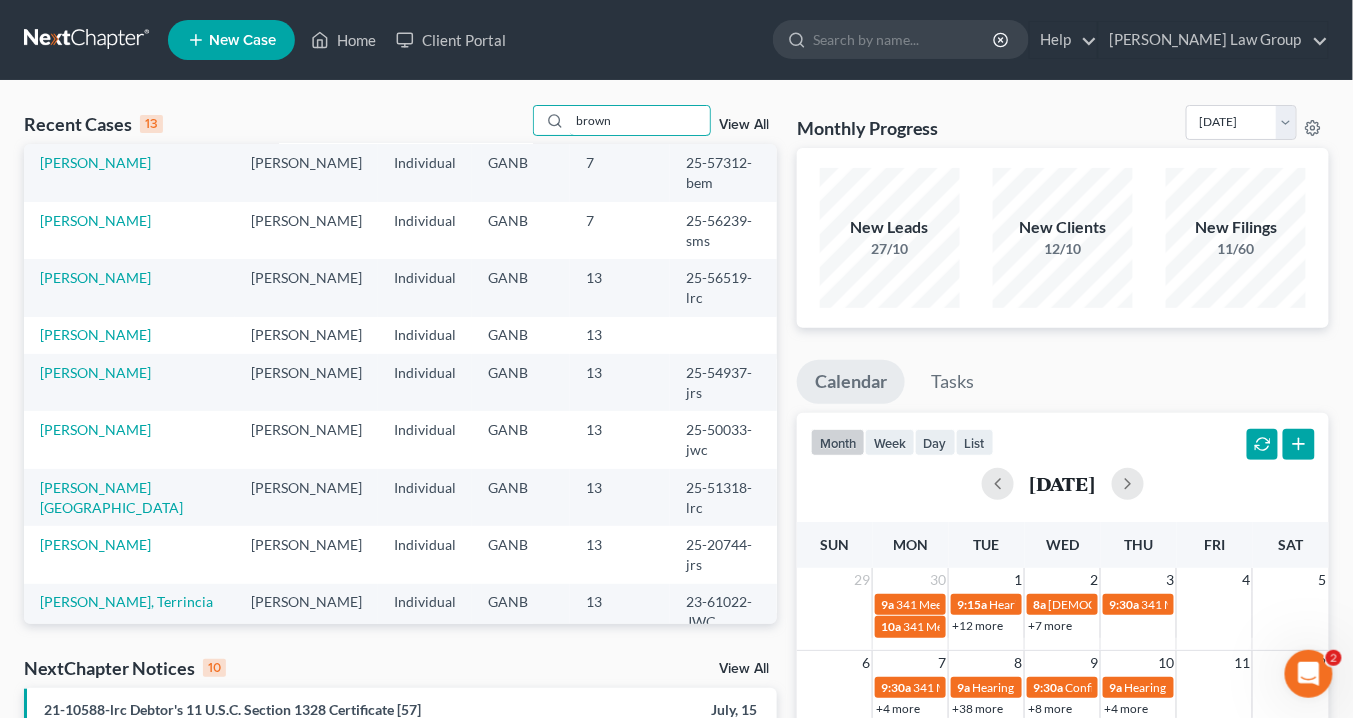 scroll, scrollTop: 62, scrollLeft: 0, axis: vertical 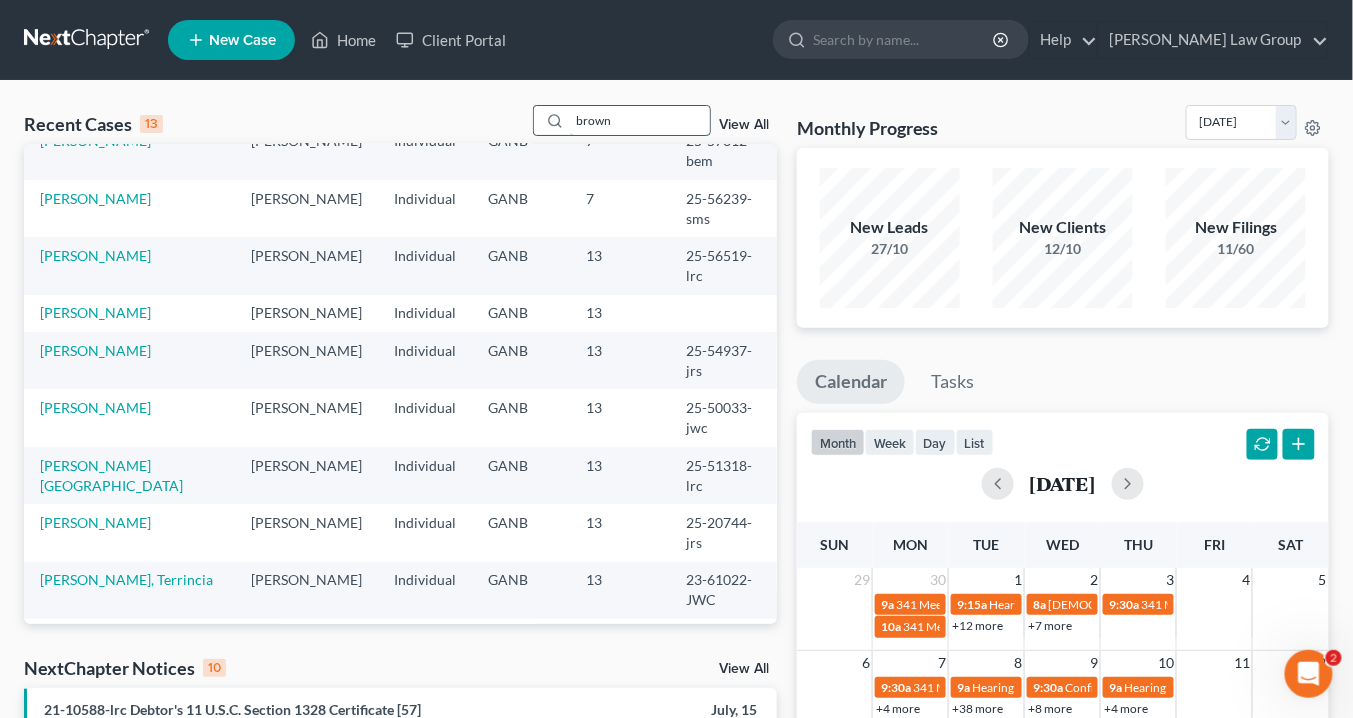 drag, startPoint x: 635, startPoint y: 112, endPoint x: 652, endPoint y: 112, distance: 17 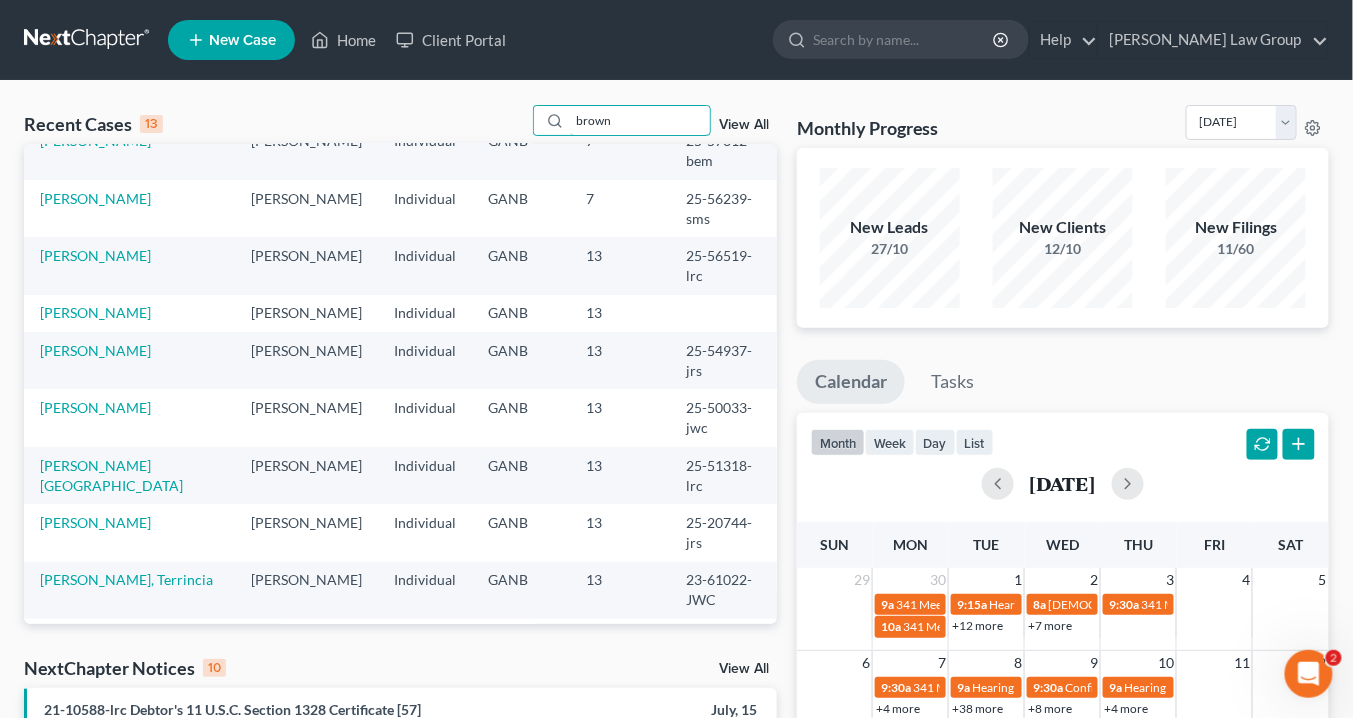 drag, startPoint x: 635, startPoint y: 120, endPoint x: 482, endPoint y: 122, distance: 153.01308 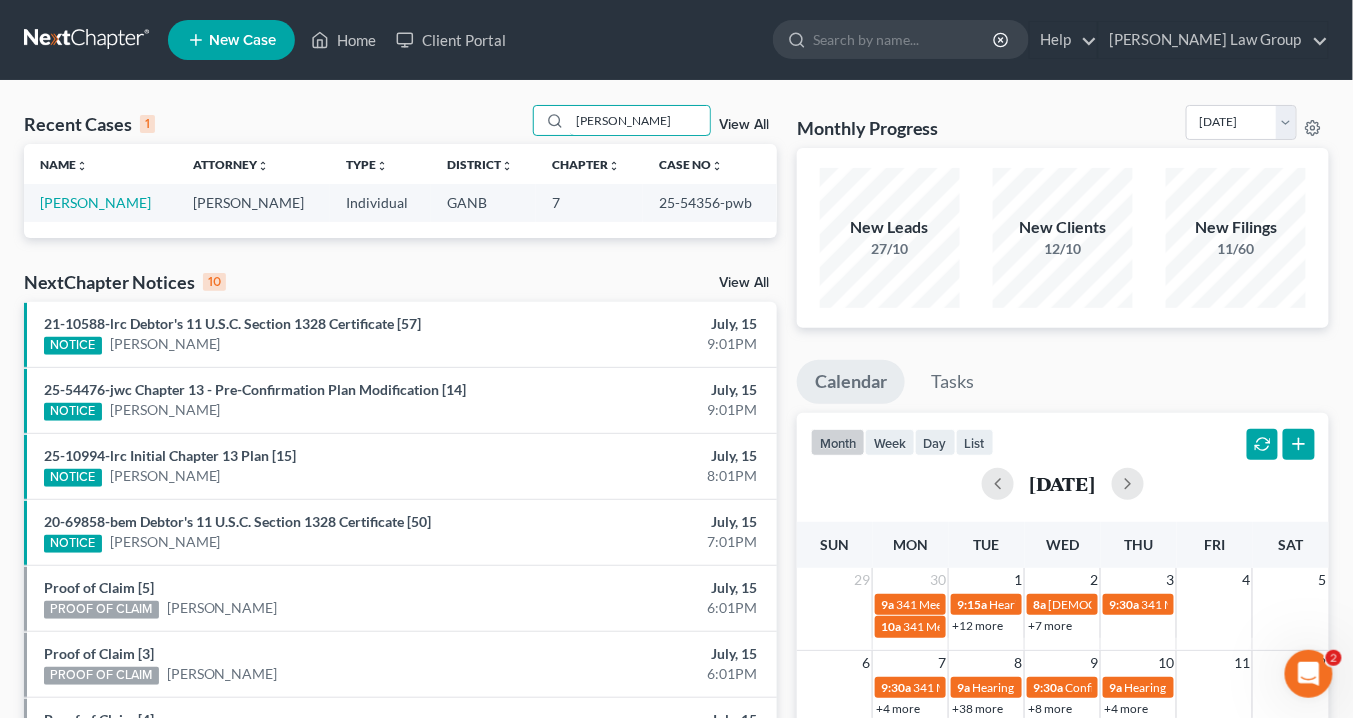 scroll, scrollTop: 0, scrollLeft: 0, axis: both 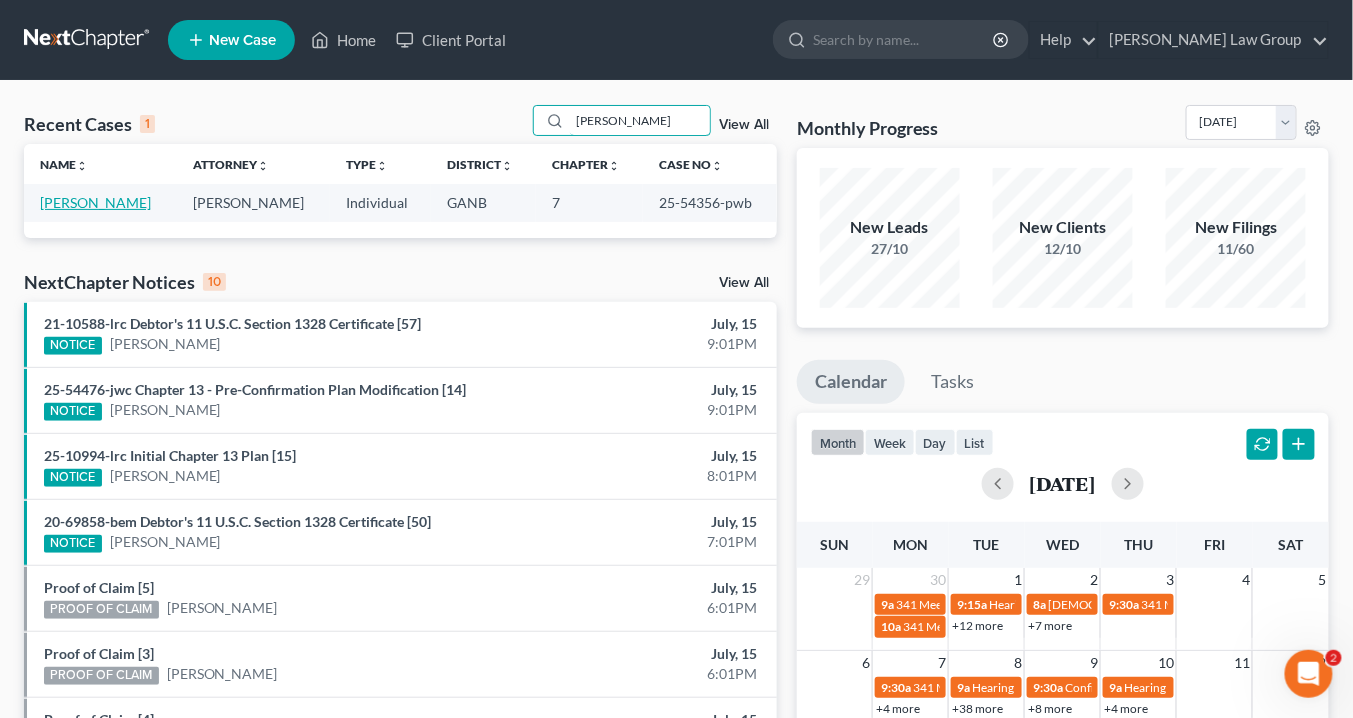 type on "[PERSON_NAME]" 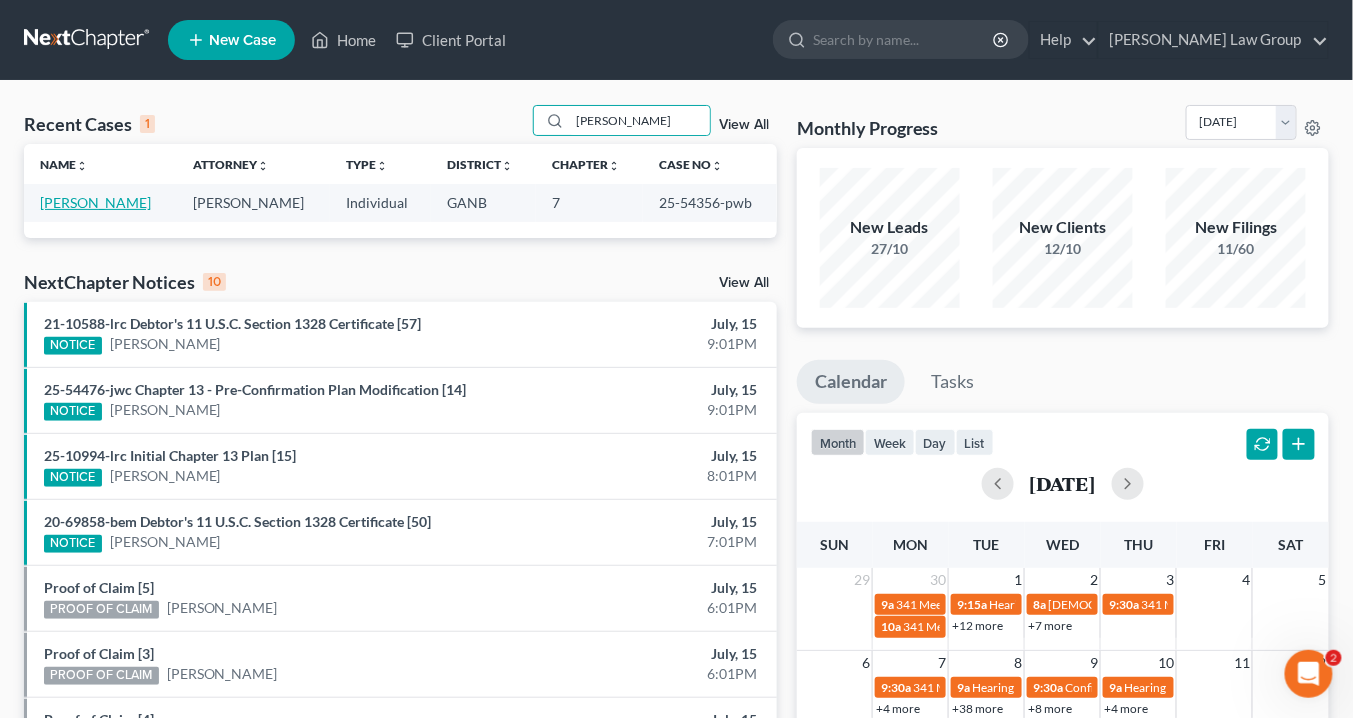 drag, startPoint x: 107, startPoint y: 200, endPoint x: 147, endPoint y: 207, distance: 40.60788 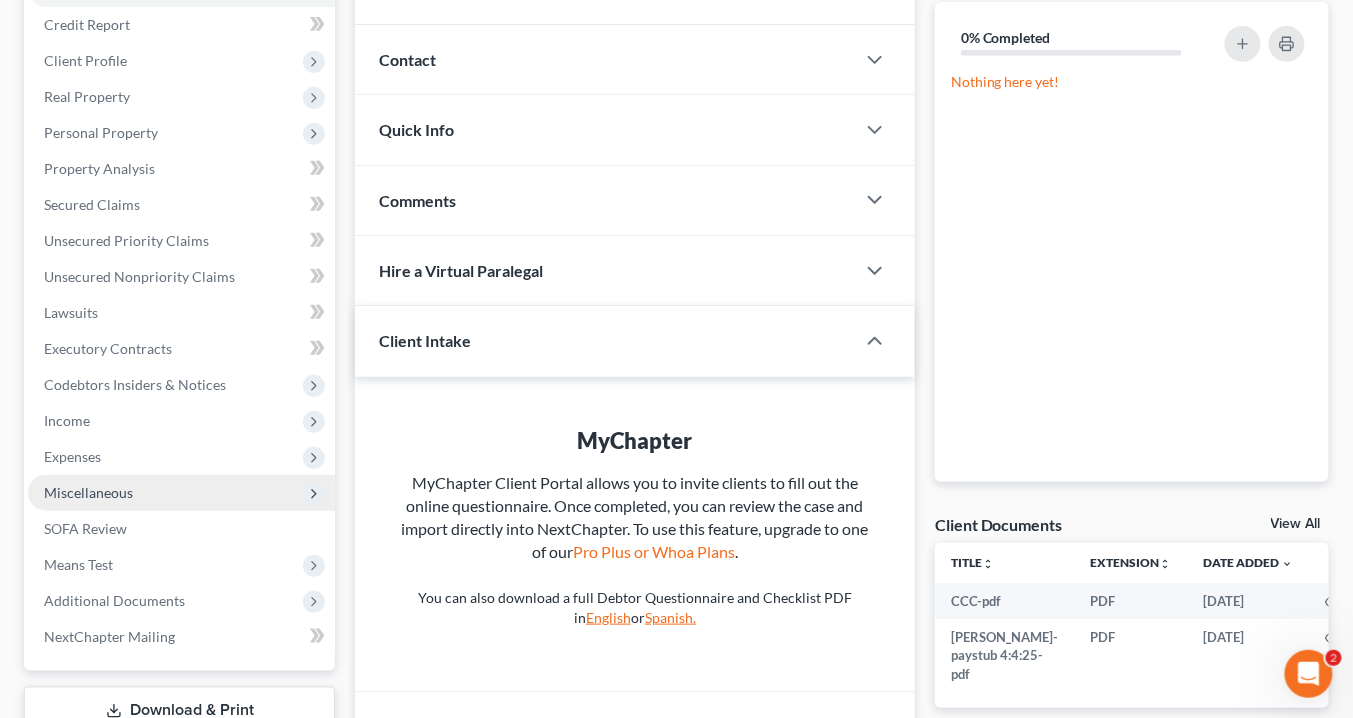 scroll, scrollTop: 320, scrollLeft: 0, axis: vertical 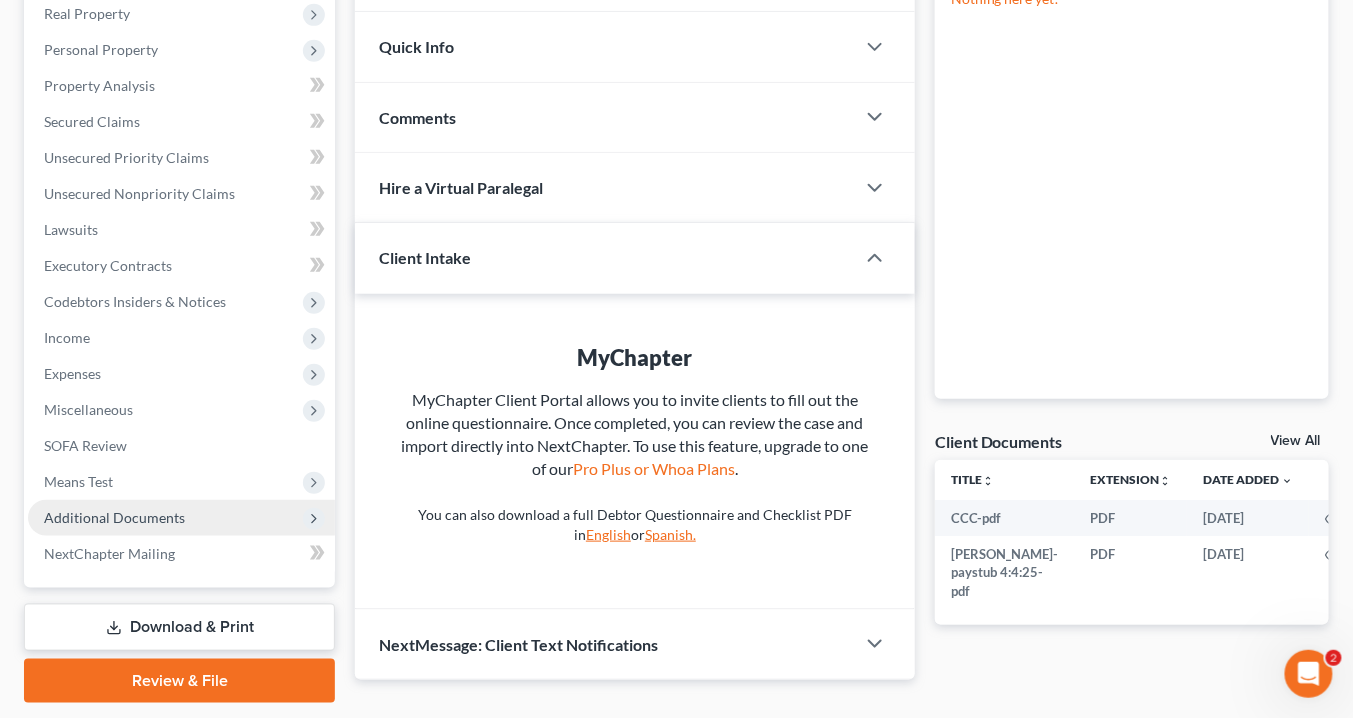 click on "Additional Documents" at bounding box center (181, 518) 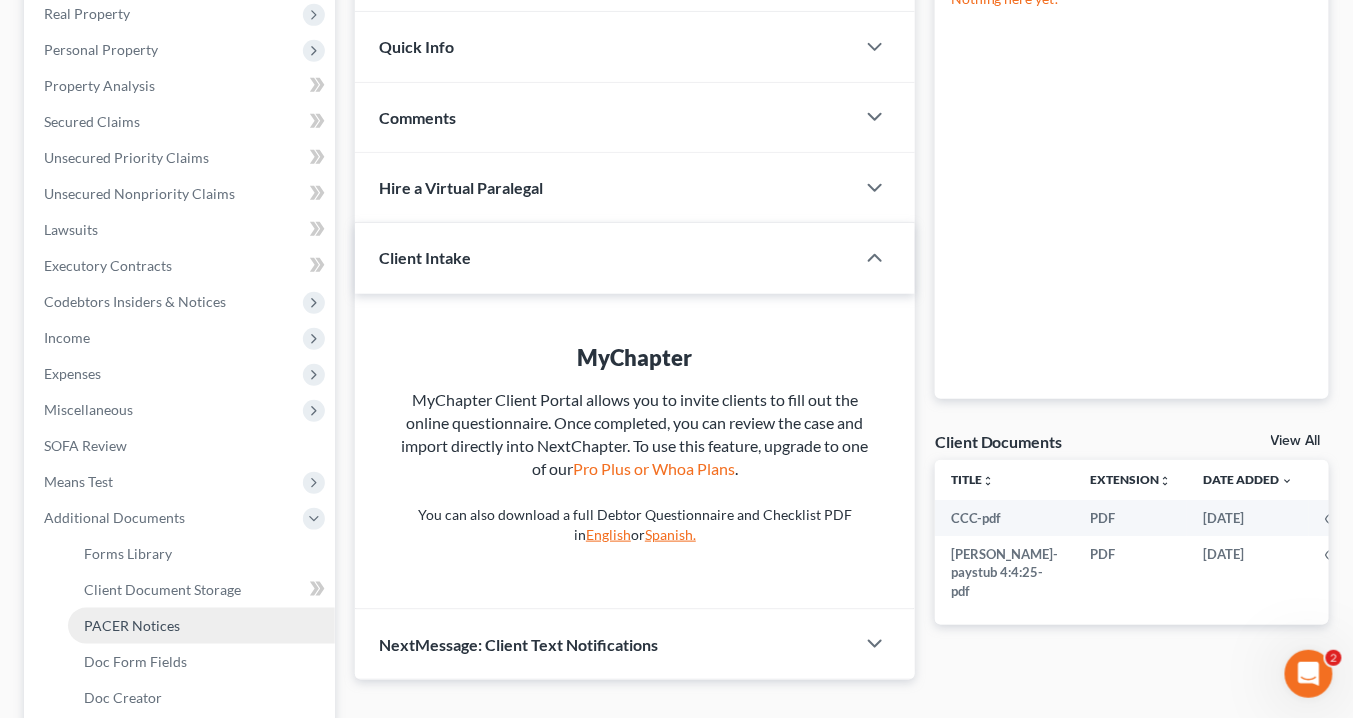 click on "PACER Notices" at bounding box center (132, 625) 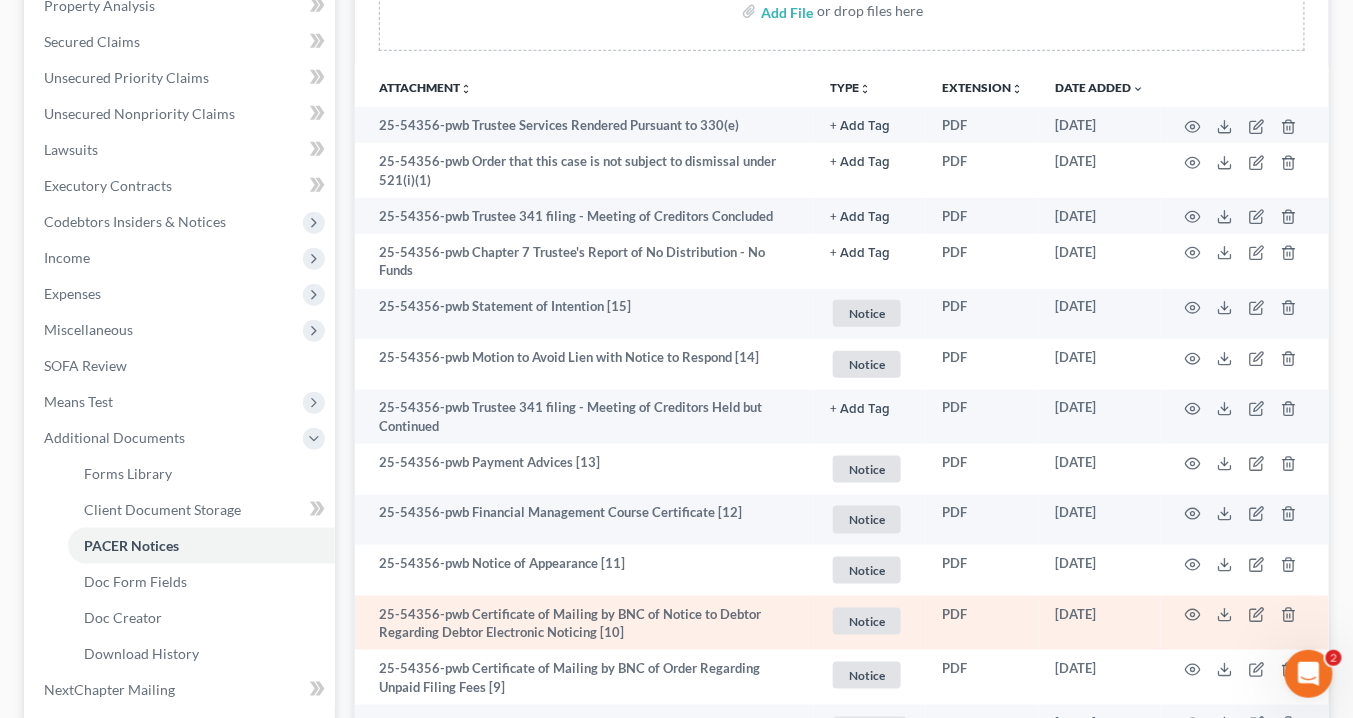 scroll, scrollTop: 560, scrollLeft: 0, axis: vertical 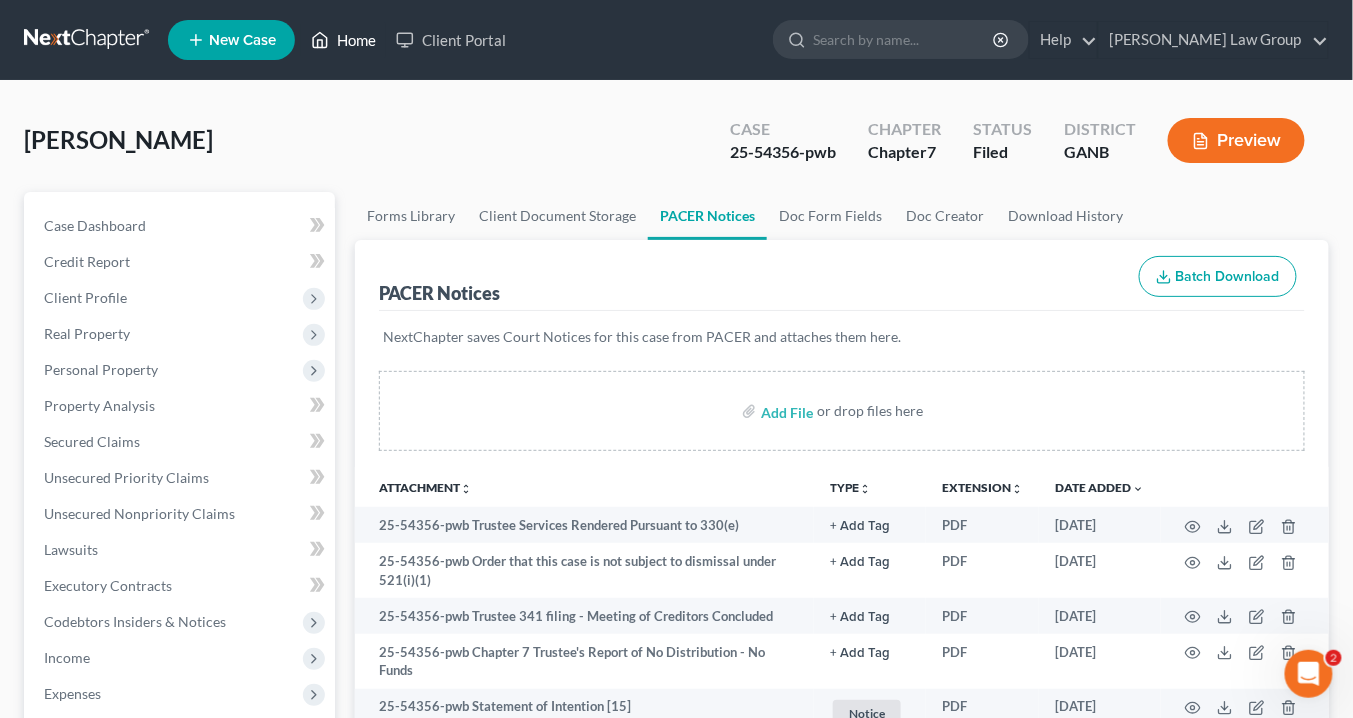 click on "Home" at bounding box center (343, 40) 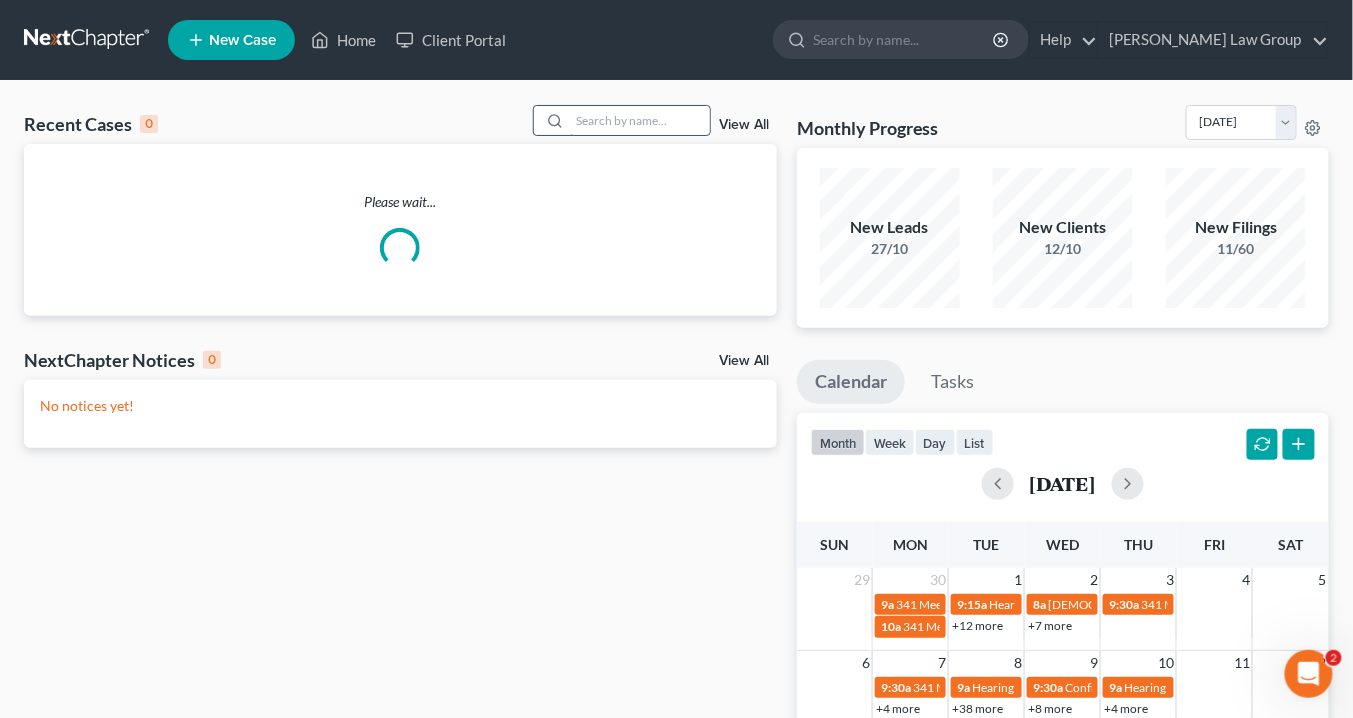 click at bounding box center [640, 120] 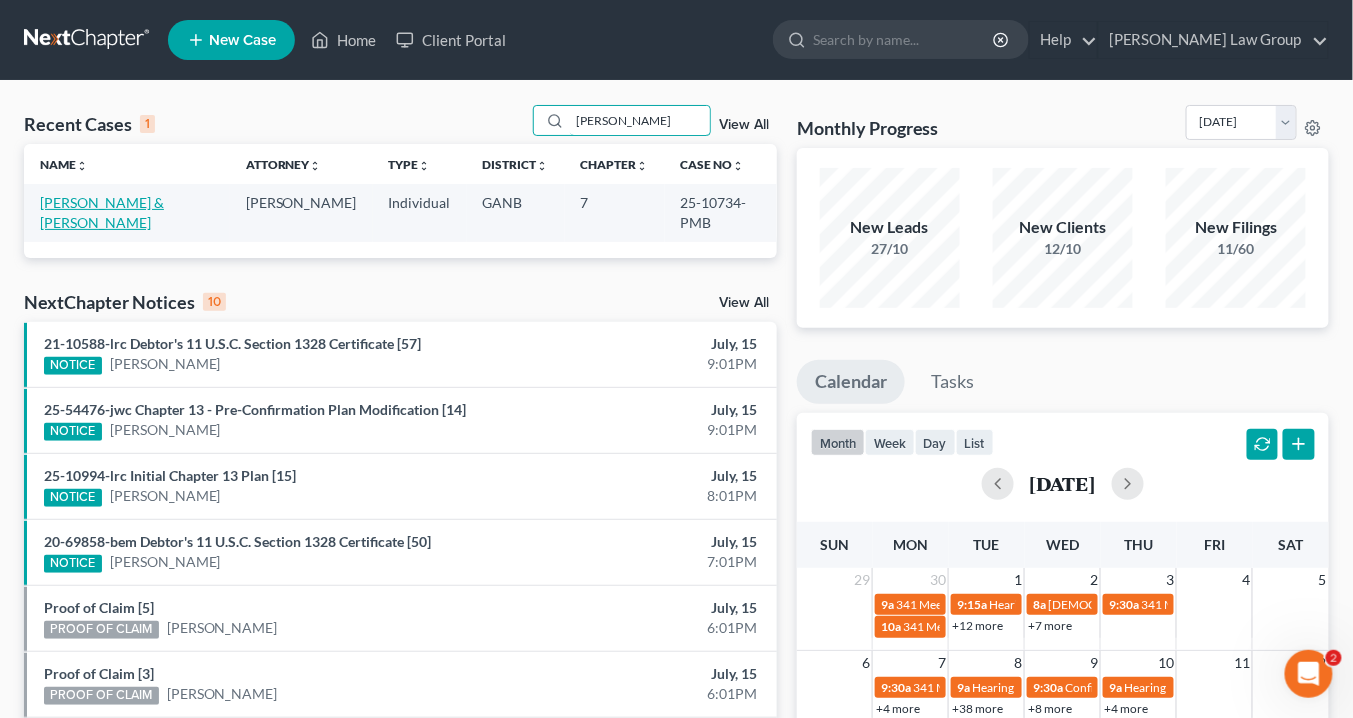 type on "[PERSON_NAME]" 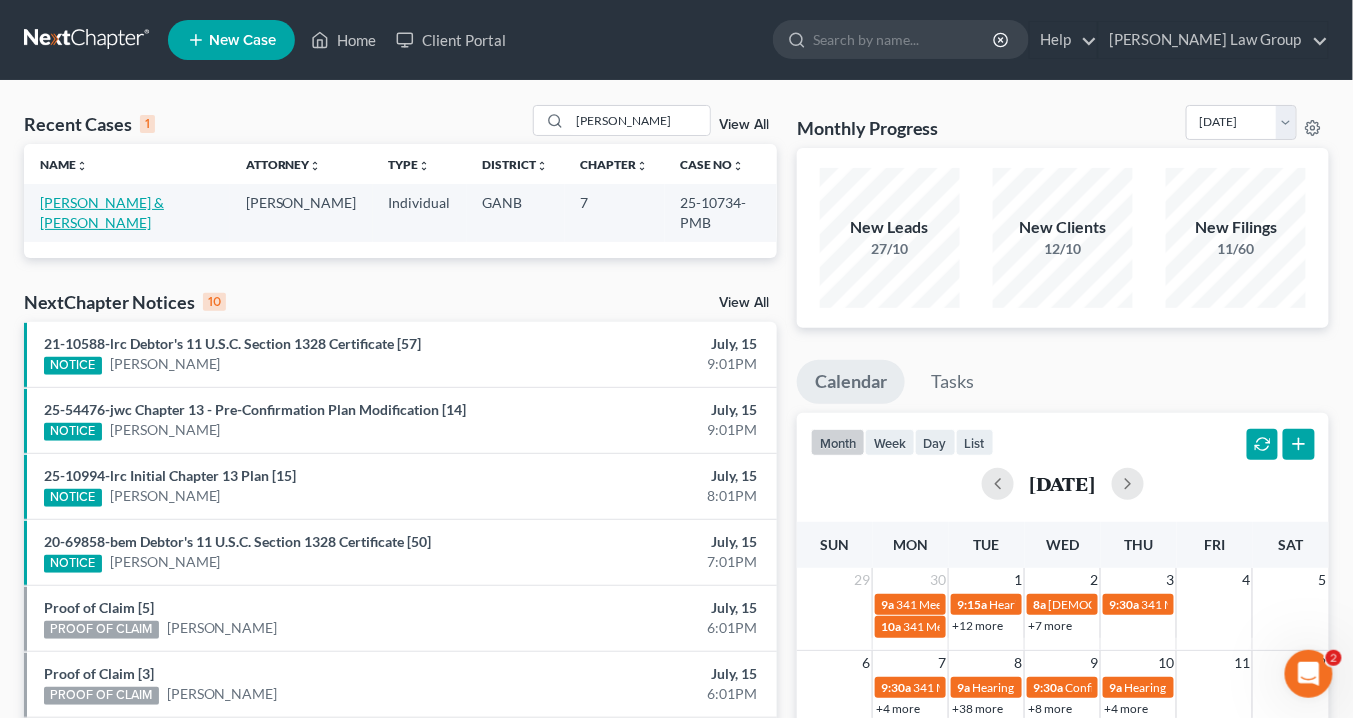 click on "[PERSON_NAME] & [PERSON_NAME]" at bounding box center [102, 212] 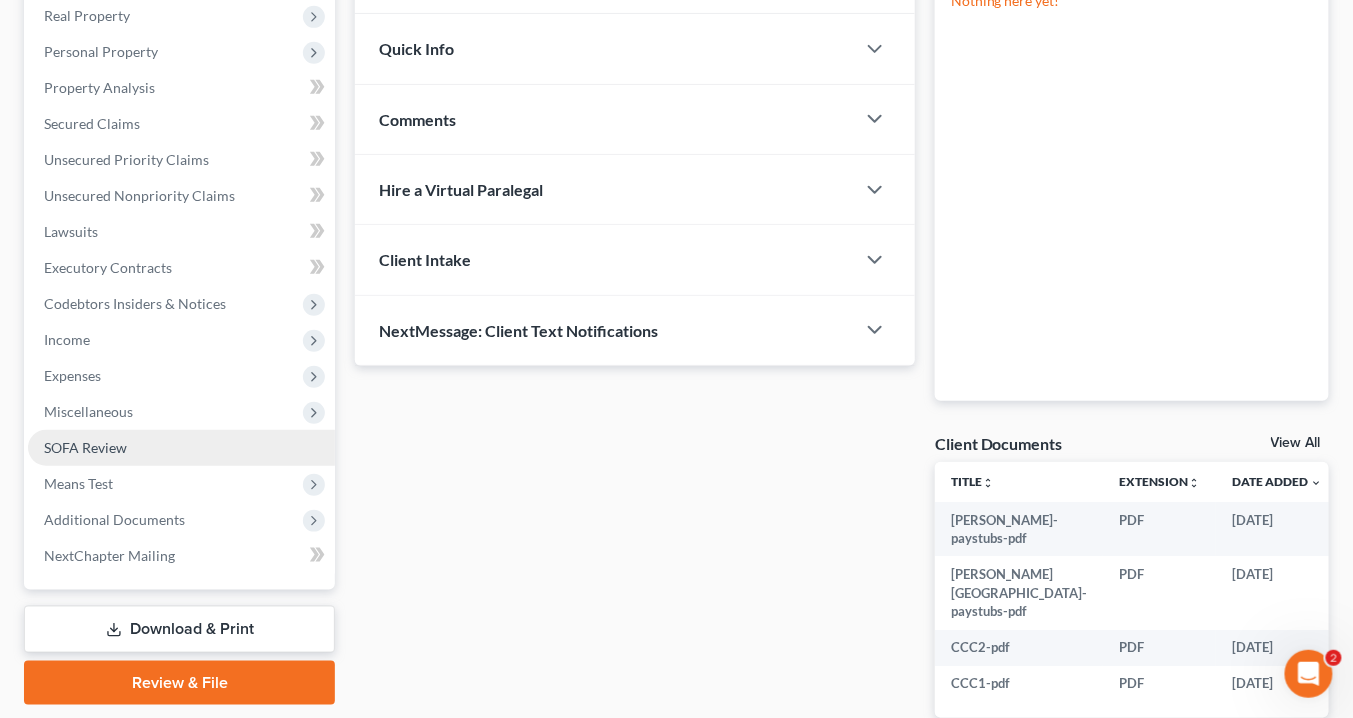 scroll, scrollTop: 320, scrollLeft: 0, axis: vertical 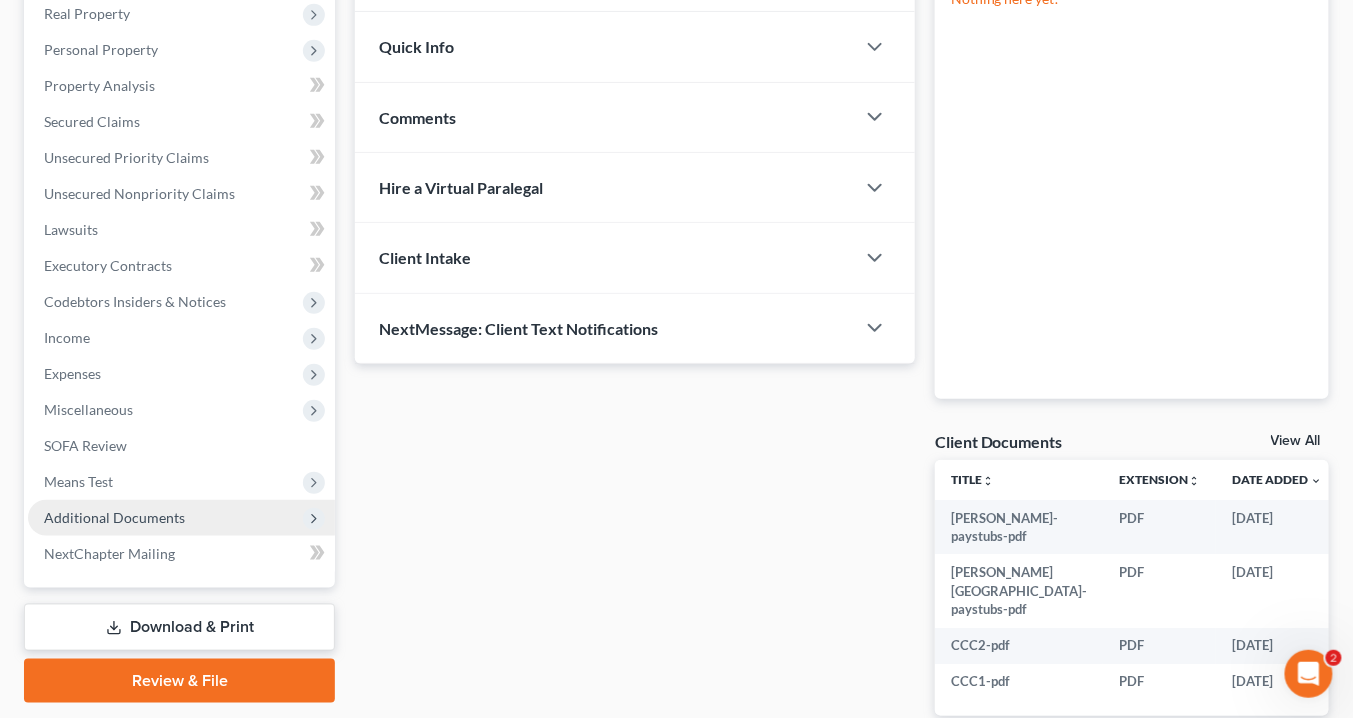 click on "Additional Documents" at bounding box center (114, 517) 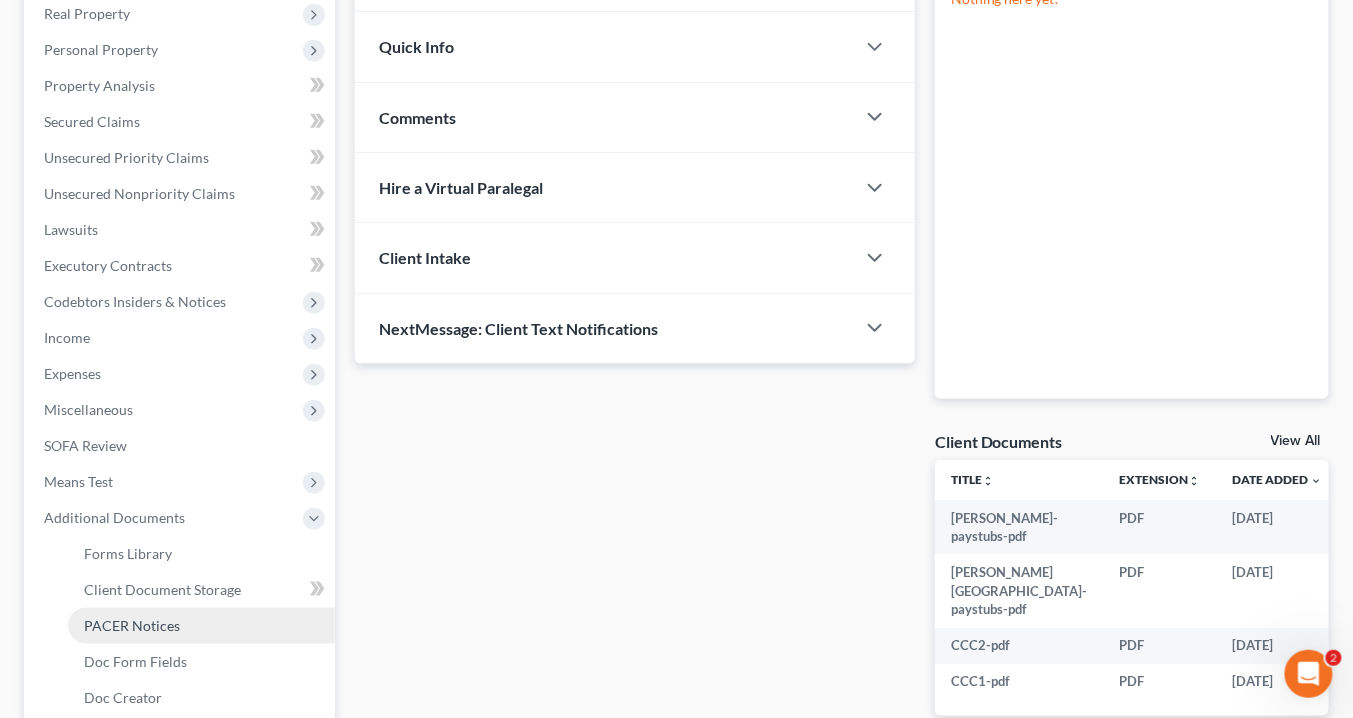 click on "PACER Notices" at bounding box center [132, 625] 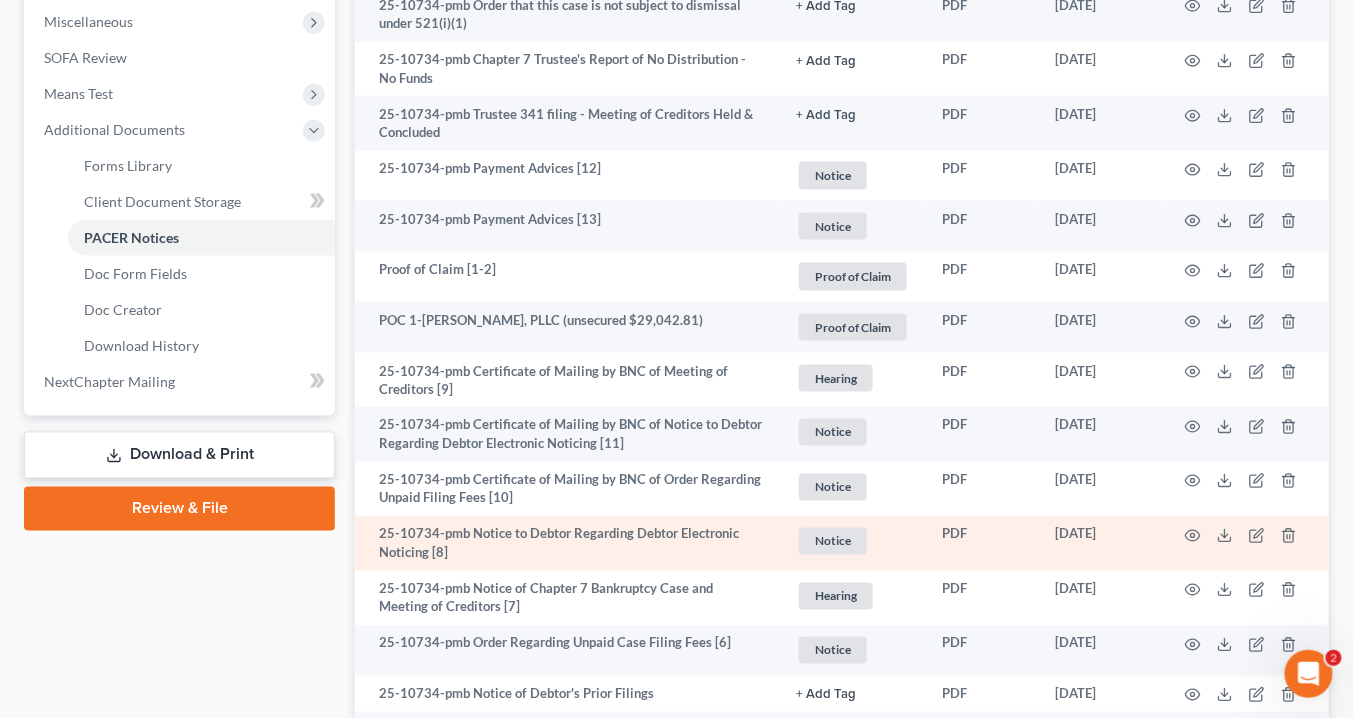 scroll, scrollTop: 880, scrollLeft: 0, axis: vertical 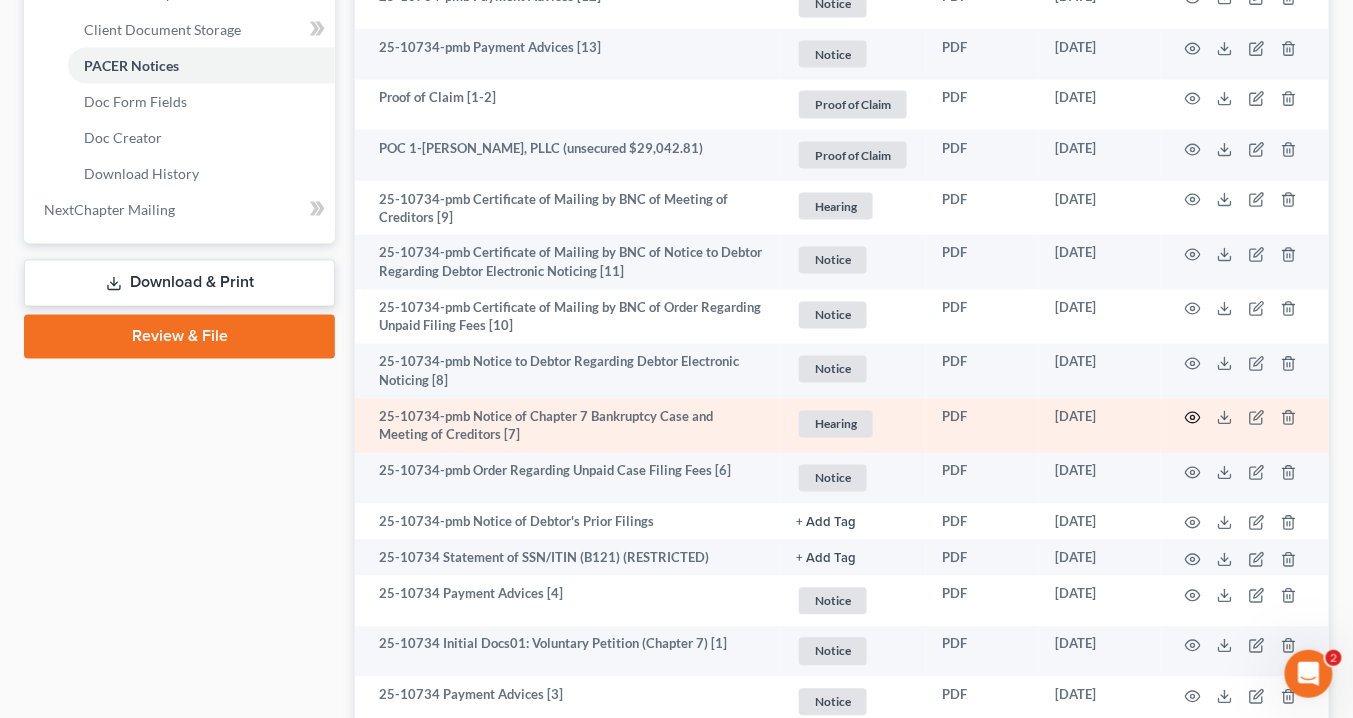 click 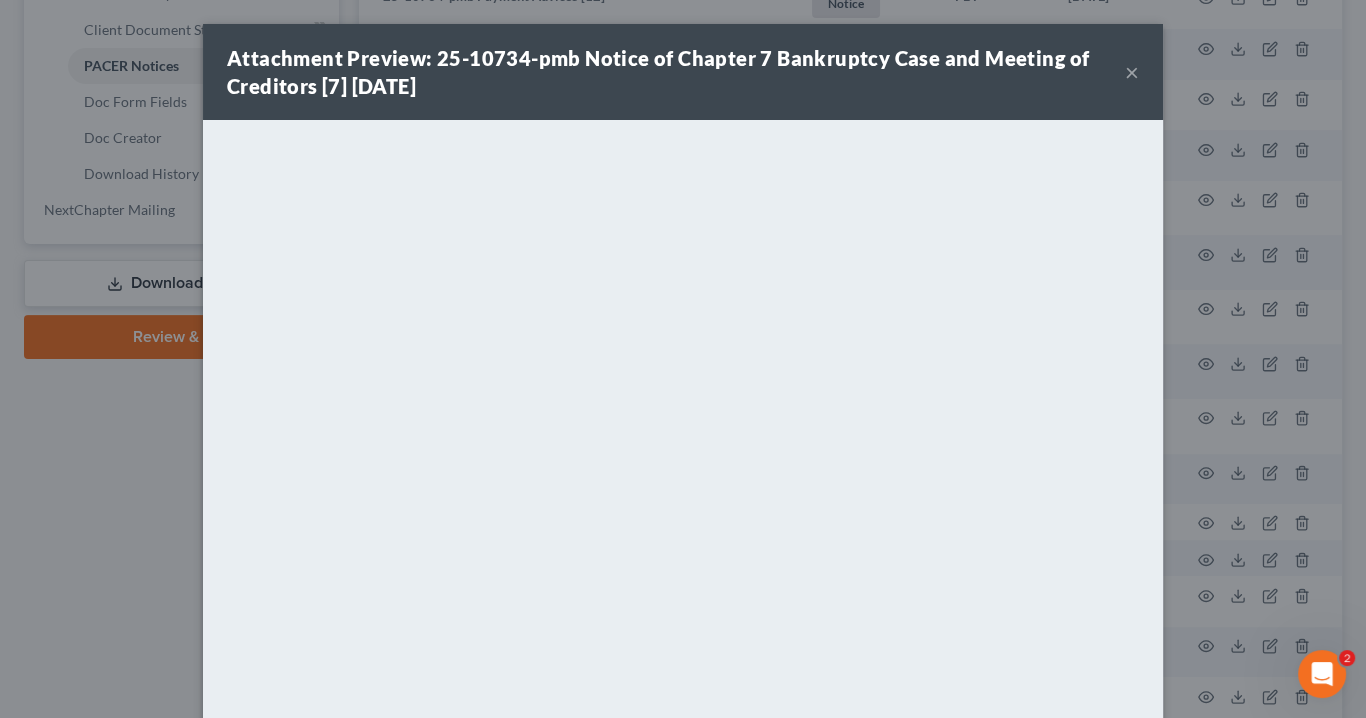 click on "×" at bounding box center (1132, 72) 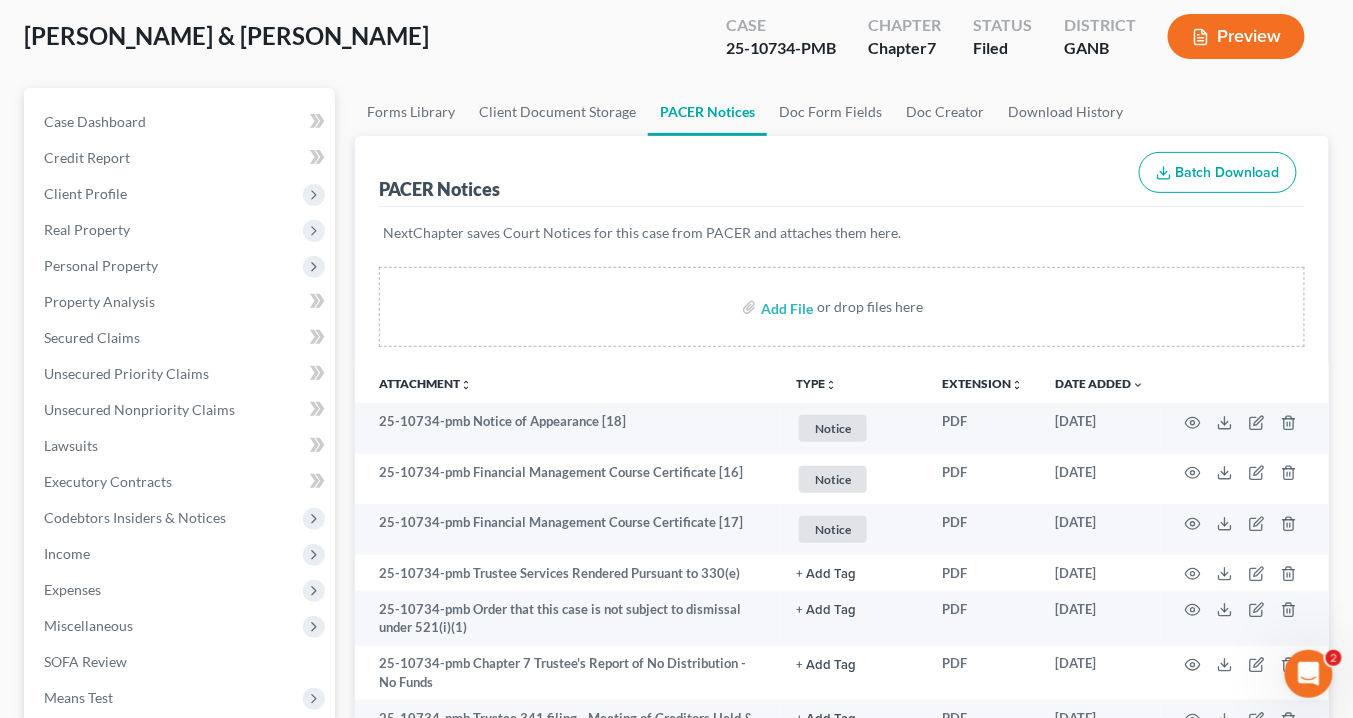 scroll, scrollTop: 53, scrollLeft: 0, axis: vertical 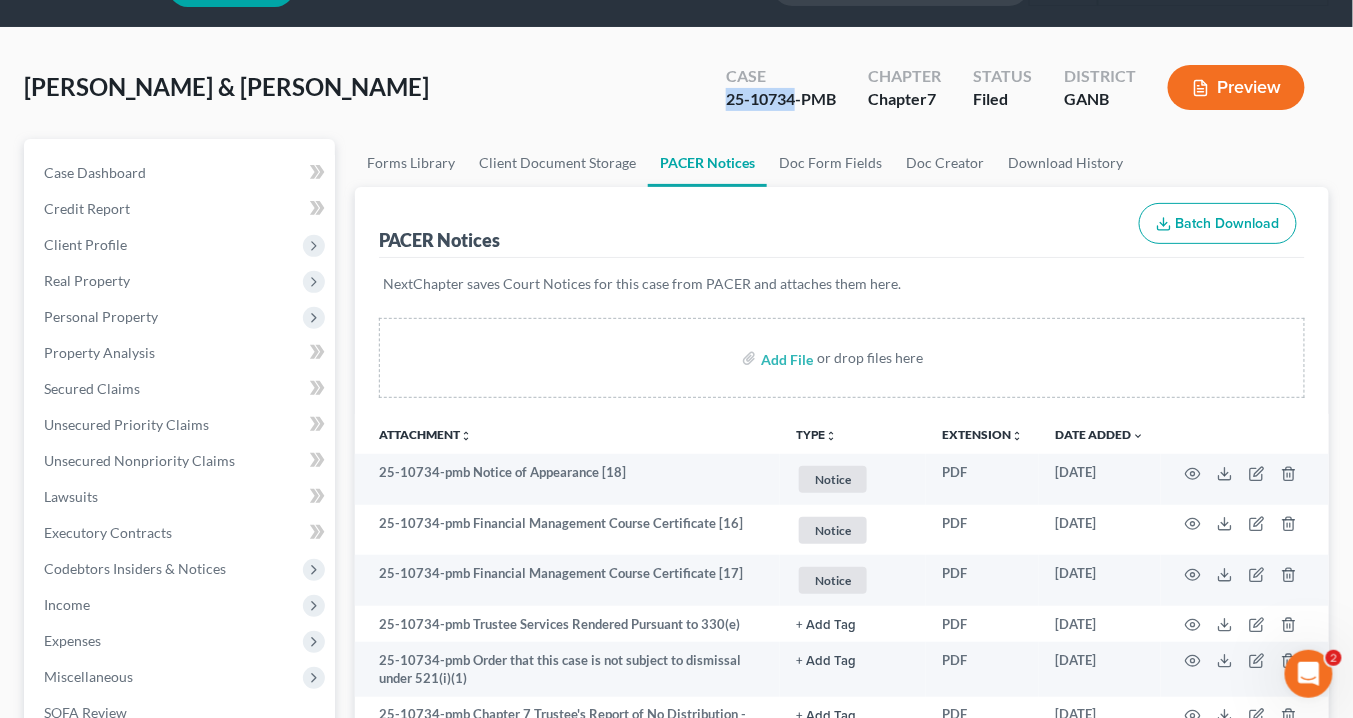 drag, startPoint x: 799, startPoint y: 97, endPoint x: 724, endPoint y: 102, distance: 75.16648 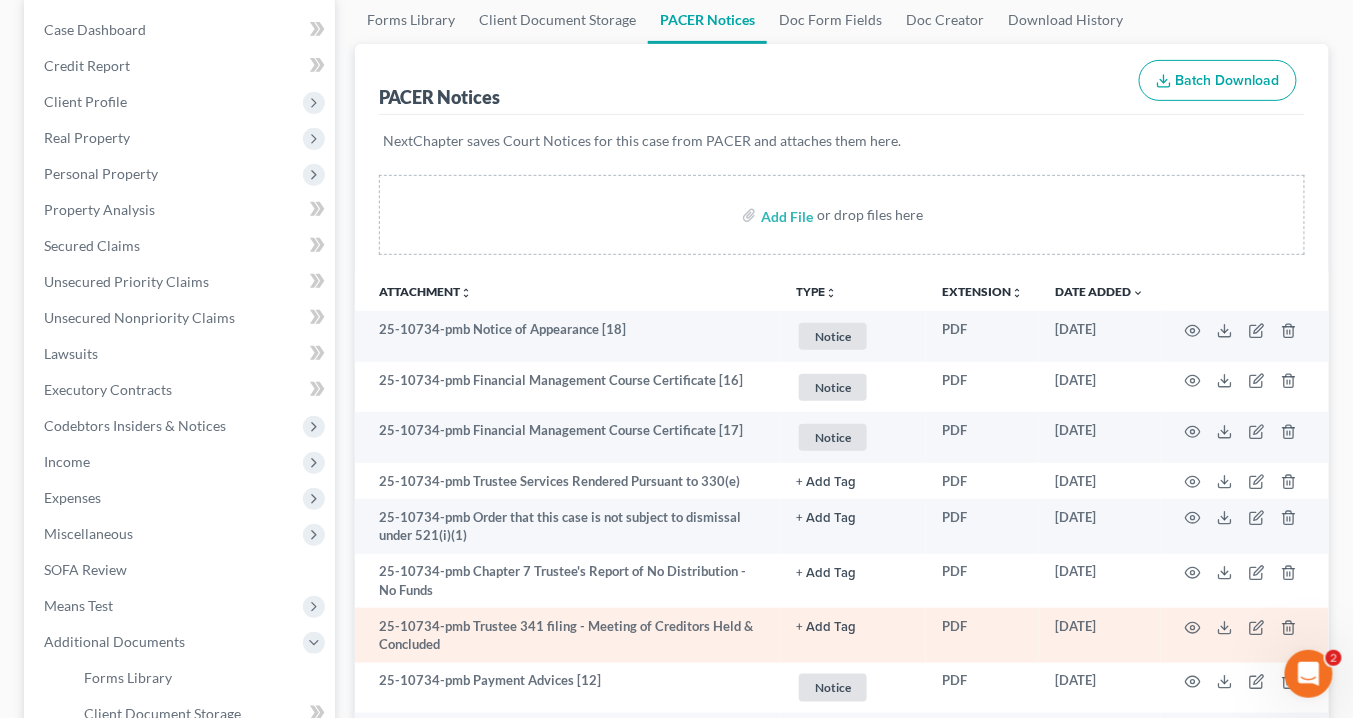 scroll, scrollTop: 133, scrollLeft: 0, axis: vertical 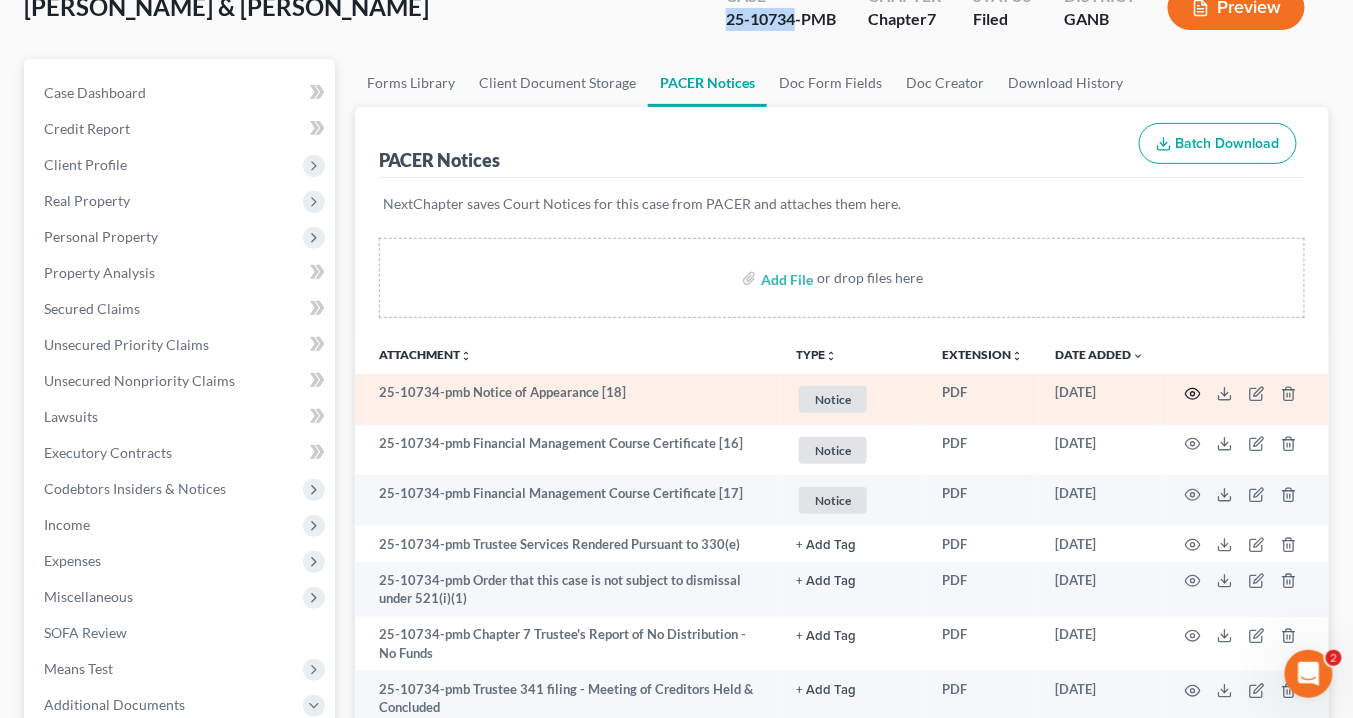 click 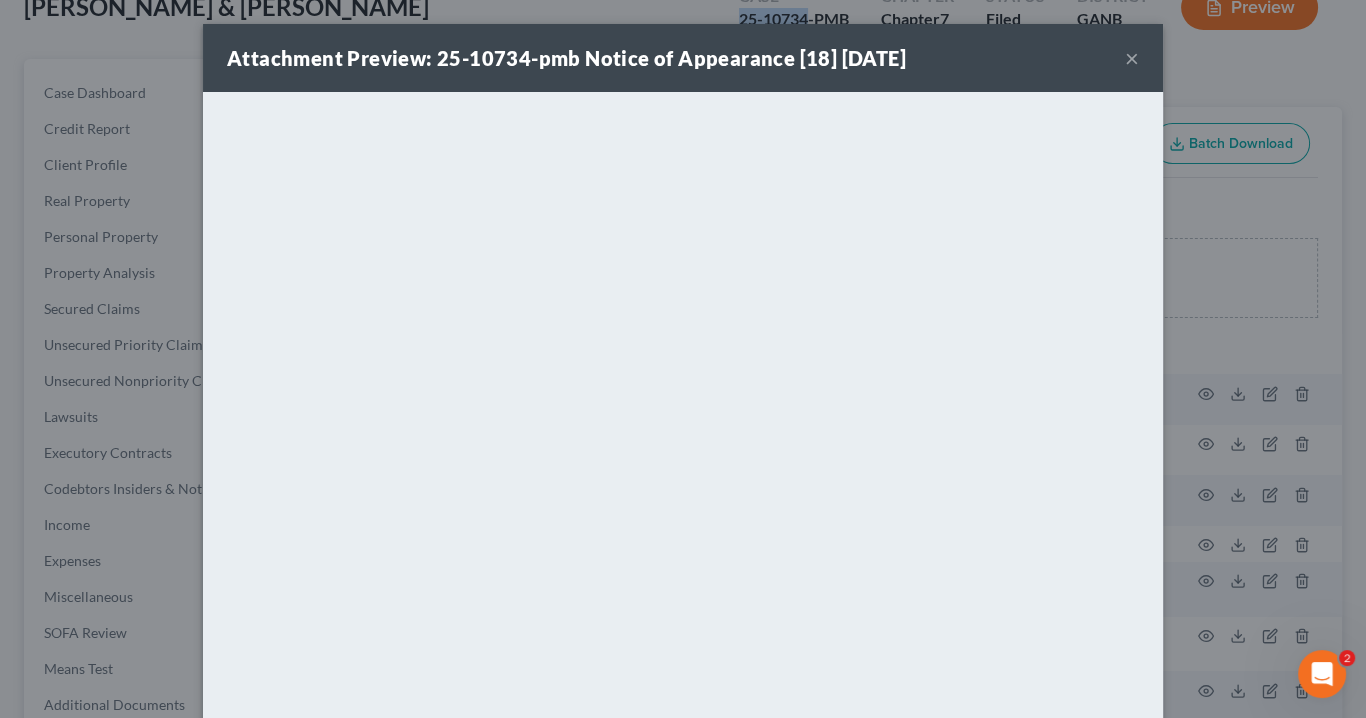 drag, startPoint x: 1127, startPoint y: 57, endPoint x: 958, endPoint y: 13, distance: 174.6339 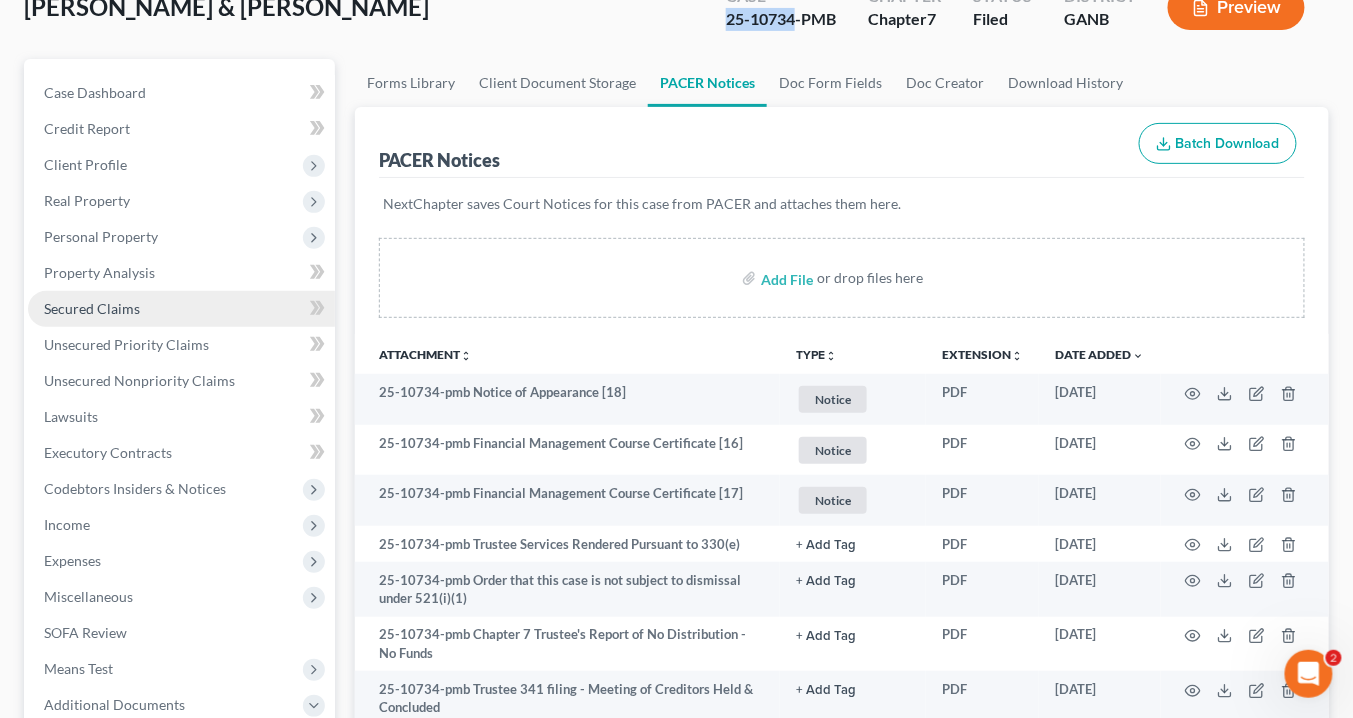 click on "Secured Claims" at bounding box center (92, 308) 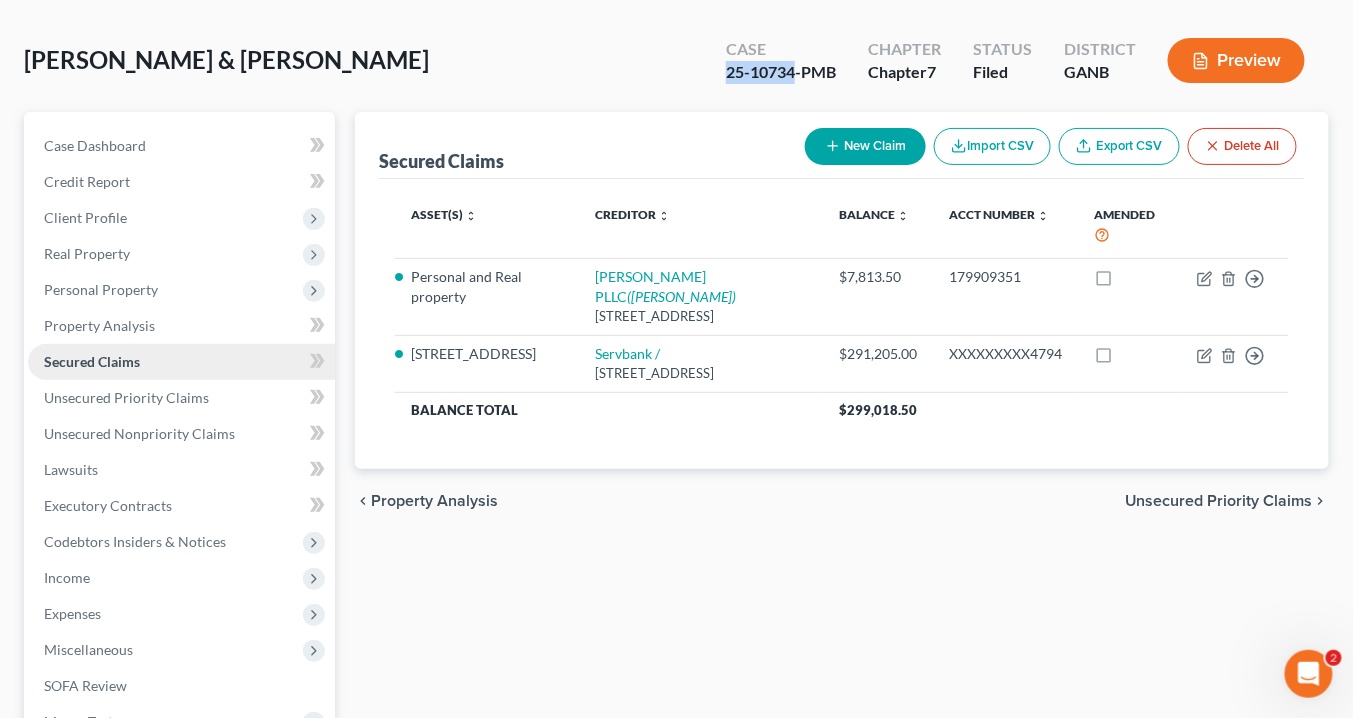 scroll, scrollTop: 0, scrollLeft: 0, axis: both 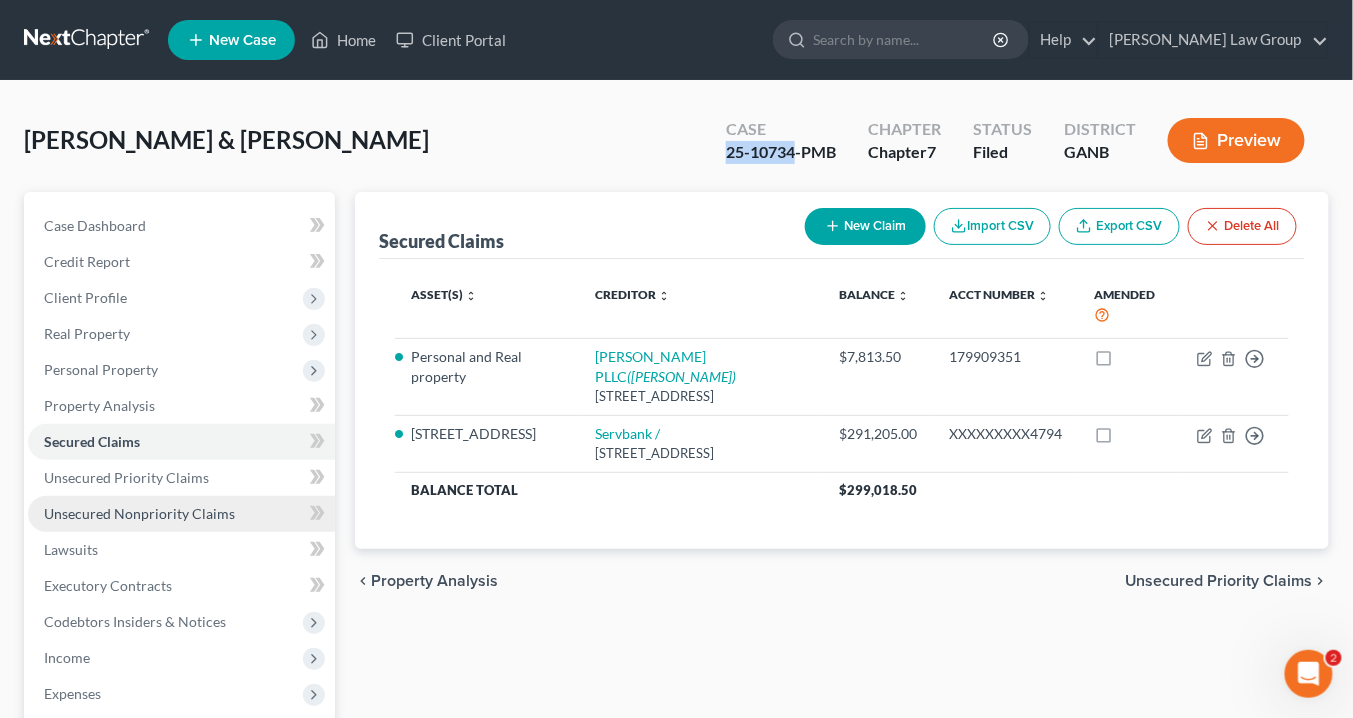 click on "Unsecured Nonpriority Claims" at bounding box center (139, 513) 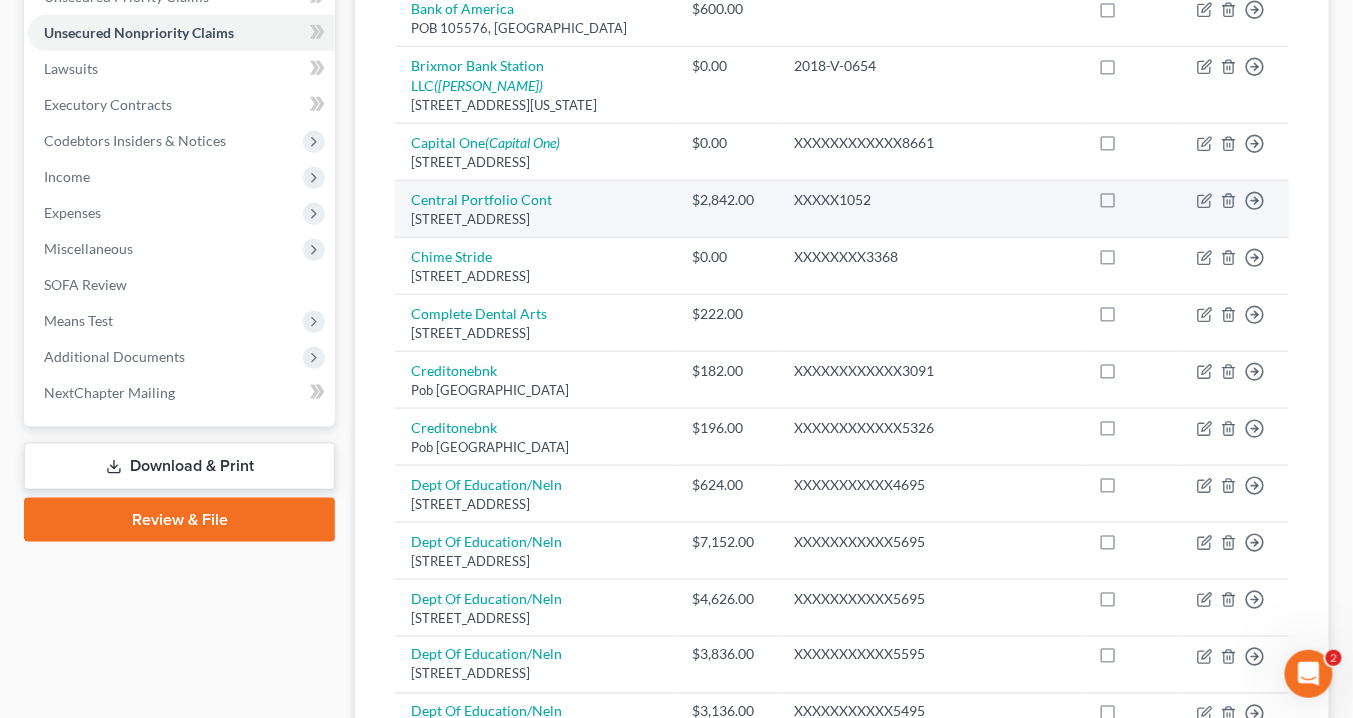 scroll, scrollTop: 380, scrollLeft: 0, axis: vertical 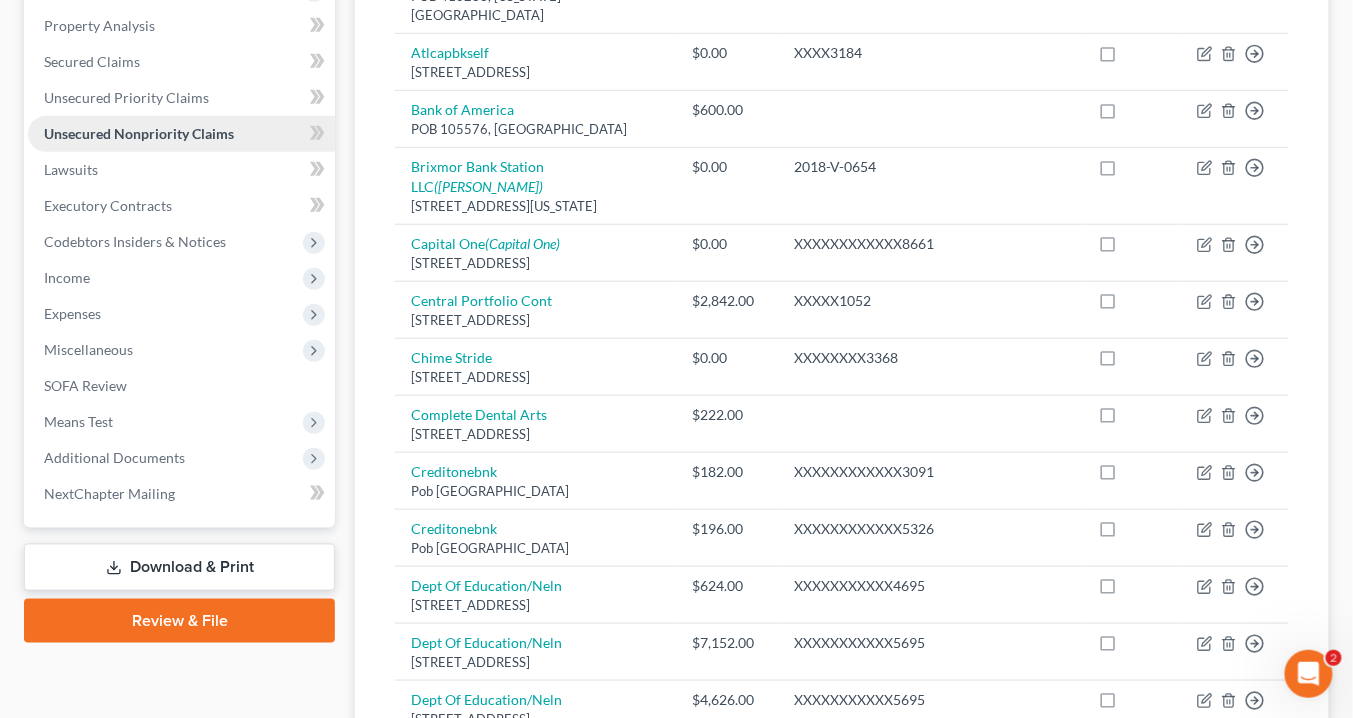 click on "Unsecured Nonpriority Claims" at bounding box center [139, 133] 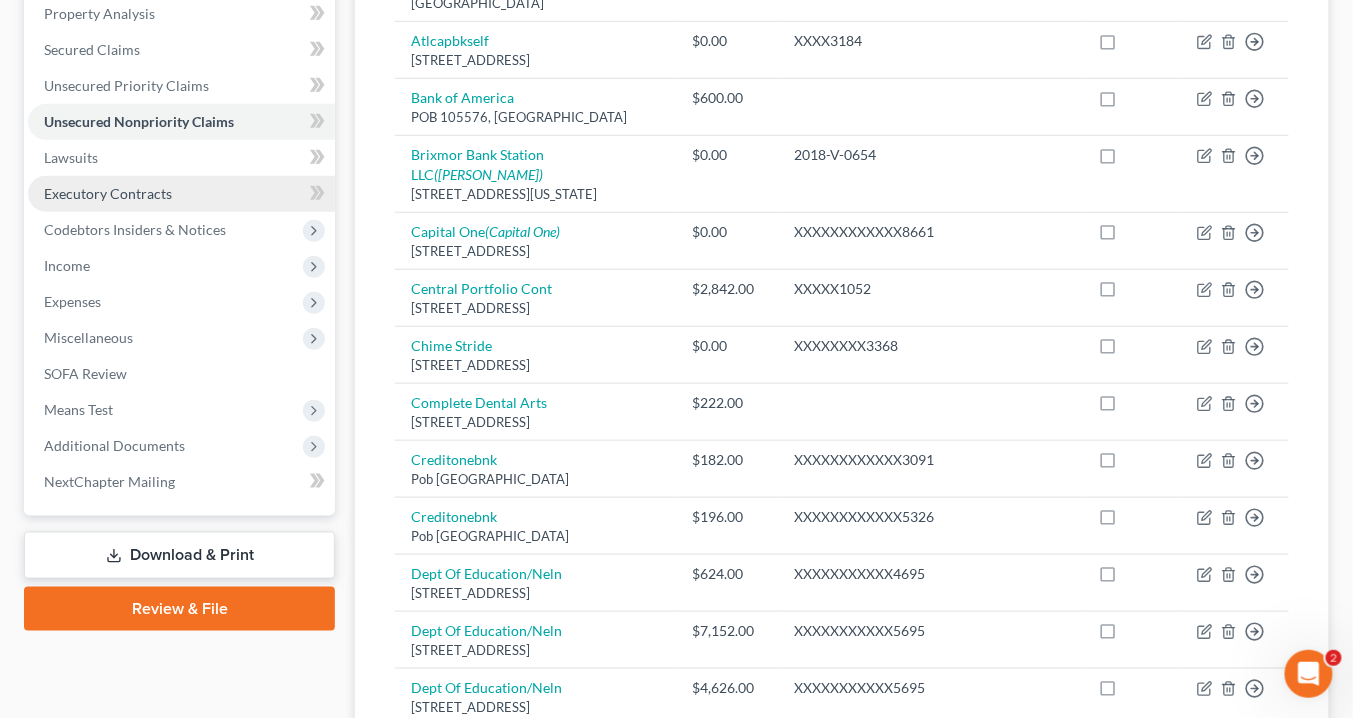 scroll, scrollTop: 300, scrollLeft: 0, axis: vertical 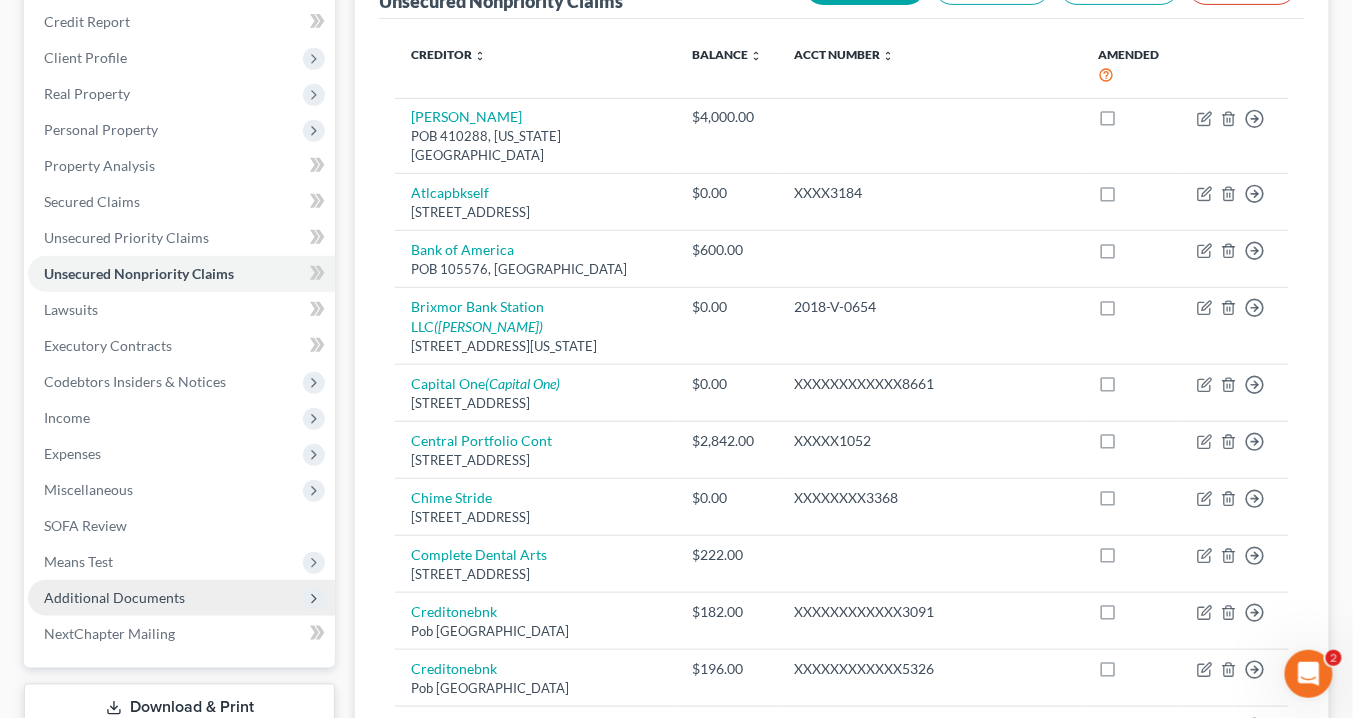 click on "Additional Documents" at bounding box center [114, 597] 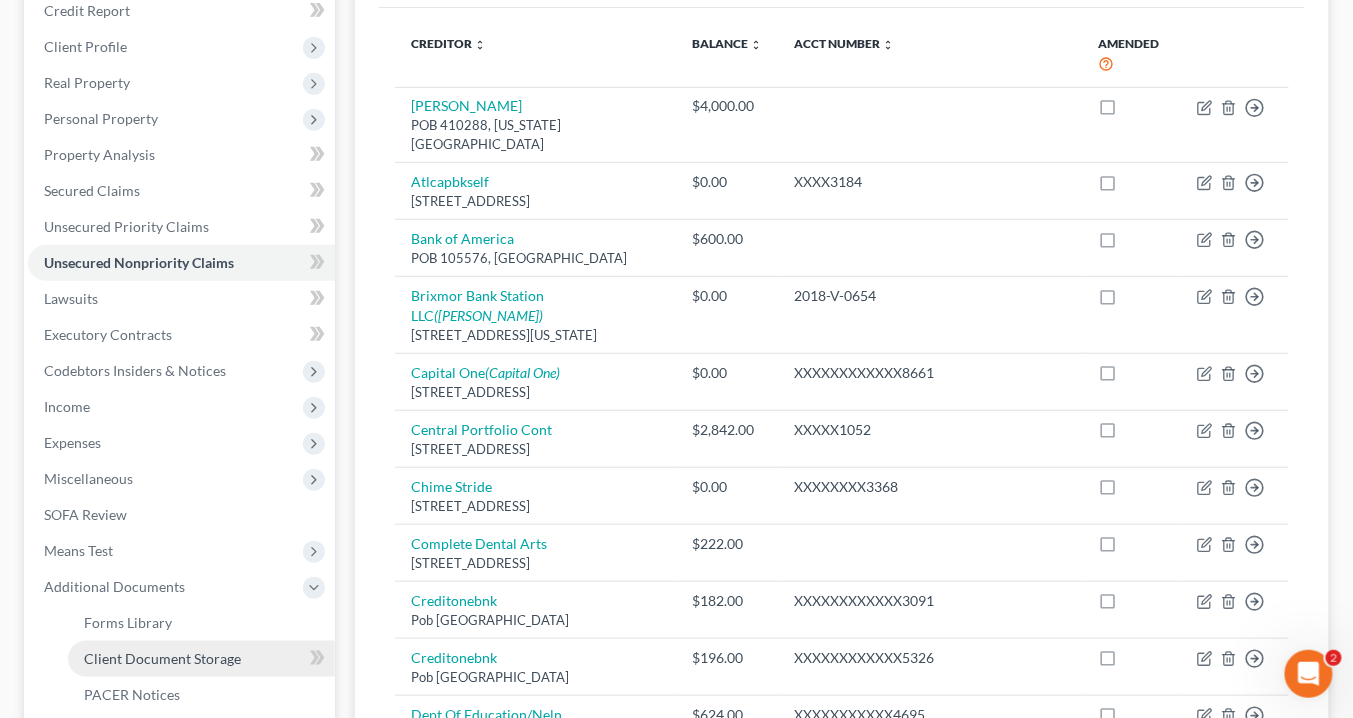 scroll, scrollTop: 400, scrollLeft: 0, axis: vertical 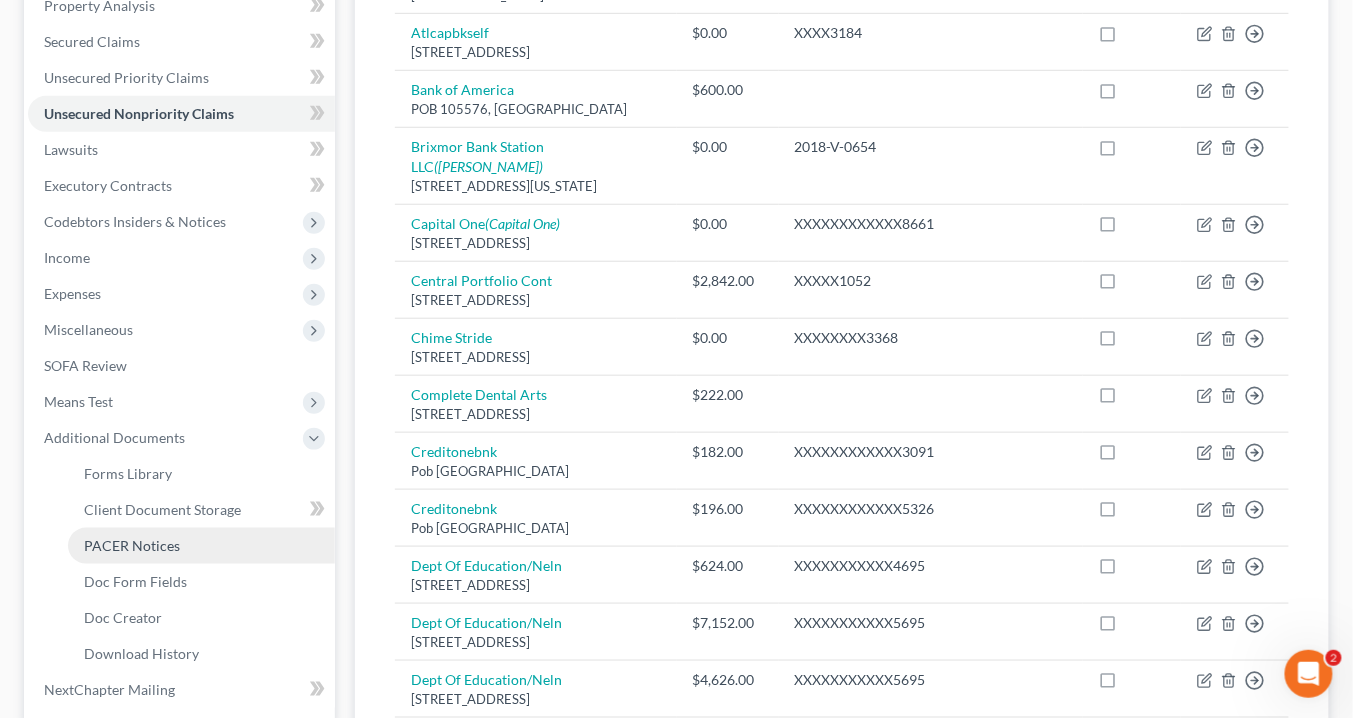 click on "PACER Notices" at bounding box center (132, 545) 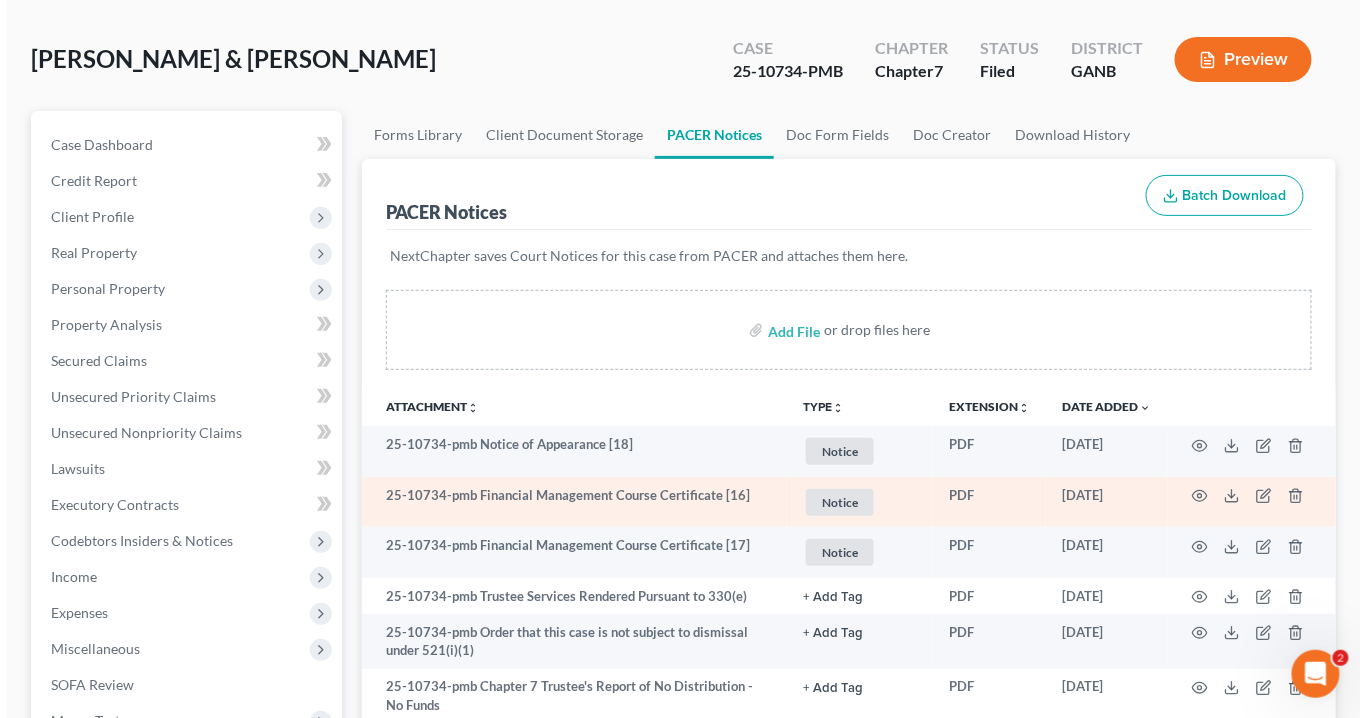 scroll, scrollTop: 160, scrollLeft: 0, axis: vertical 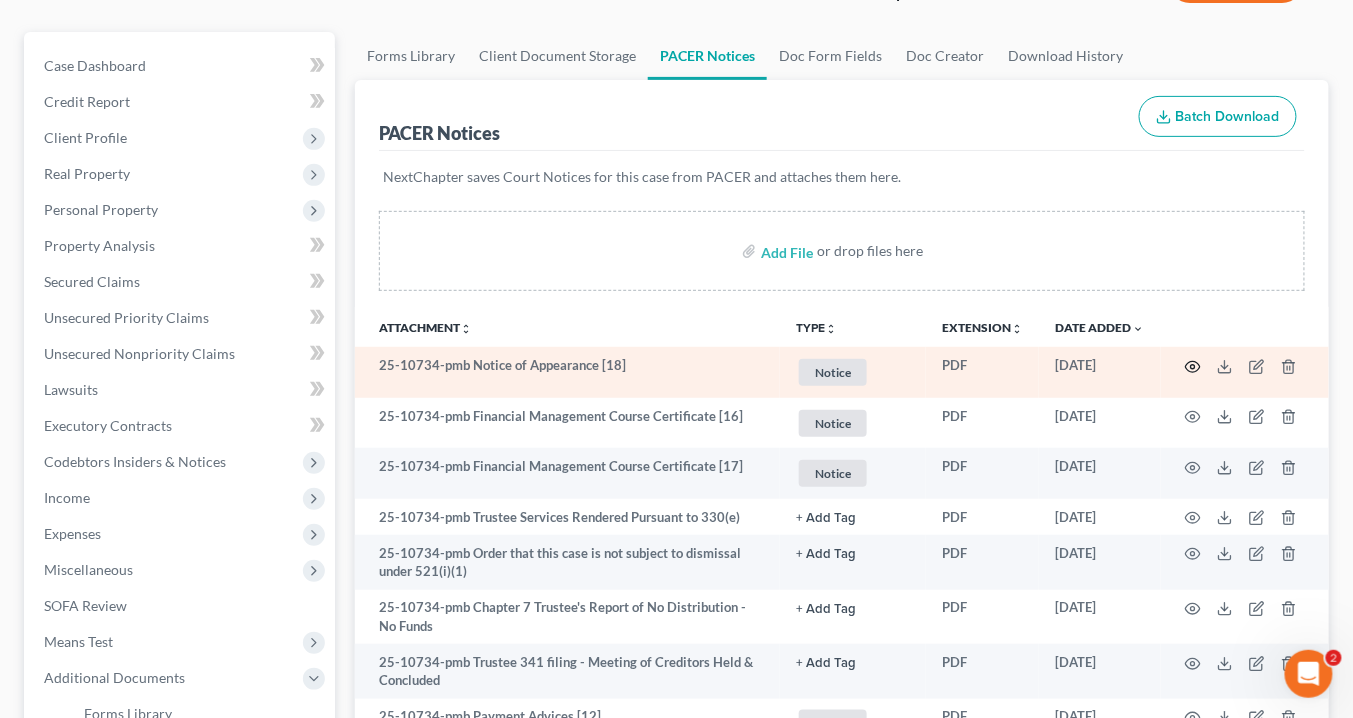 click 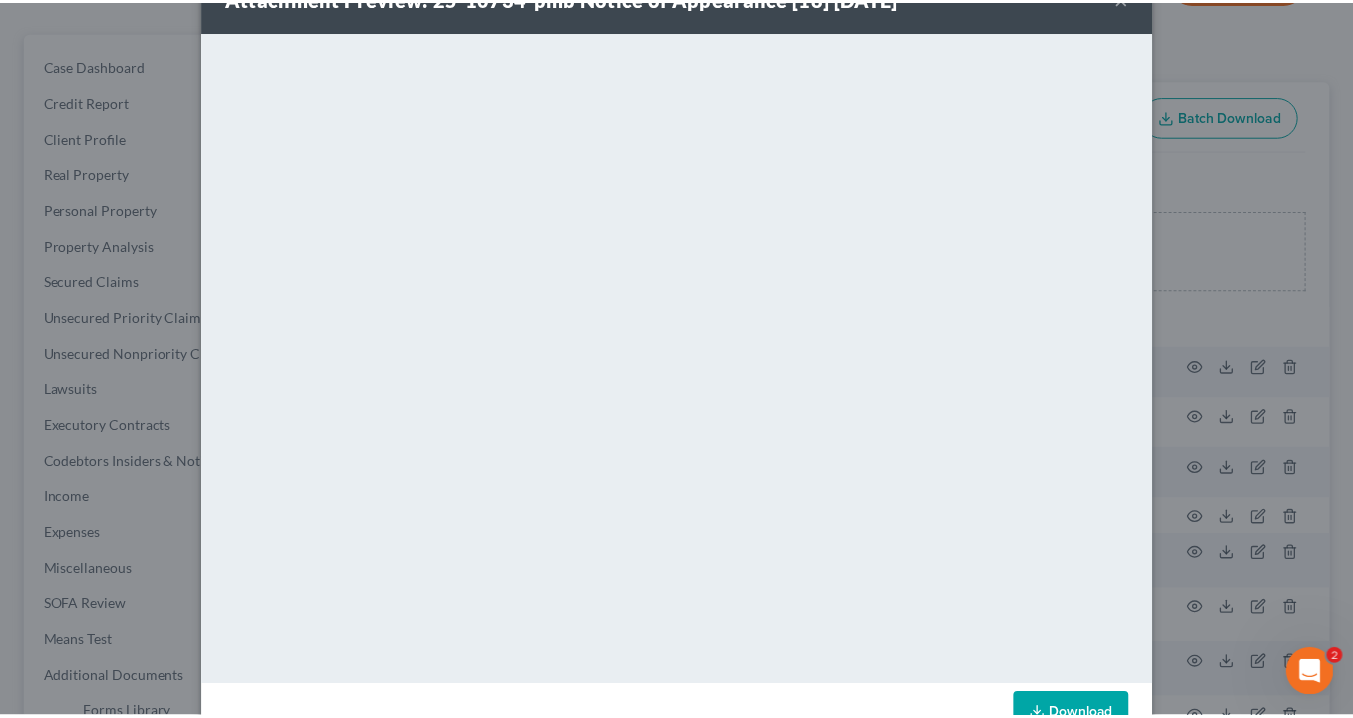 scroll, scrollTop: 0, scrollLeft: 0, axis: both 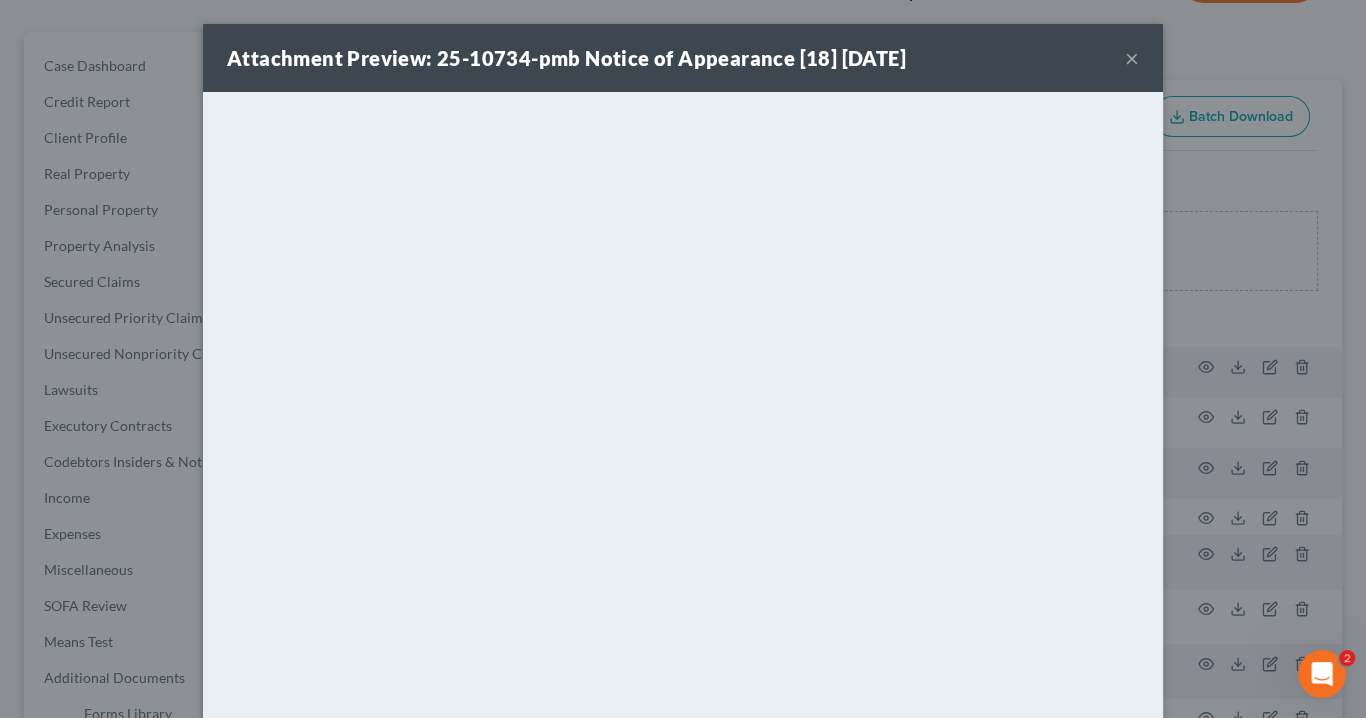 click on "×" at bounding box center (1132, 58) 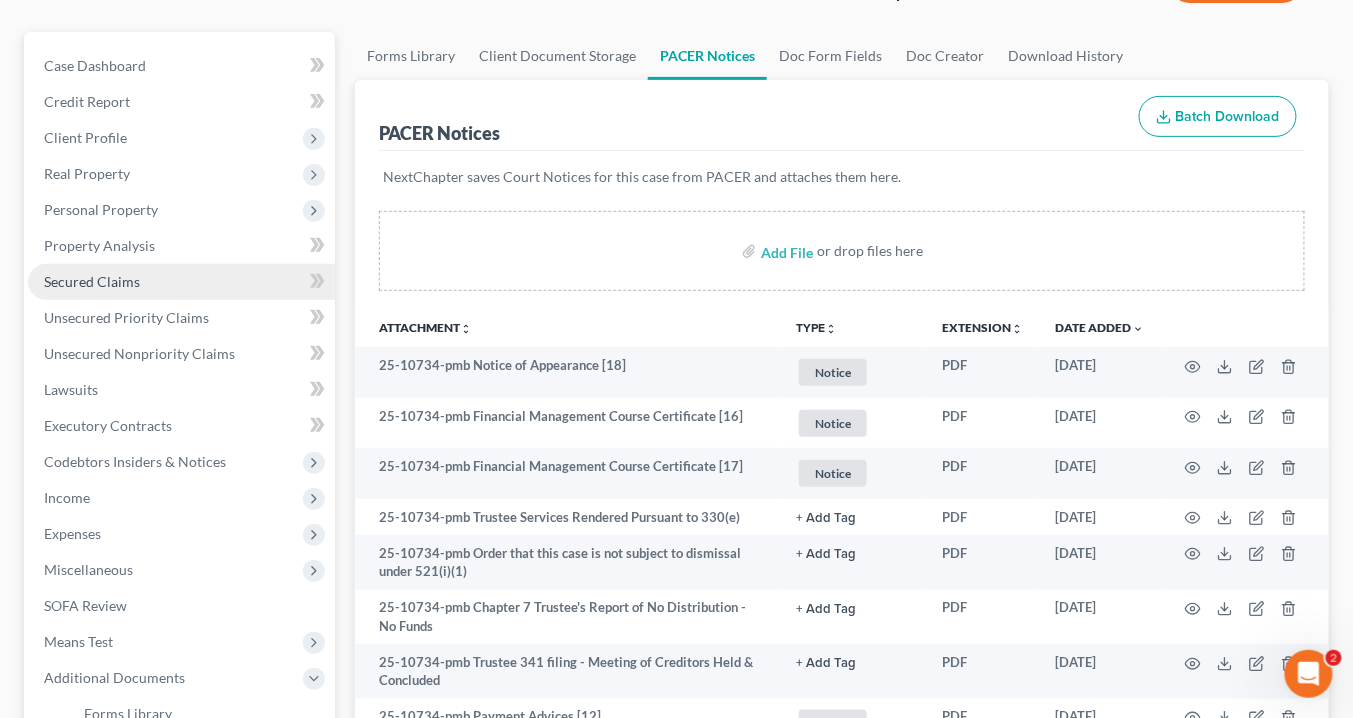 click on "Secured Claims" at bounding box center [92, 281] 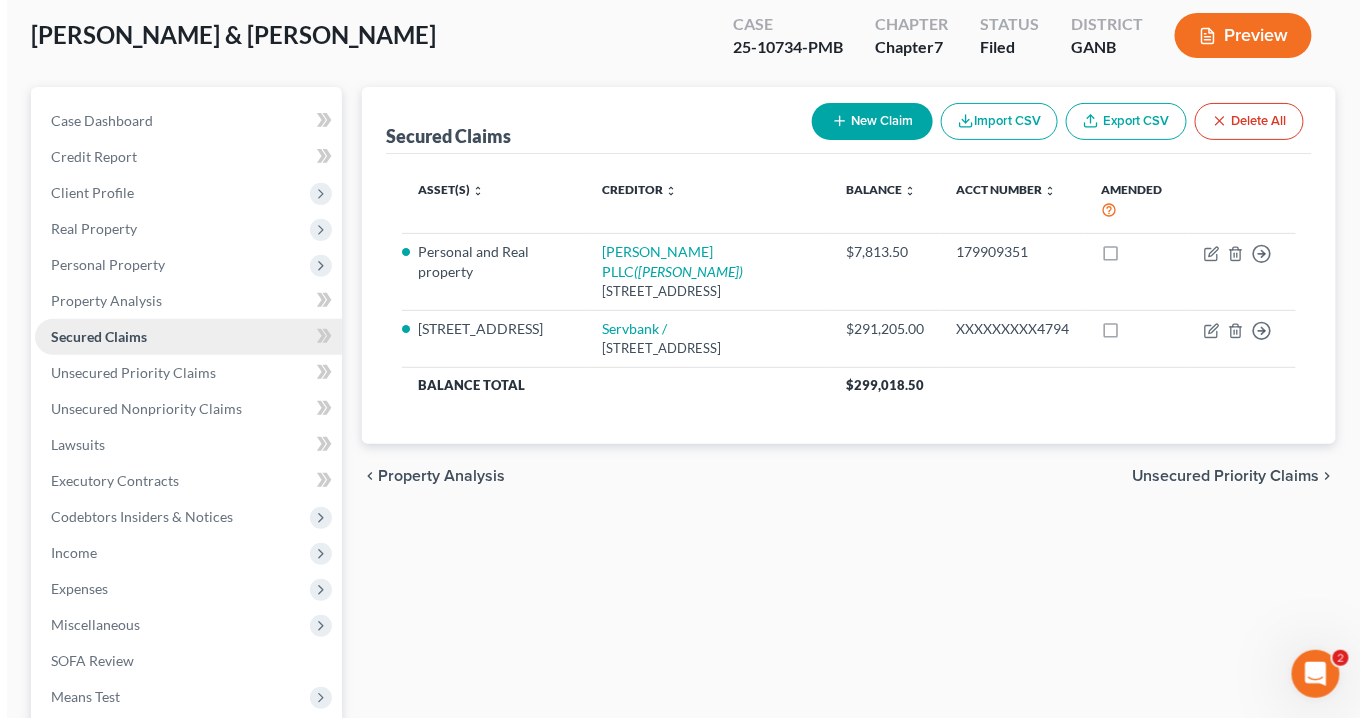 scroll, scrollTop: 0, scrollLeft: 0, axis: both 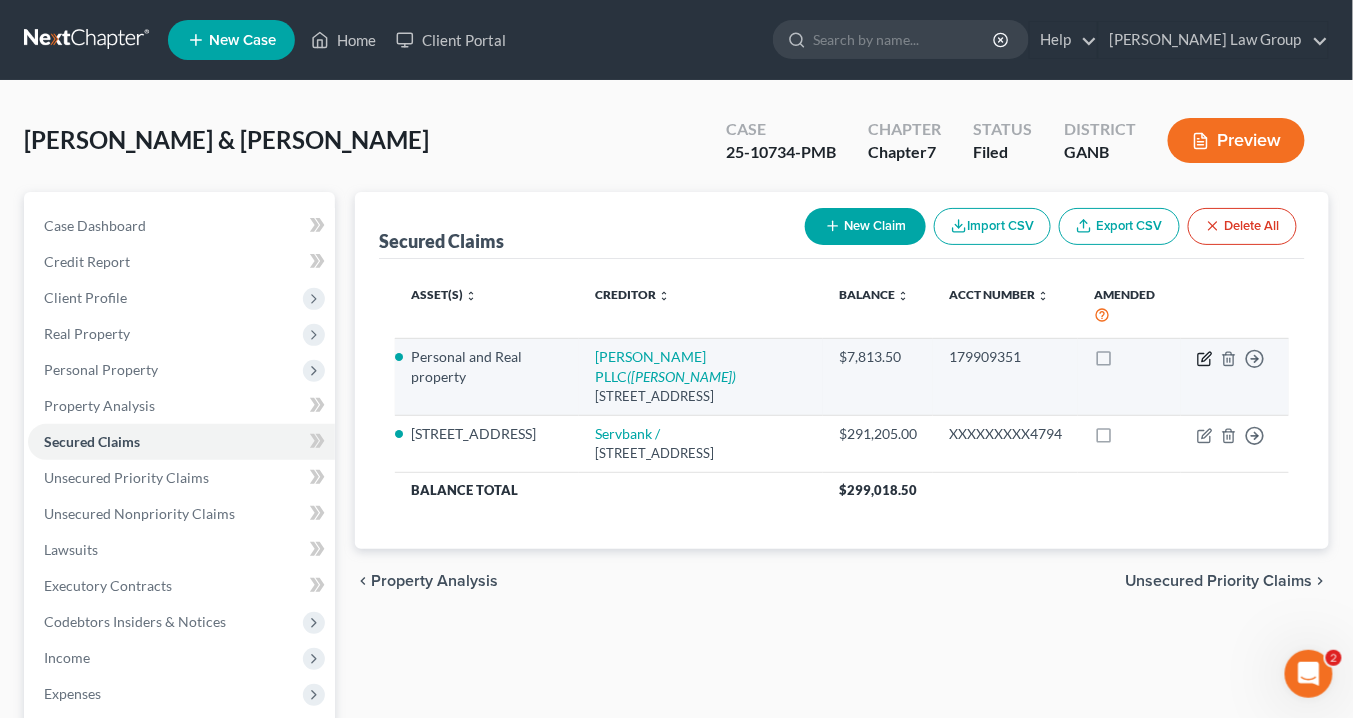click 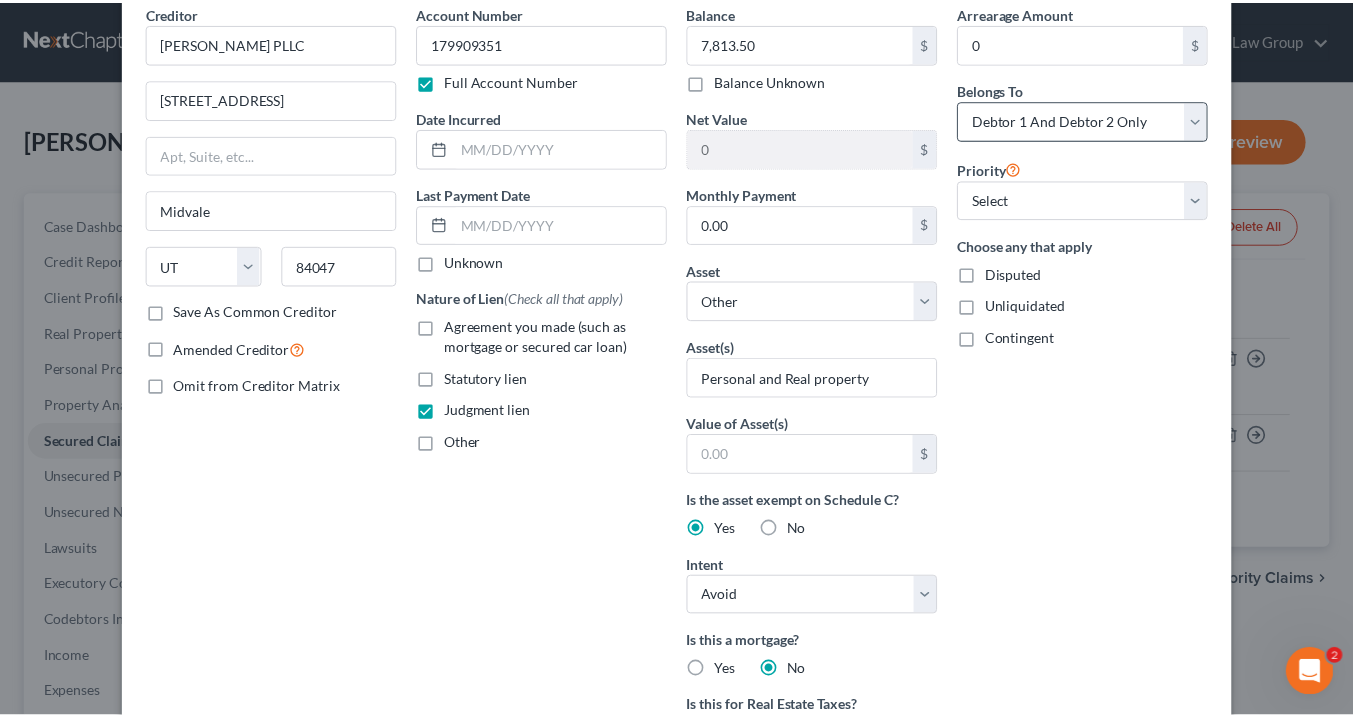 scroll, scrollTop: 0, scrollLeft: 0, axis: both 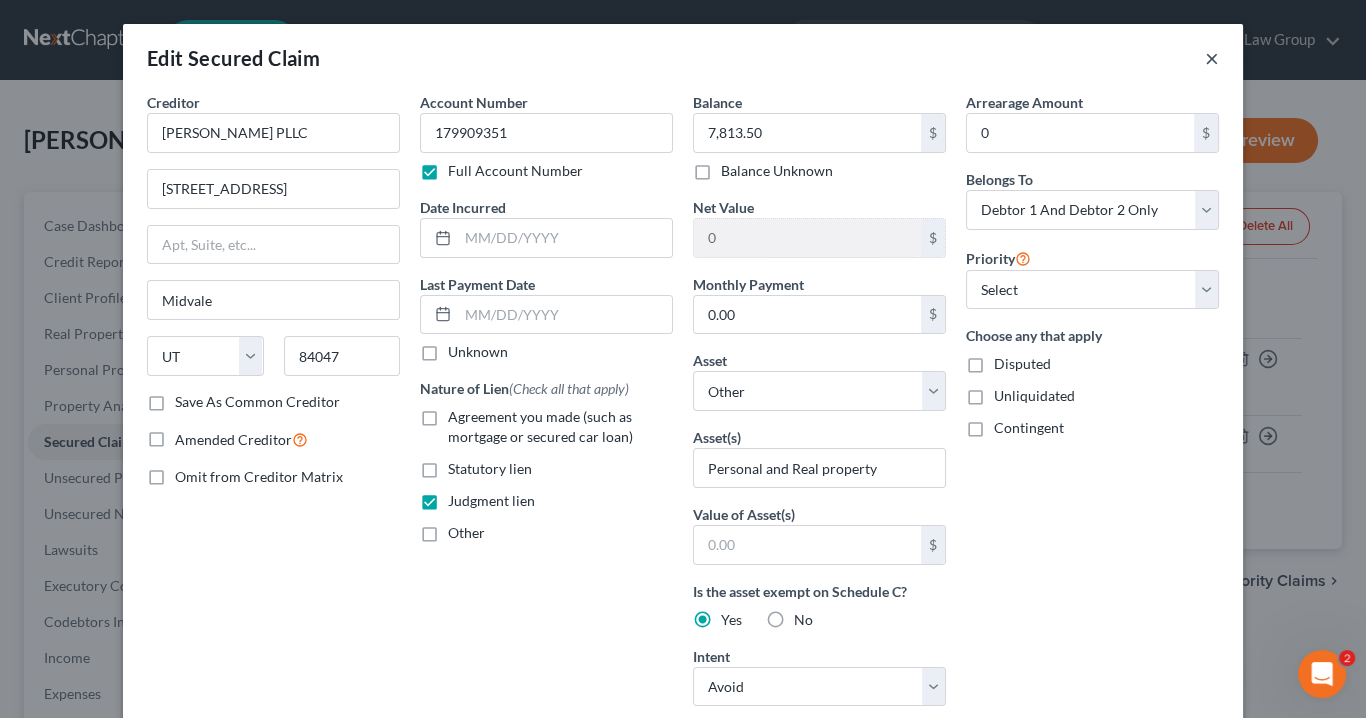 click on "×" at bounding box center [1212, 58] 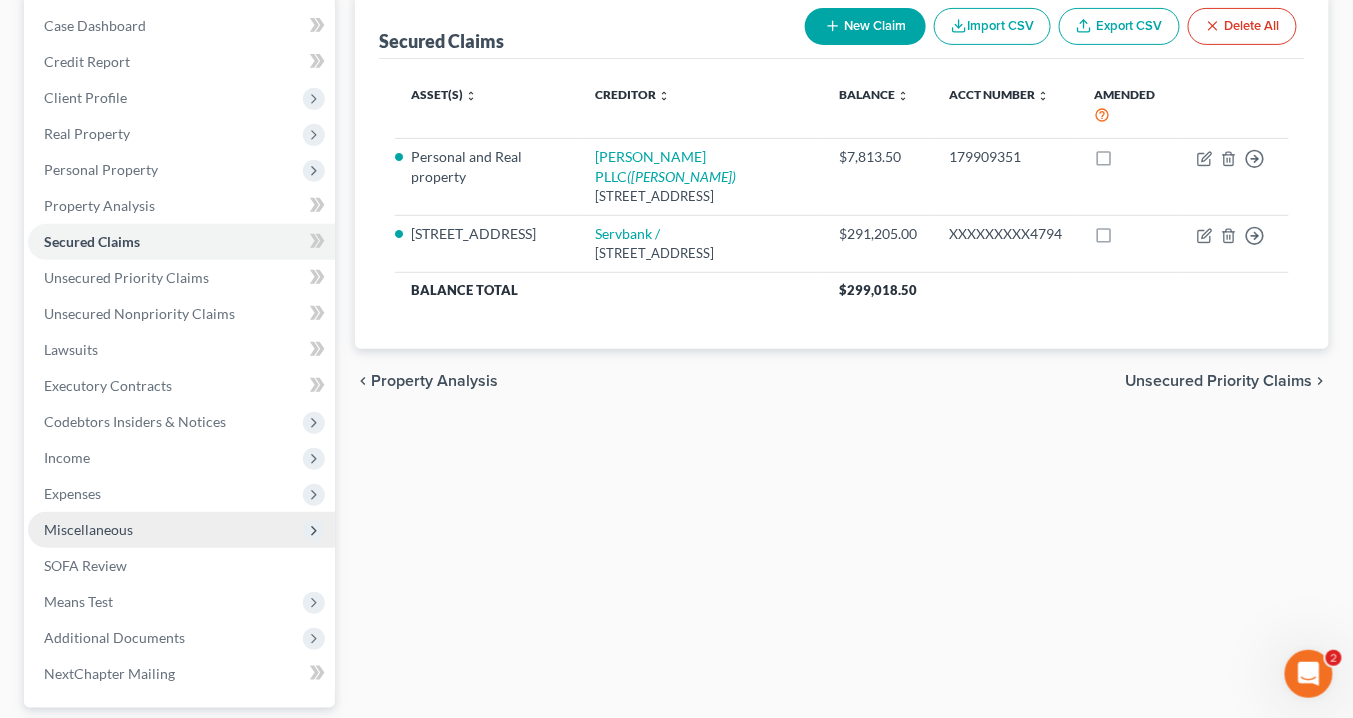 scroll, scrollTop: 320, scrollLeft: 0, axis: vertical 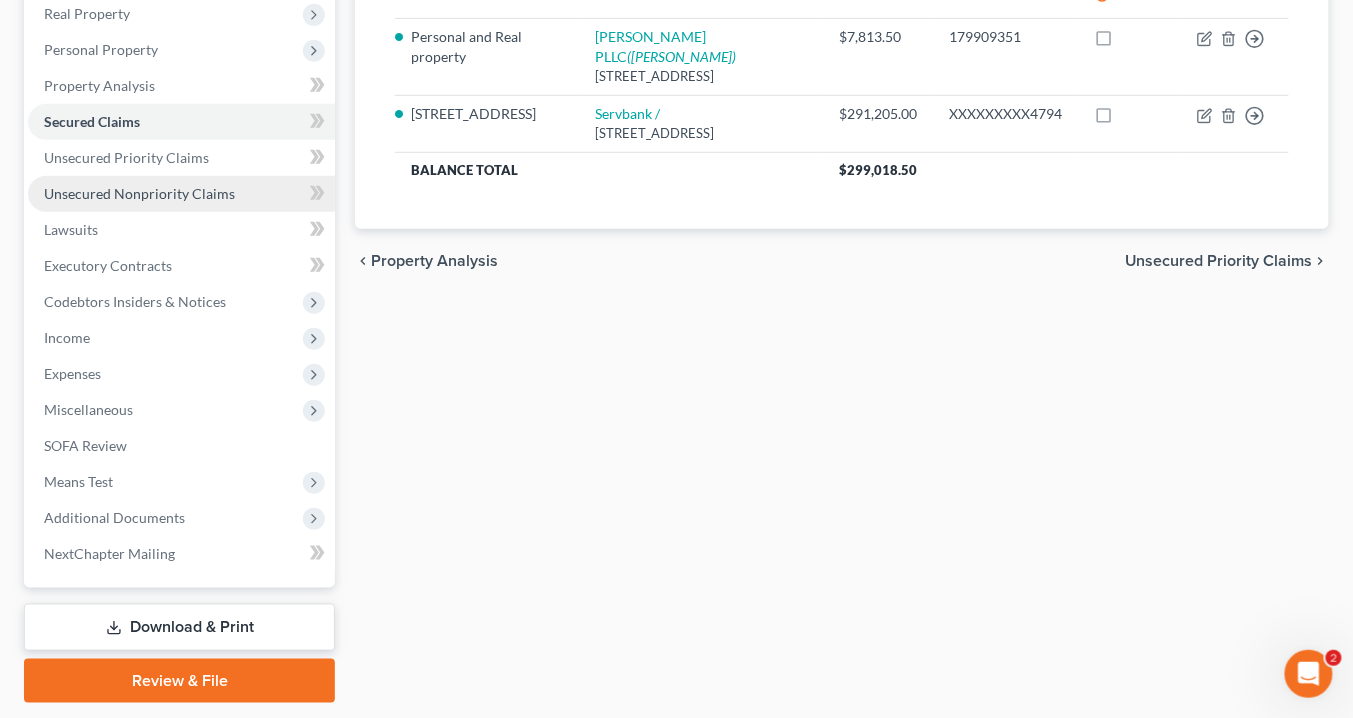 click on "Unsecured Nonpriority Claims" at bounding box center (139, 193) 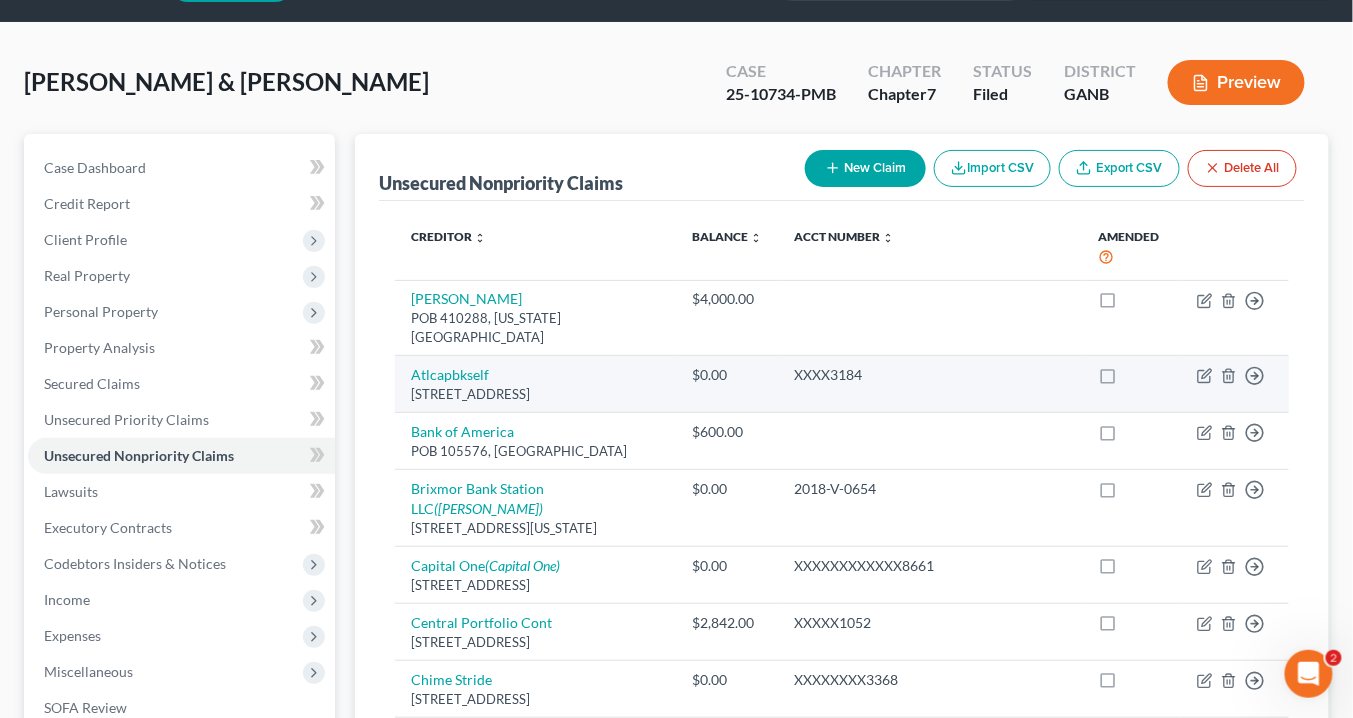 scroll, scrollTop: 160, scrollLeft: 0, axis: vertical 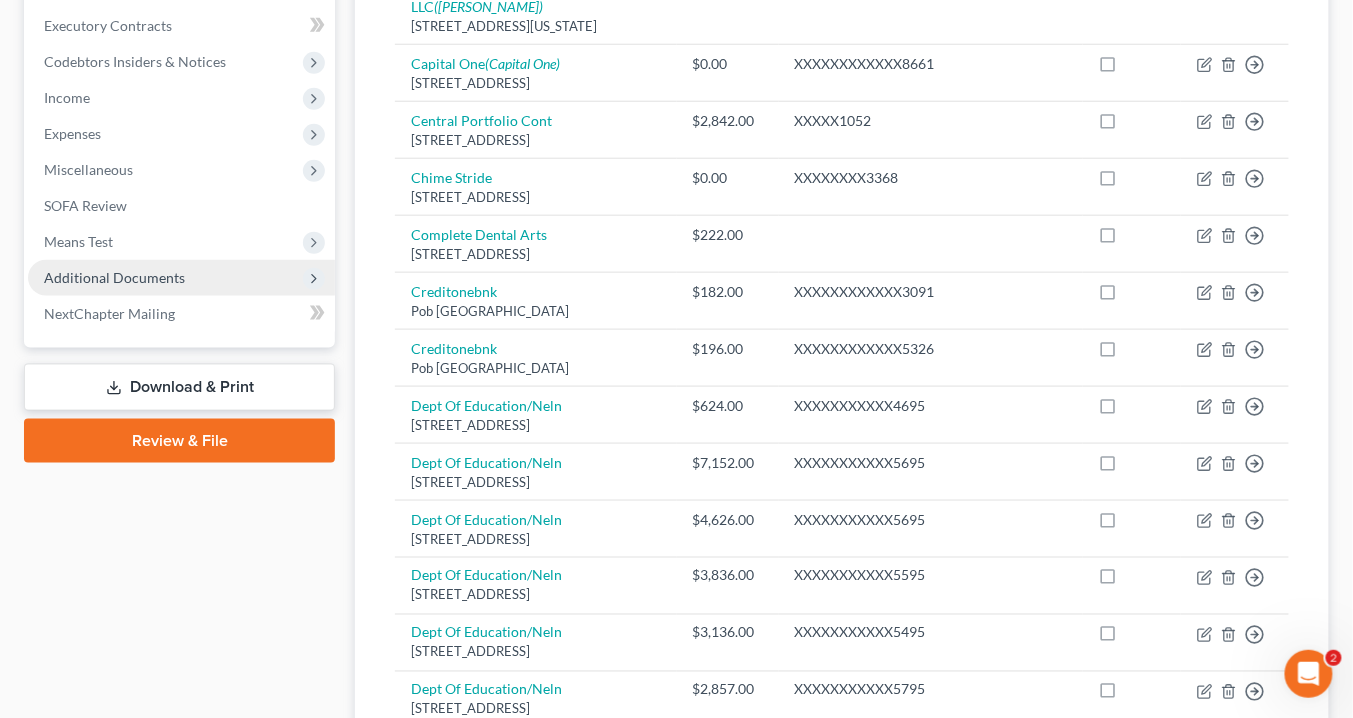click on "Additional Documents" at bounding box center [114, 277] 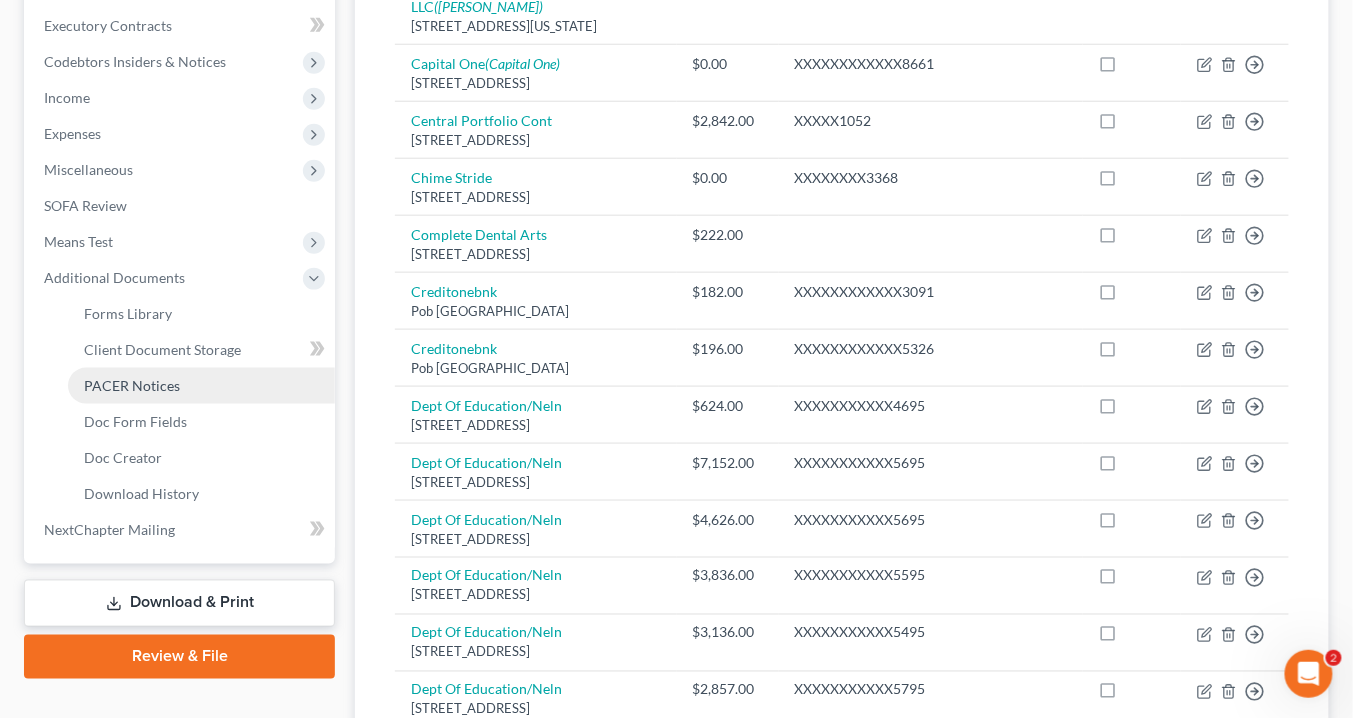 click on "PACER Notices" at bounding box center [132, 385] 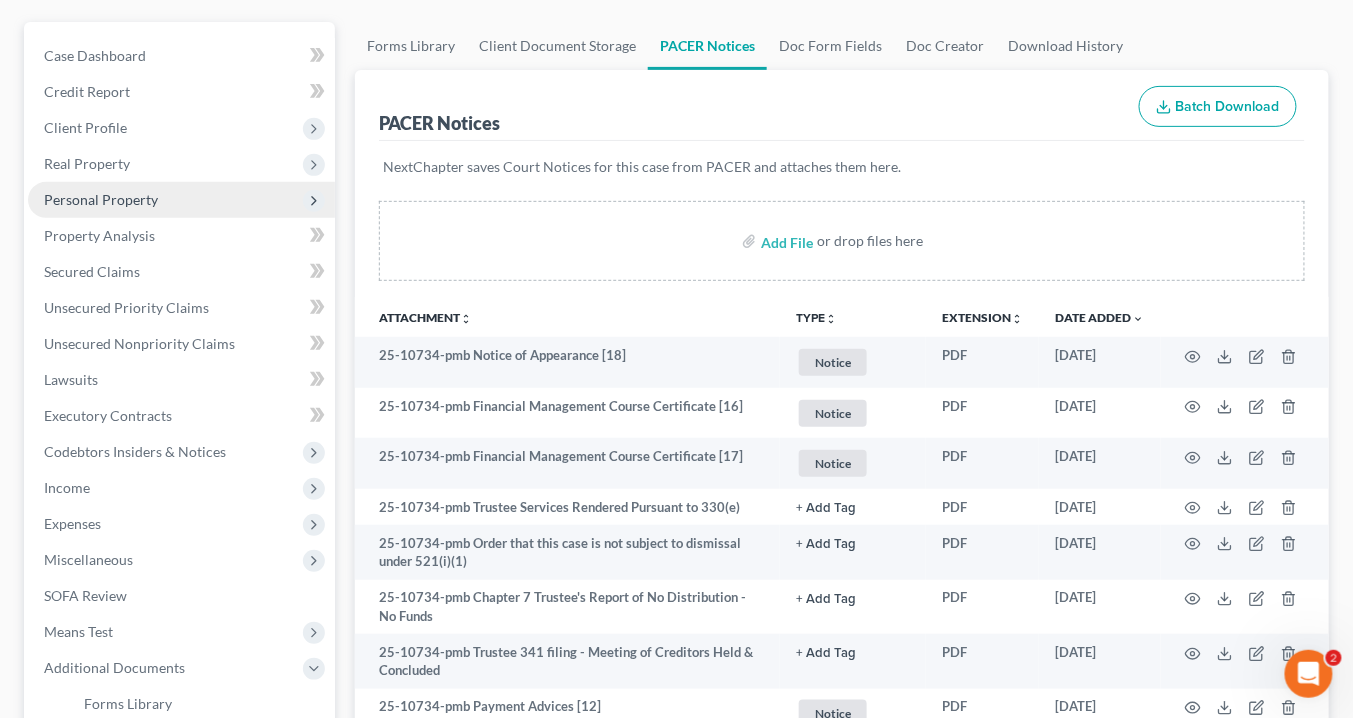 scroll, scrollTop: 0, scrollLeft: 0, axis: both 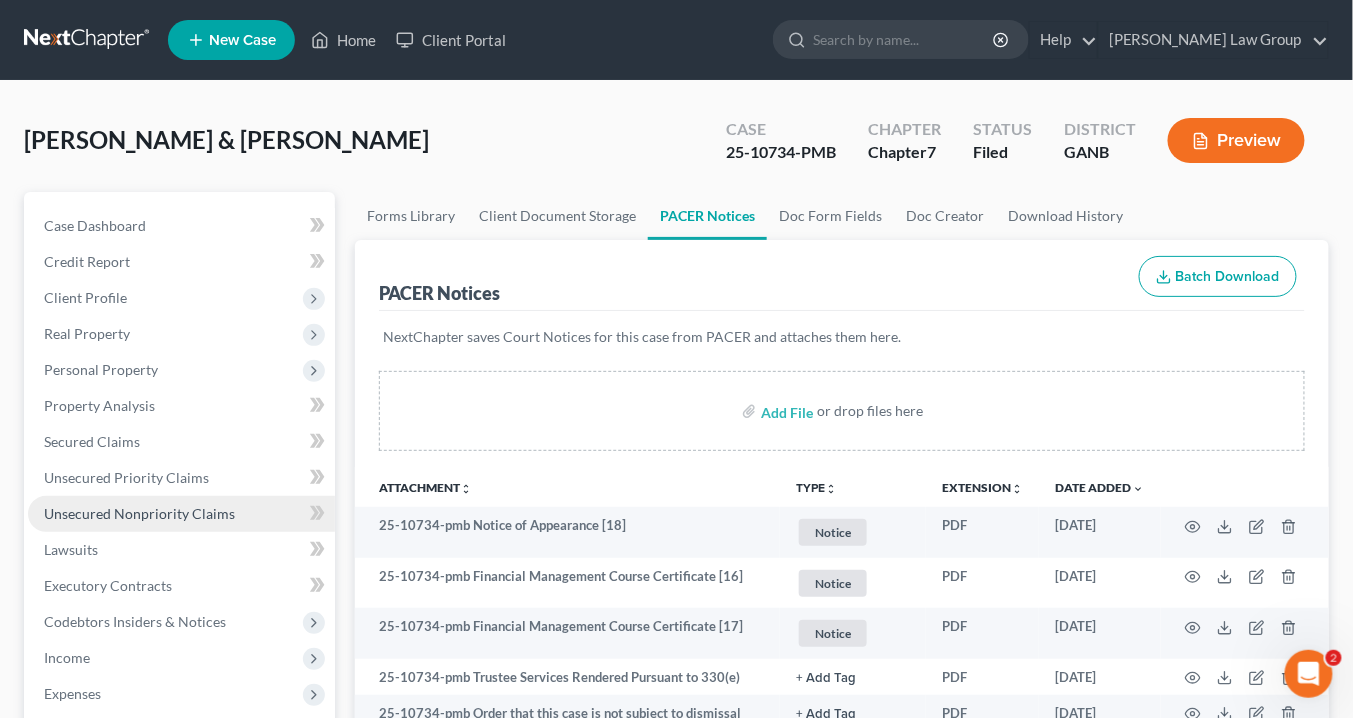 click on "Unsecured Nonpriority Claims" at bounding box center (139, 513) 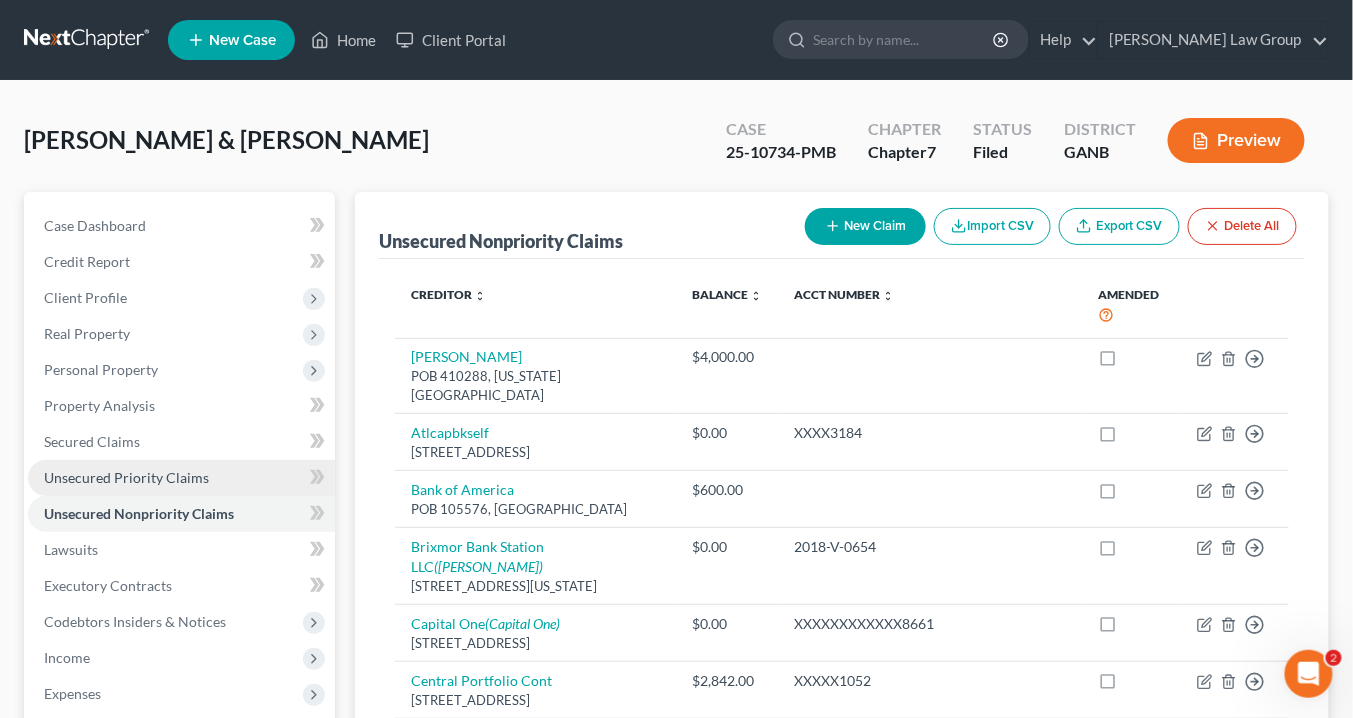 click on "Unsecured Priority Claims" at bounding box center (126, 477) 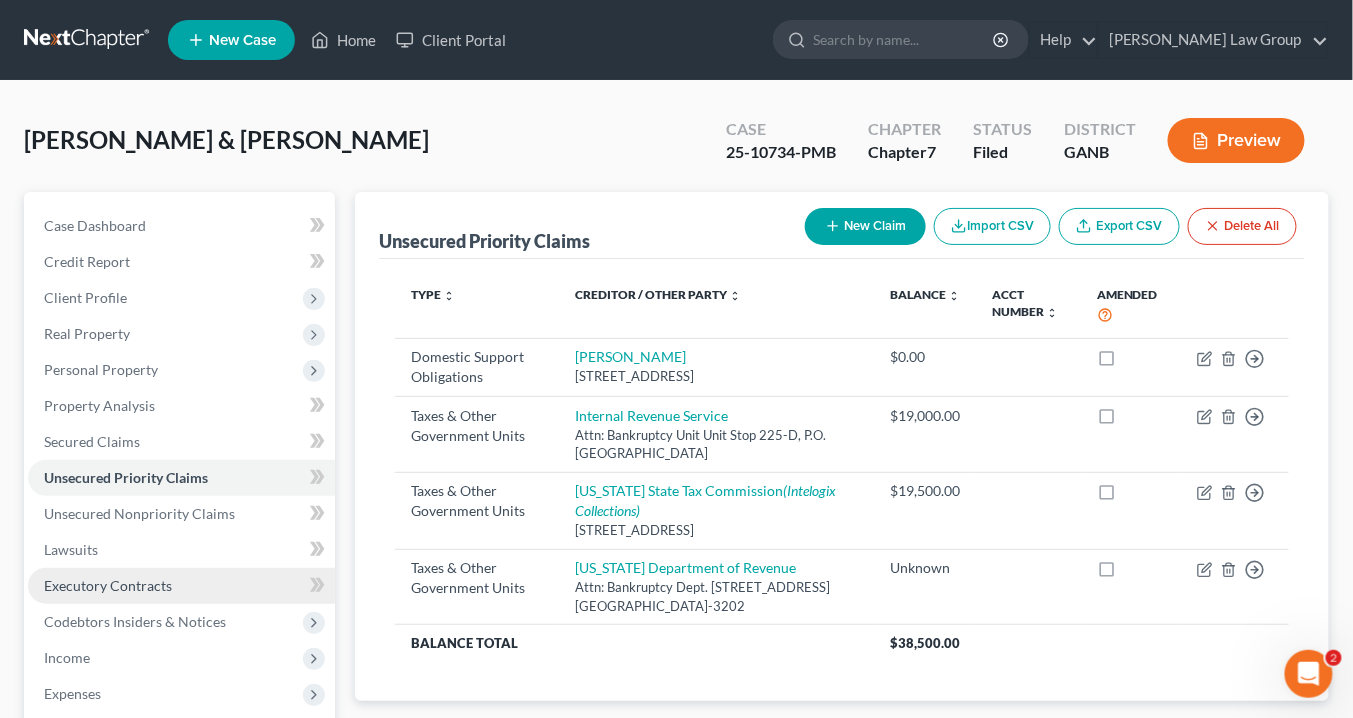 click on "Executory Contracts" at bounding box center [108, 585] 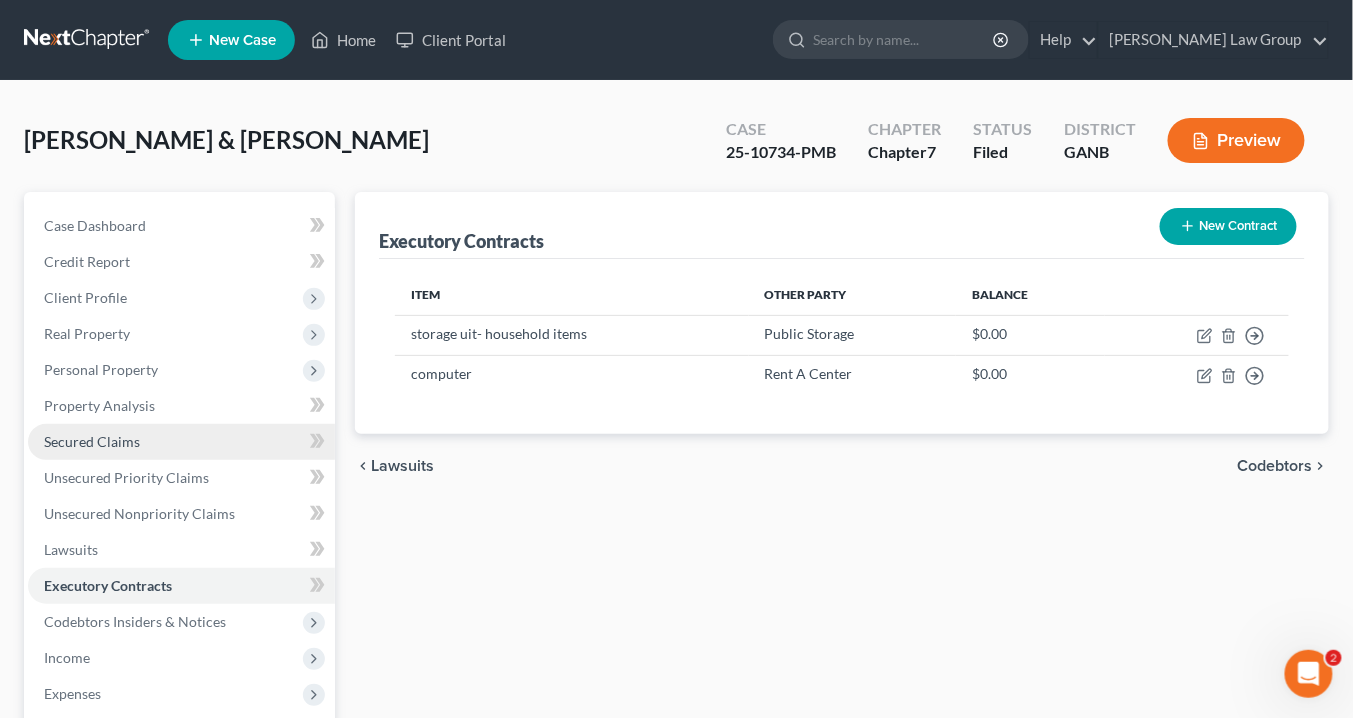 click on "Secured Claims" at bounding box center (92, 441) 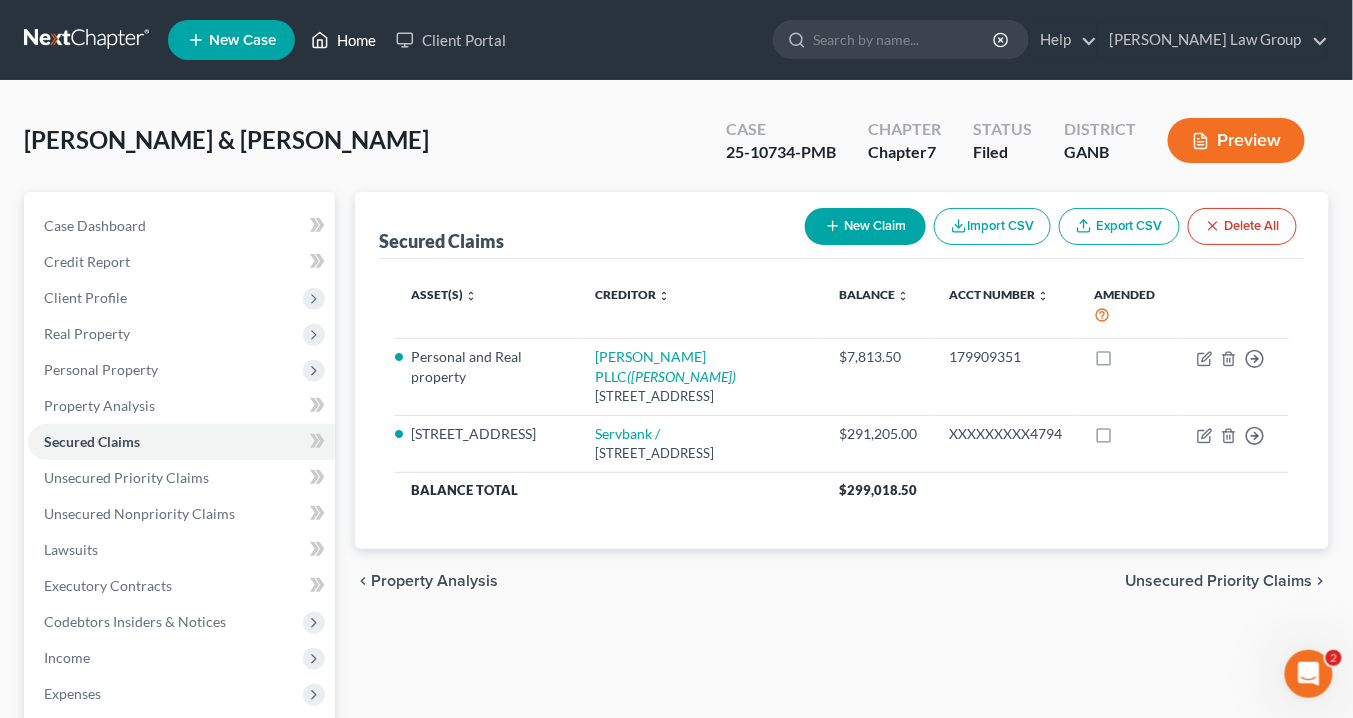 click on "Home" at bounding box center [343, 40] 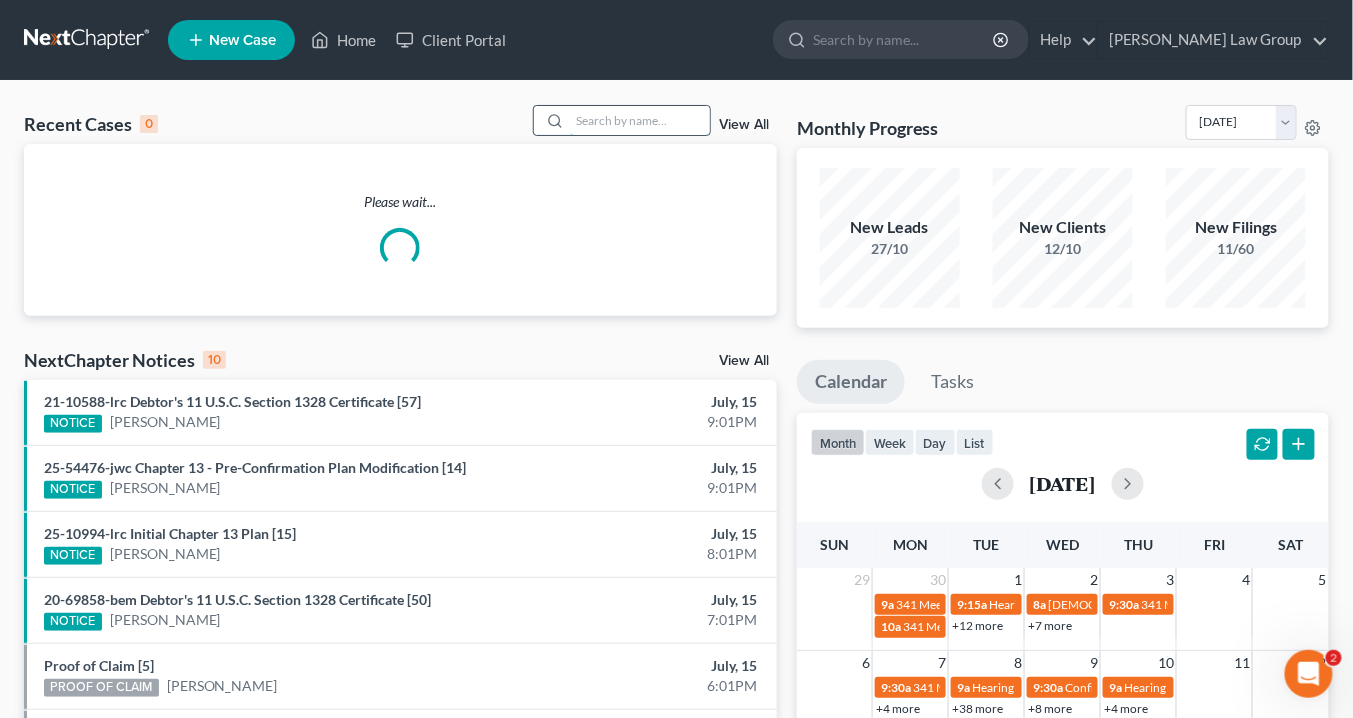 click at bounding box center (640, 120) 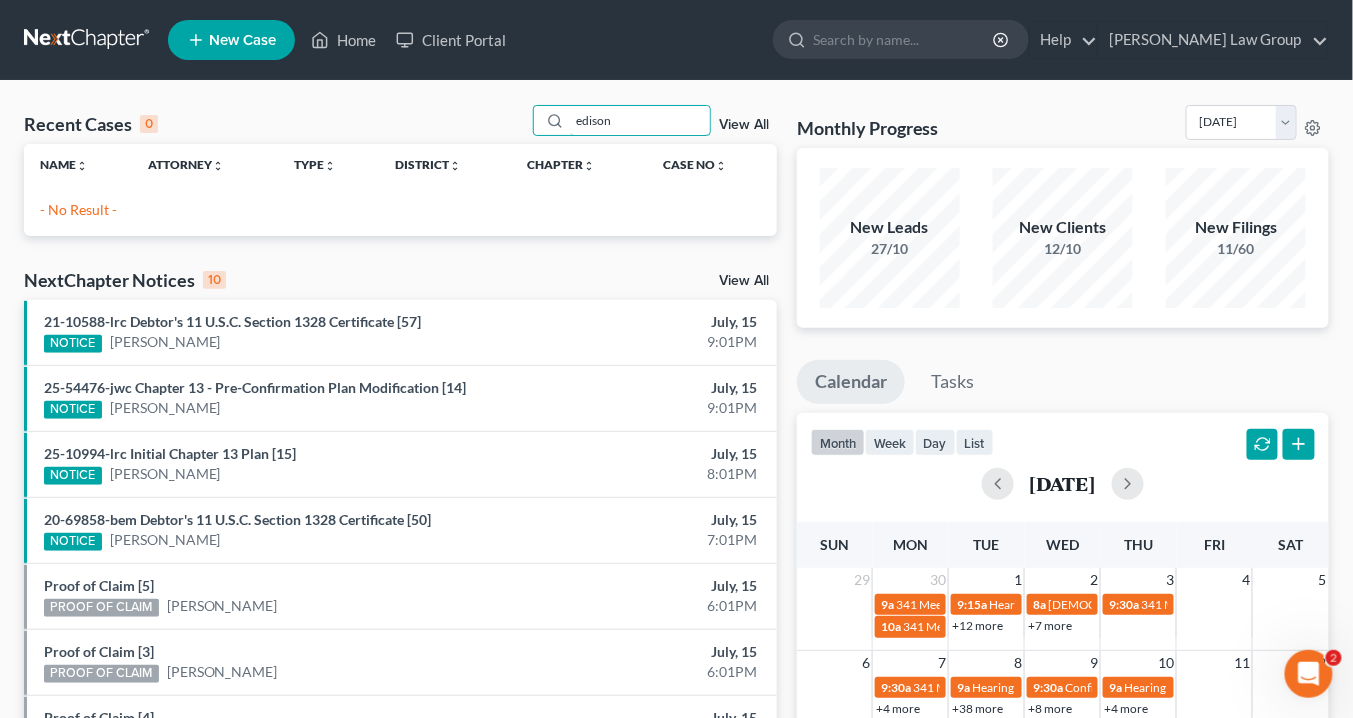 drag, startPoint x: 642, startPoint y: 117, endPoint x: 522, endPoint y: 111, distance: 120.14991 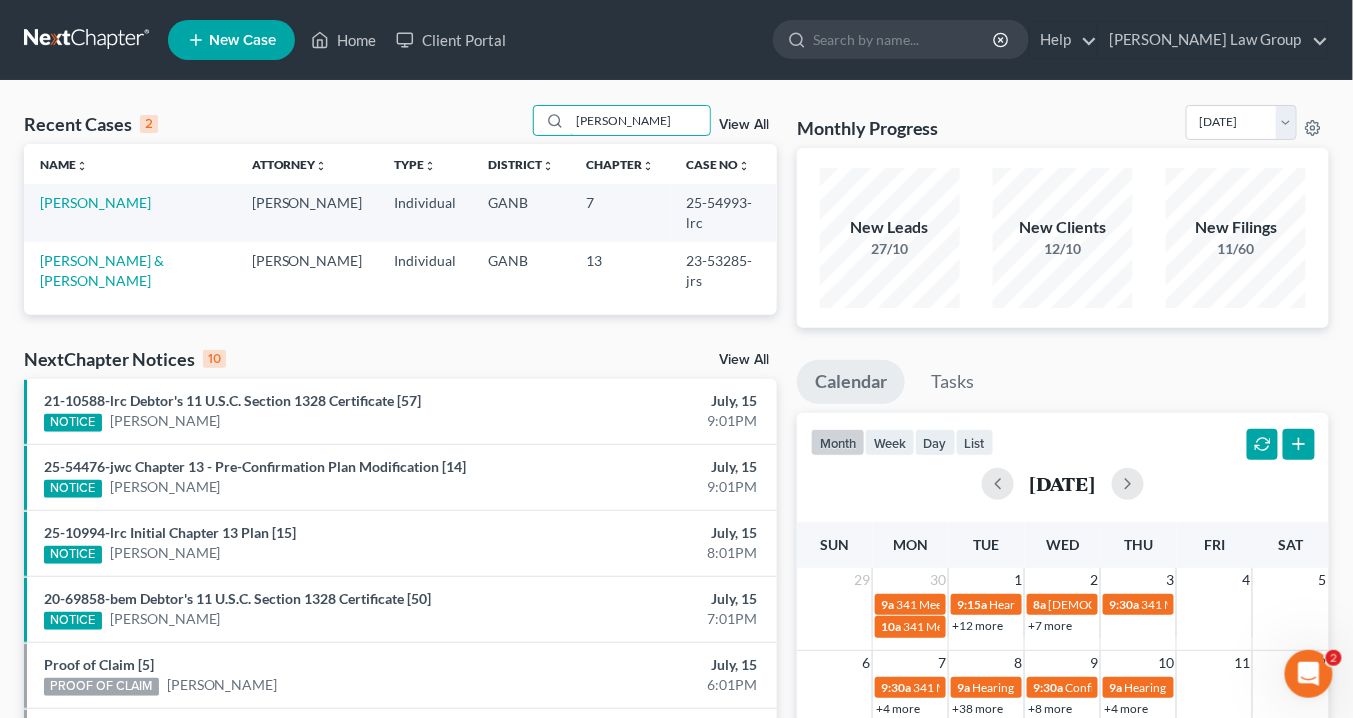 drag, startPoint x: 490, startPoint y: 116, endPoint x: 466, endPoint y: 120, distance: 24.33105 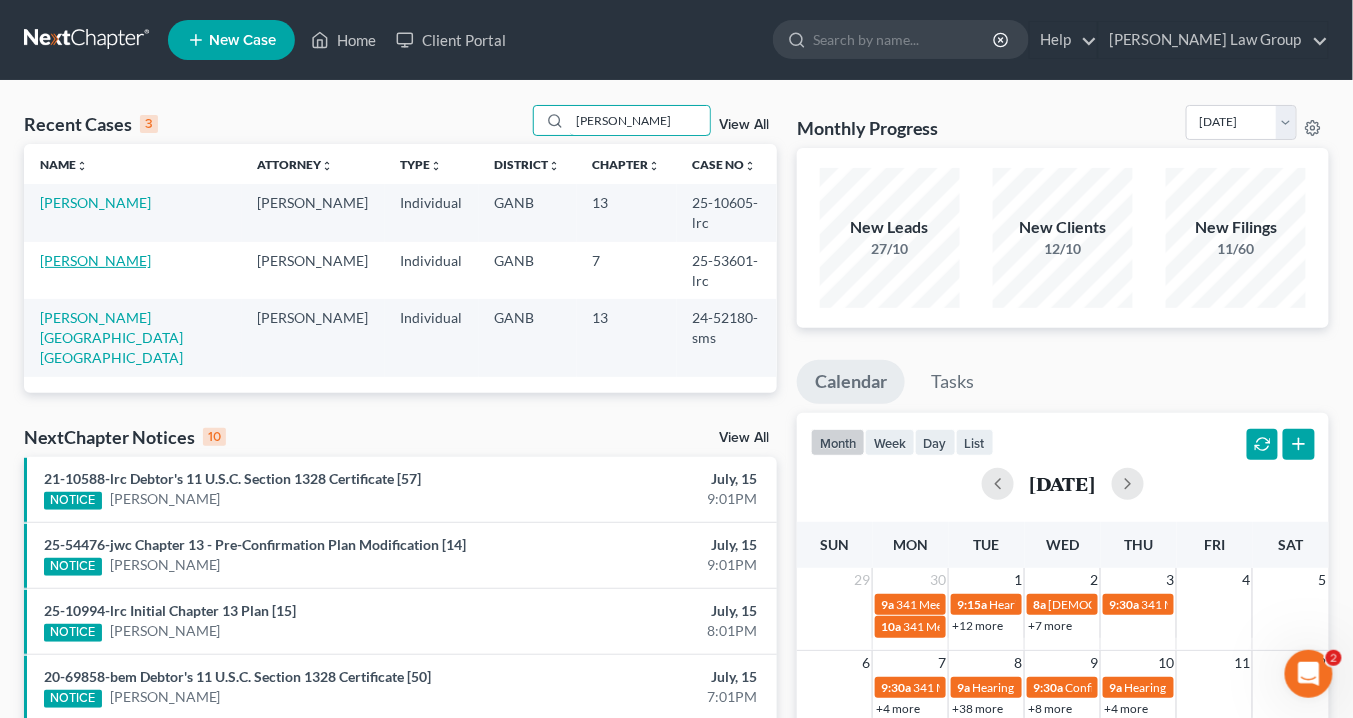 type on "[PERSON_NAME]" 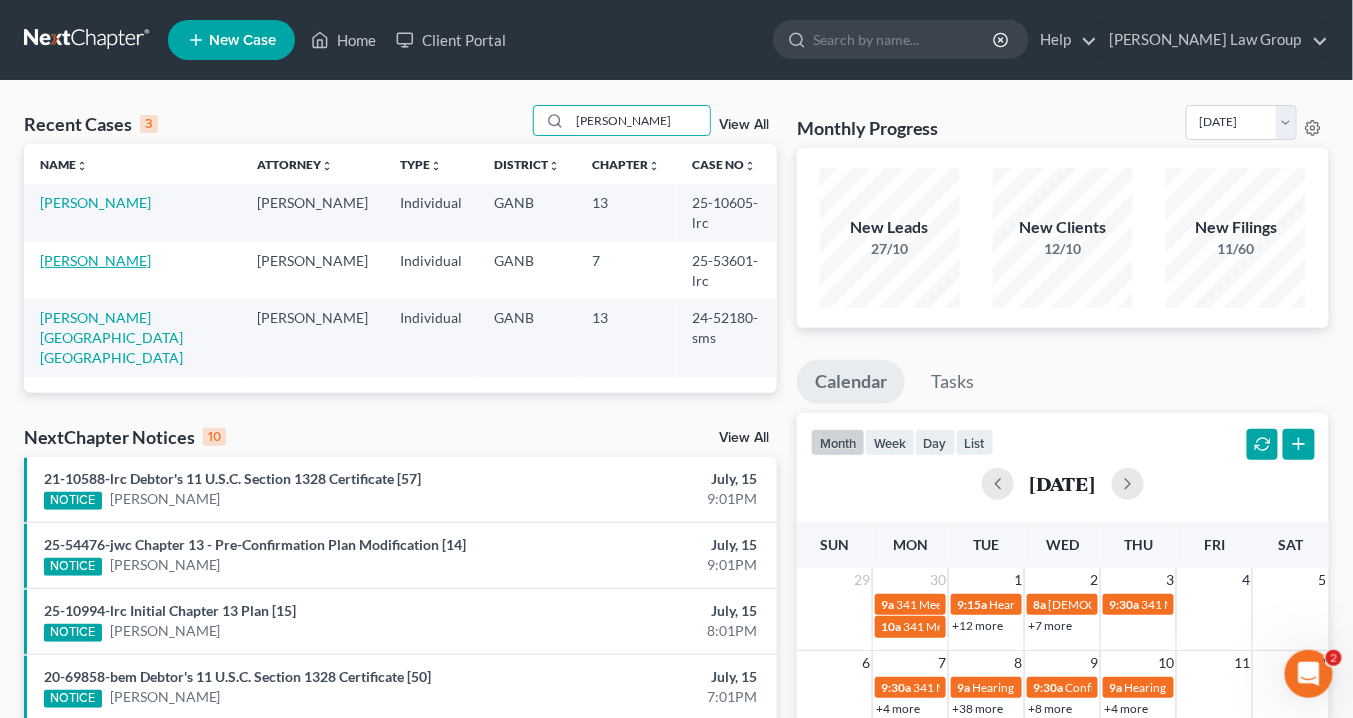 click on "[PERSON_NAME]" at bounding box center [95, 260] 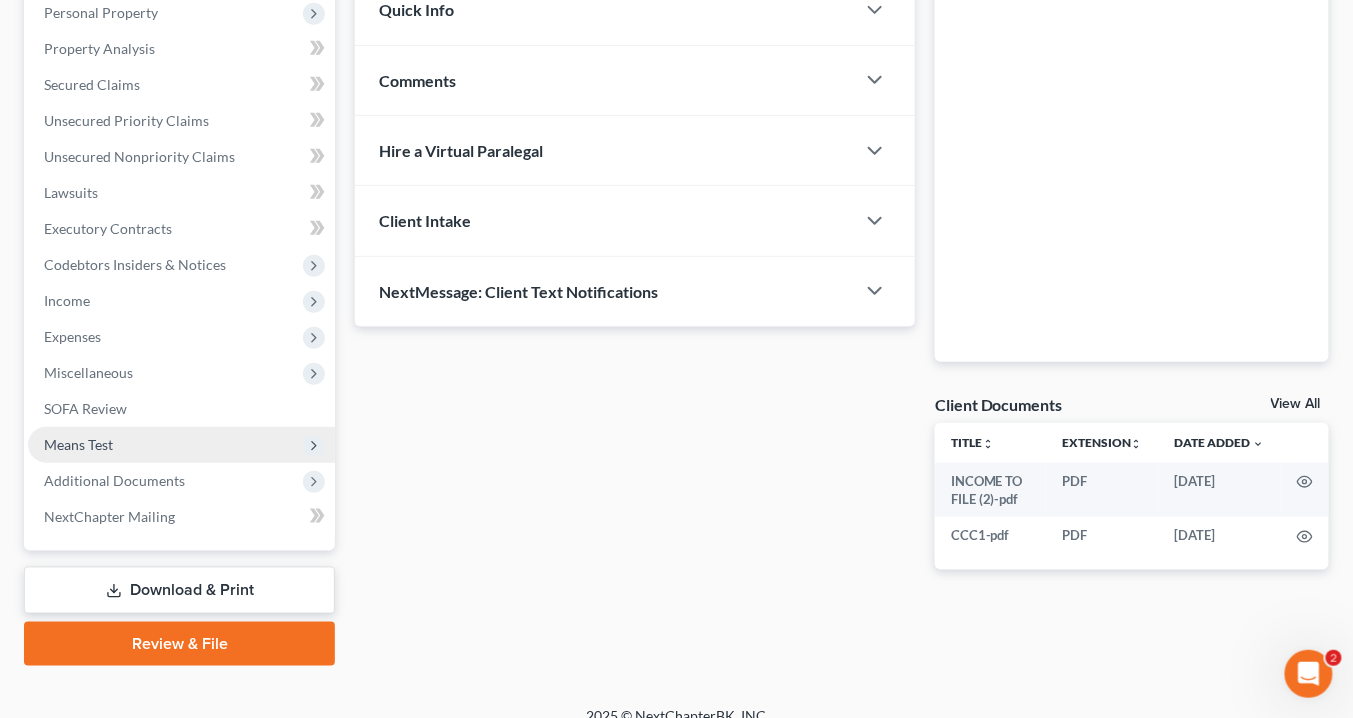 scroll, scrollTop: 378, scrollLeft: 0, axis: vertical 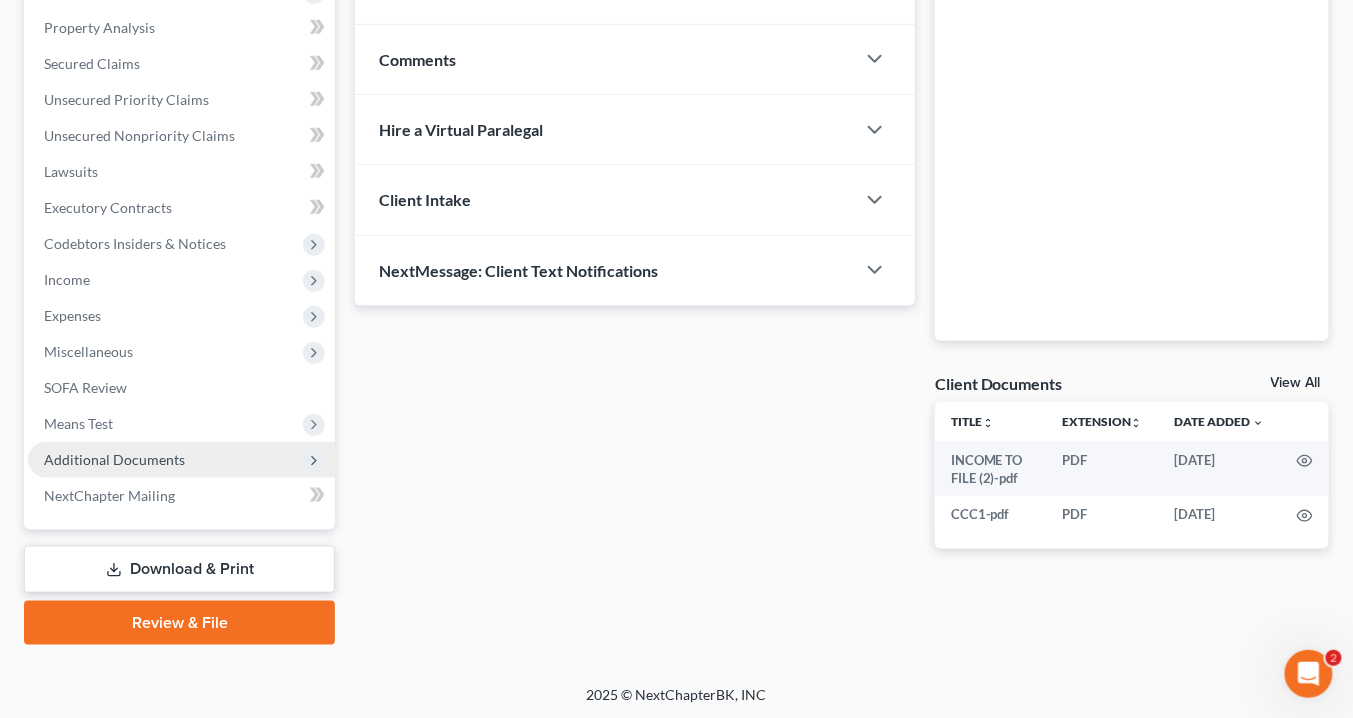 click on "Additional Documents" at bounding box center [181, 460] 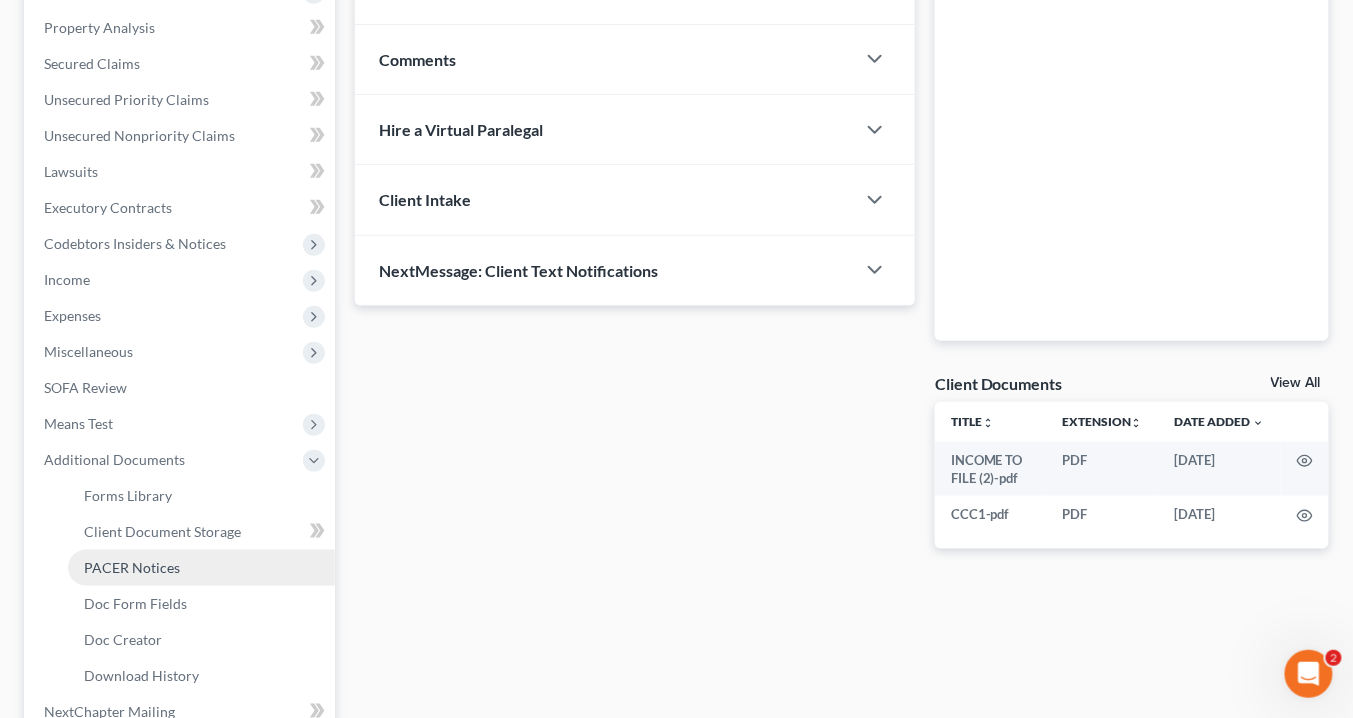 click on "PACER Notices" at bounding box center (132, 567) 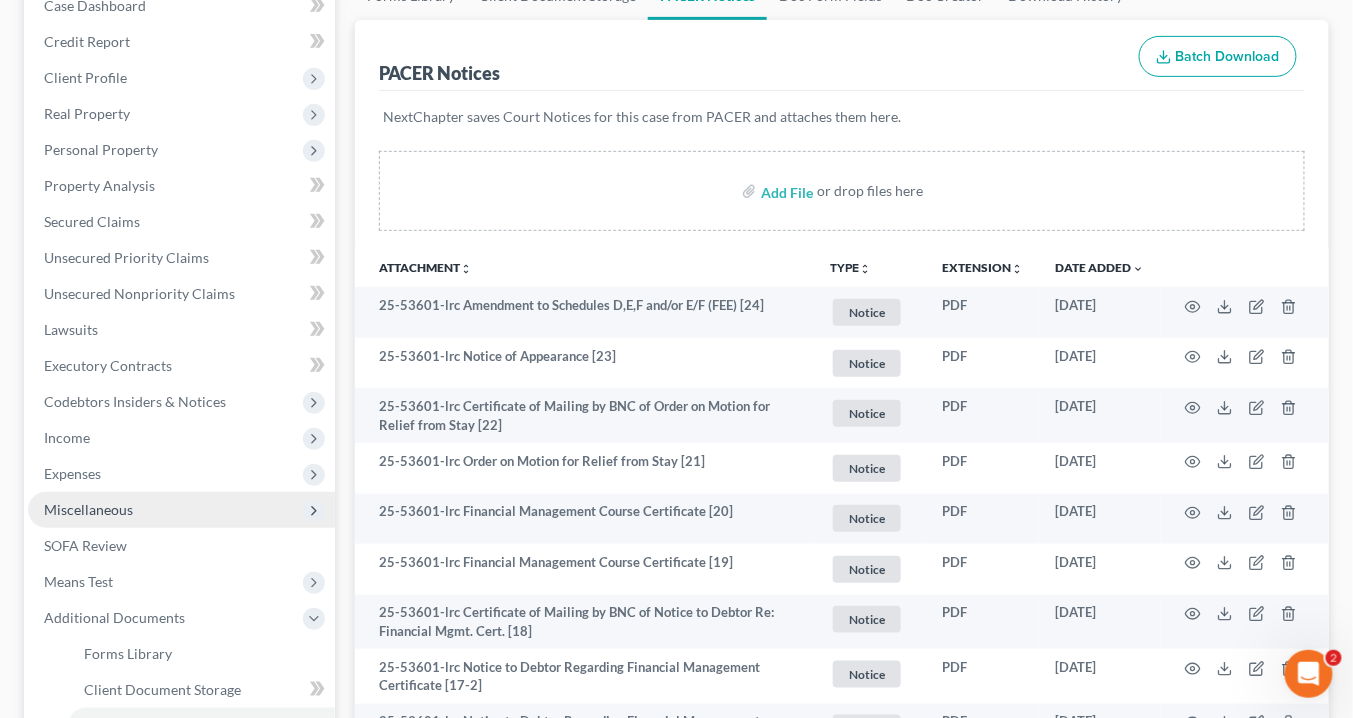 scroll, scrollTop: 0, scrollLeft: 0, axis: both 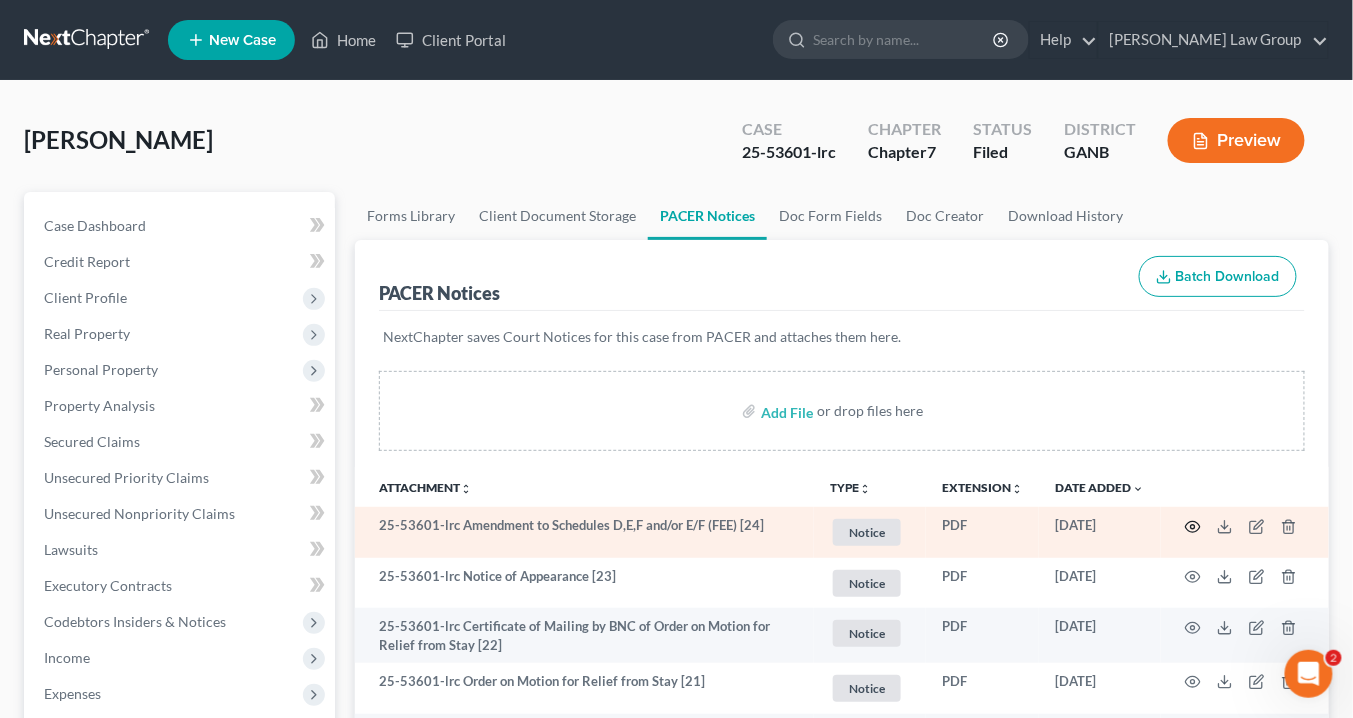 click 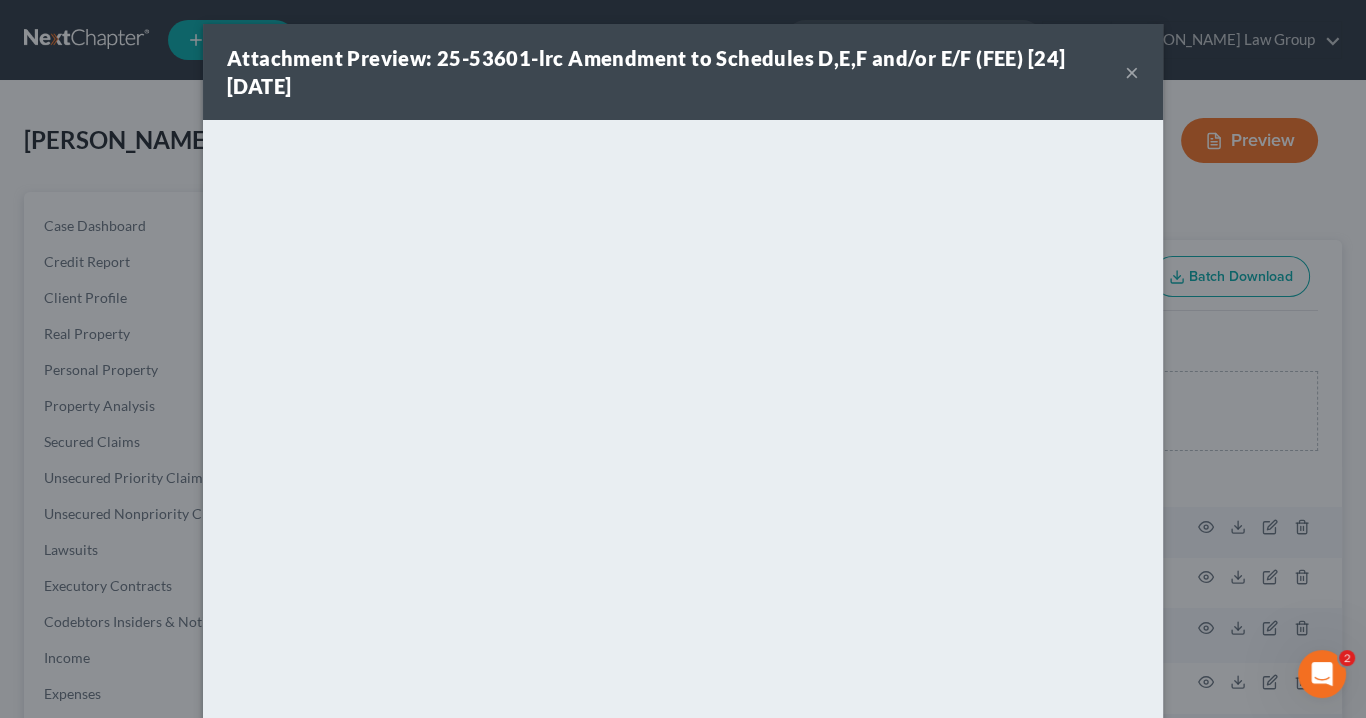 drag, startPoint x: 1125, startPoint y: 68, endPoint x: 1058, endPoint y: 10, distance: 88.61716 